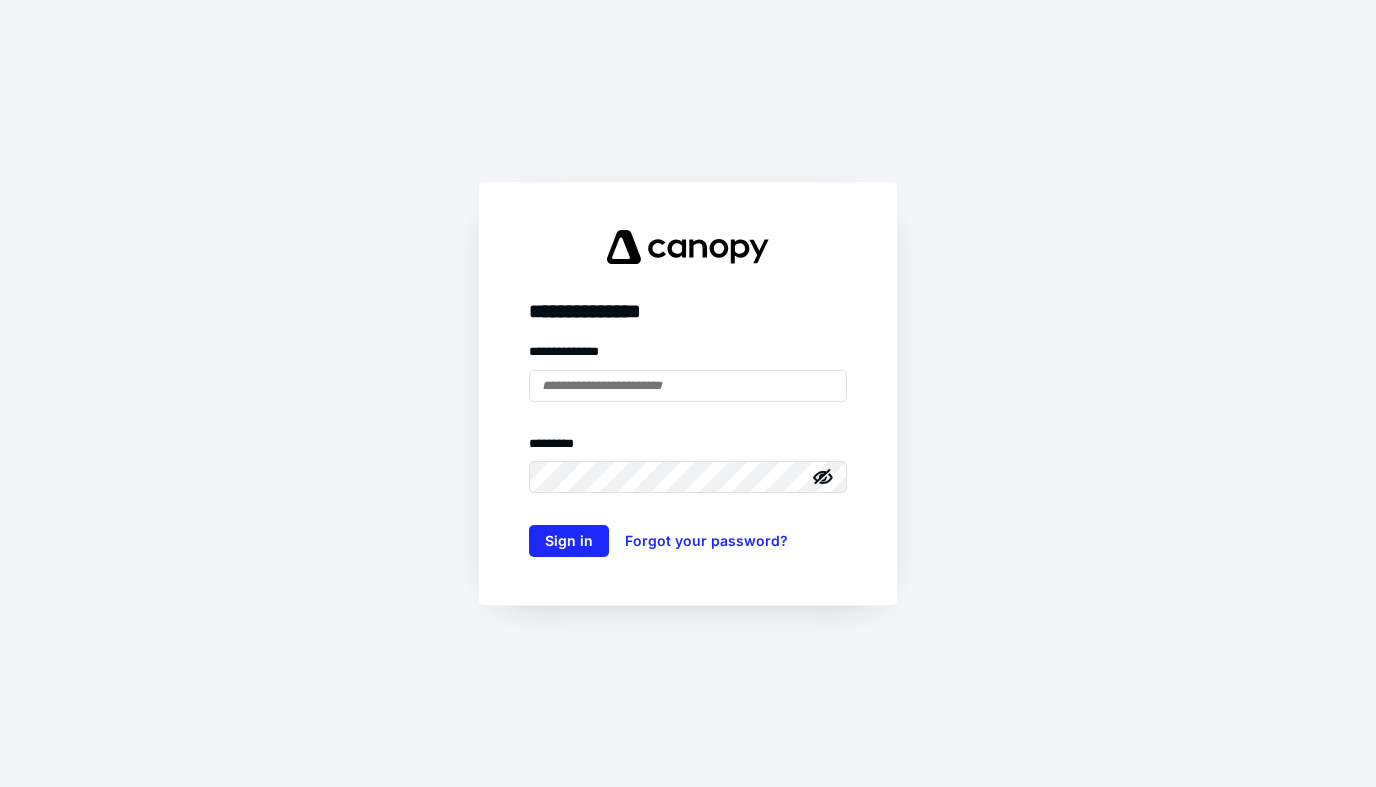 scroll, scrollTop: 0, scrollLeft: 0, axis: both 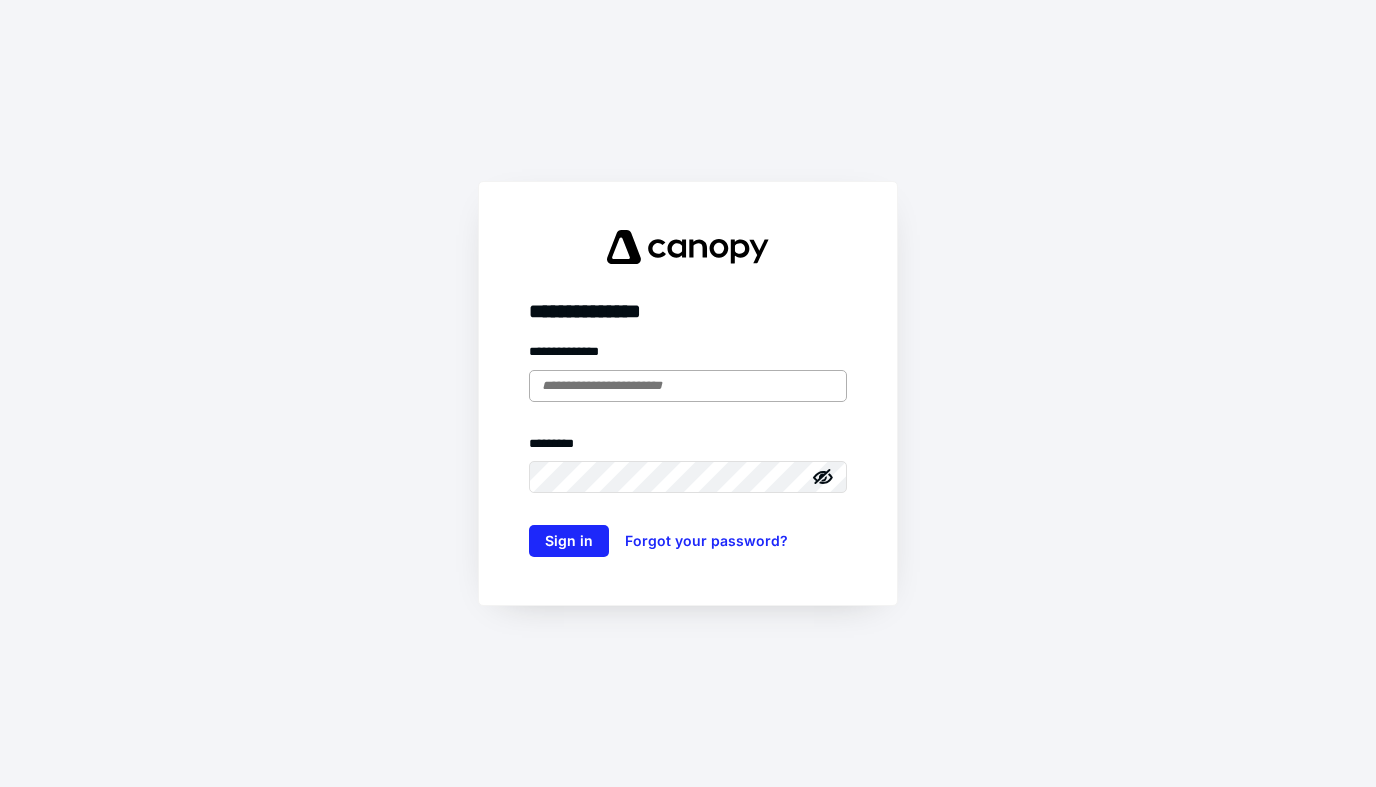 click at bounding box center [688, 386] 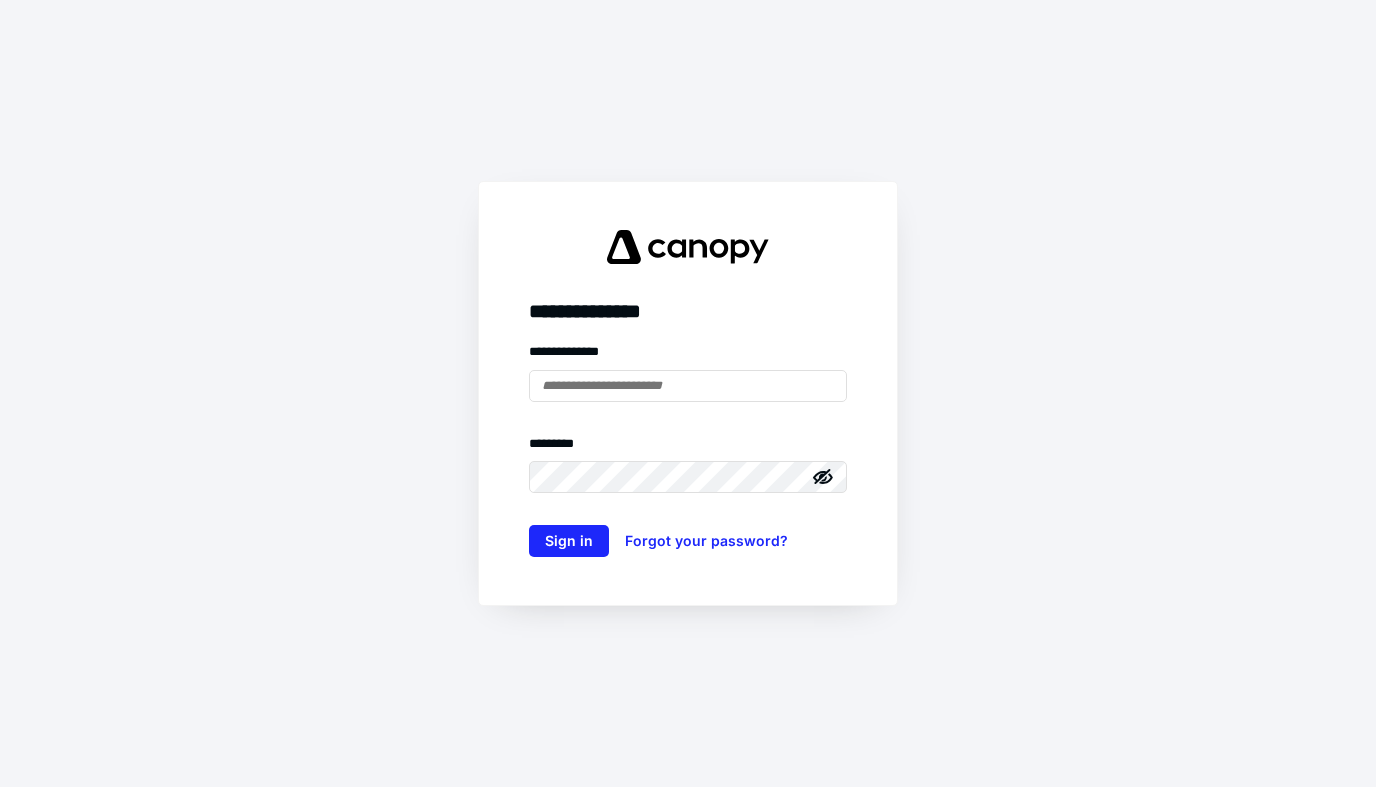 type on "**********" 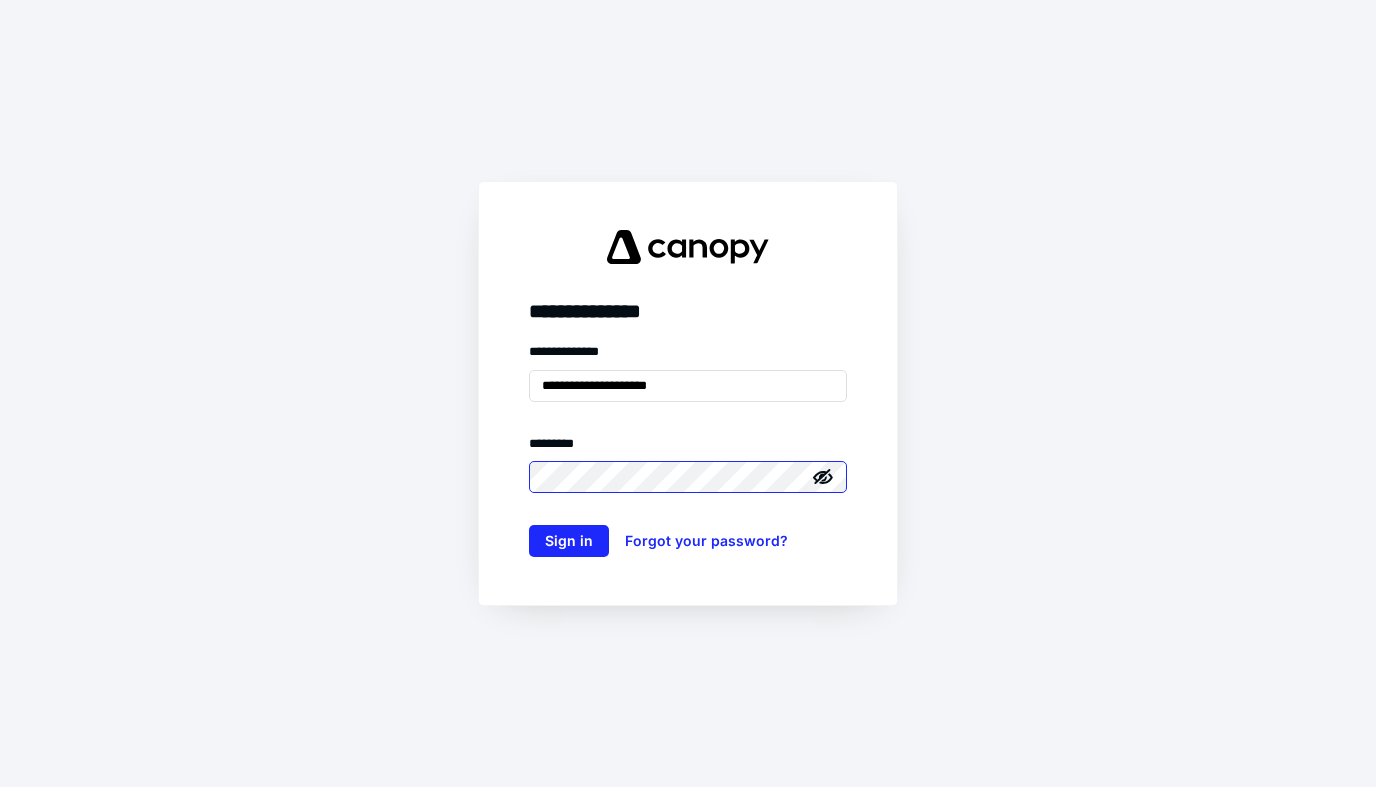 click on "Sign in" at bounding box center (569, 541) 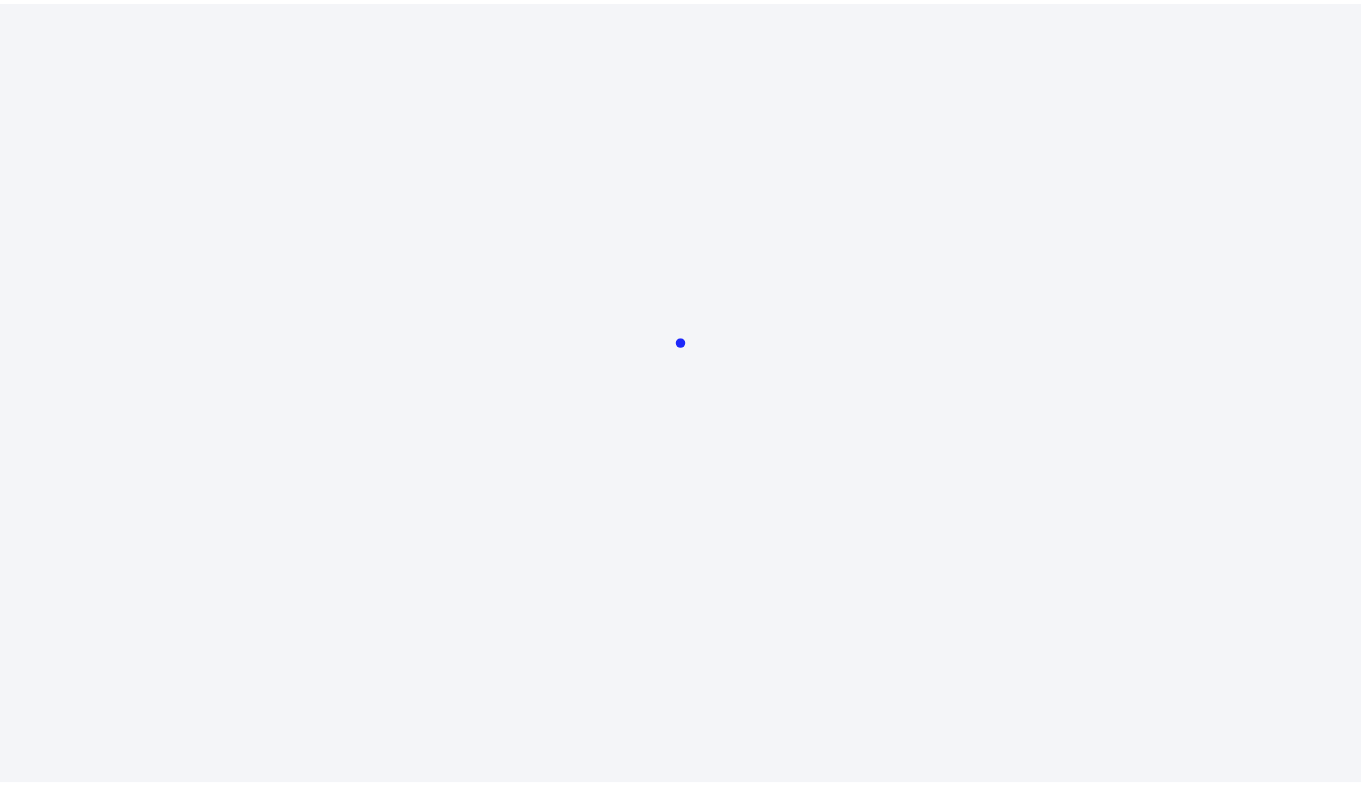 scroll, scrollTop: 0, scrollLeft: 0, axis: both 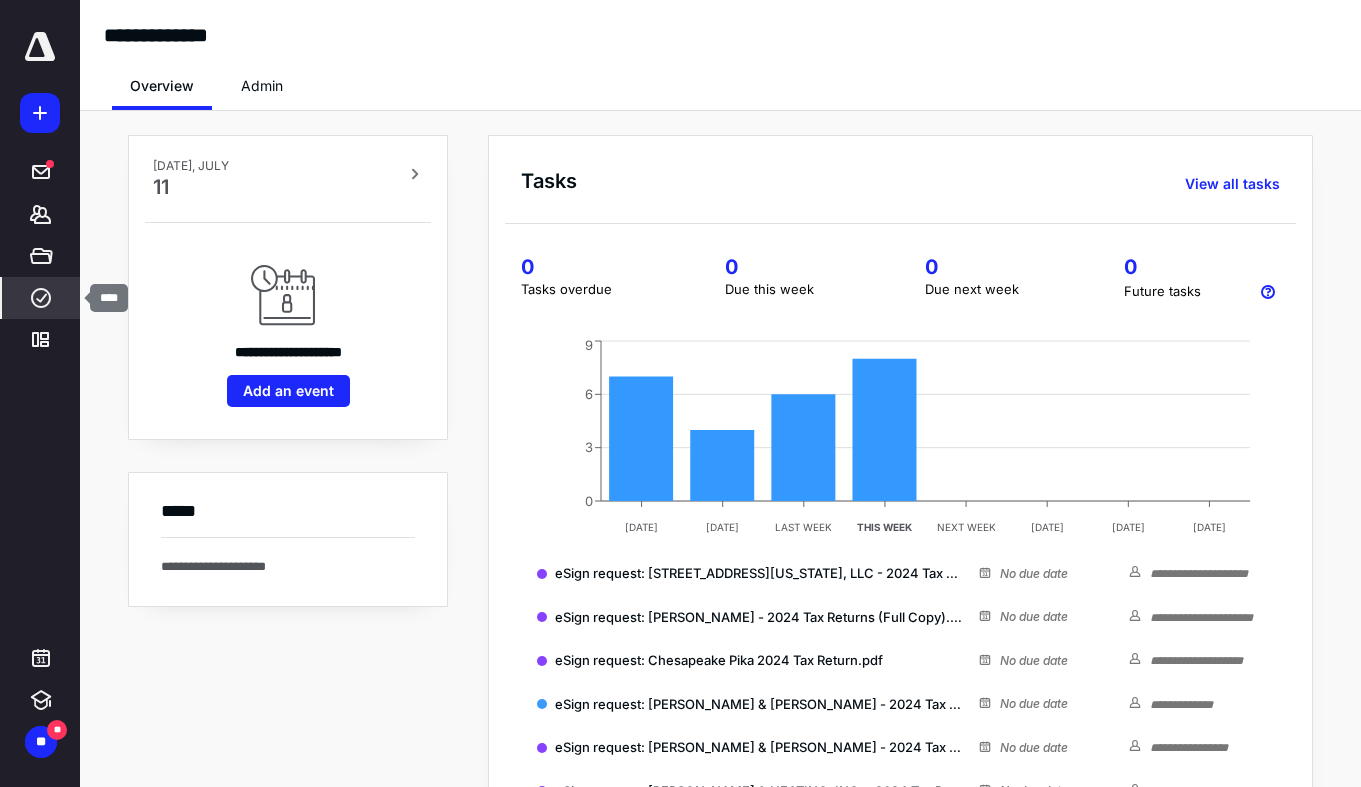 click 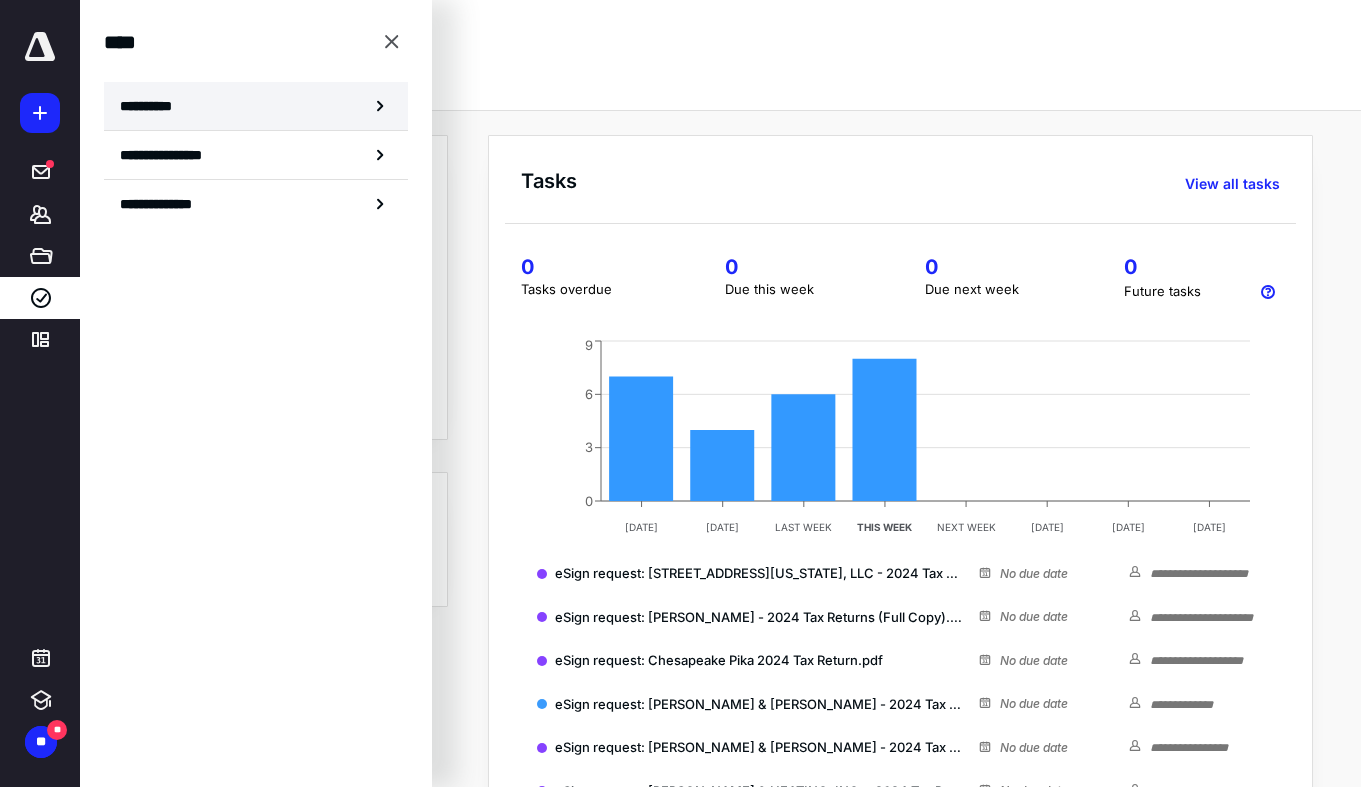 click on "**********" at bounding box center (256, 106) 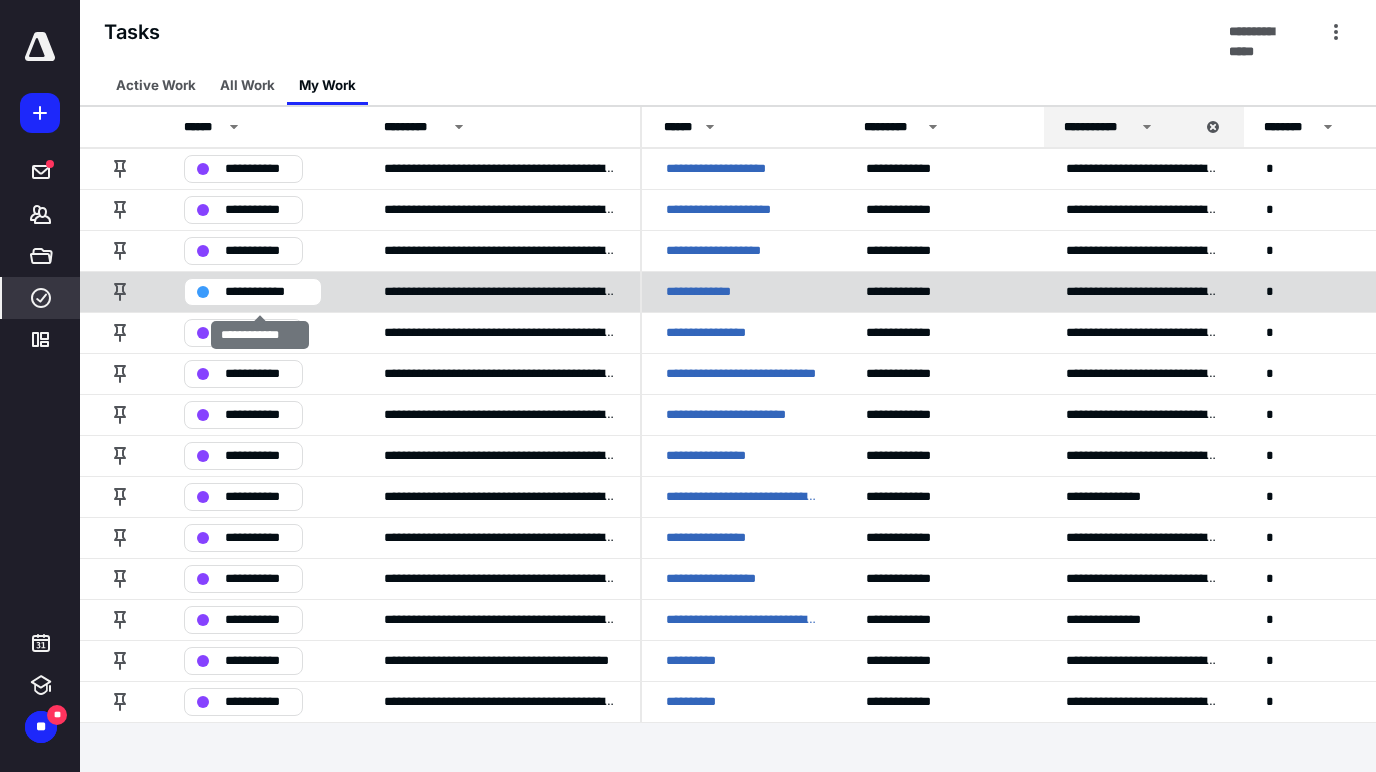 click on "**********" at bounding box center (267, 292) 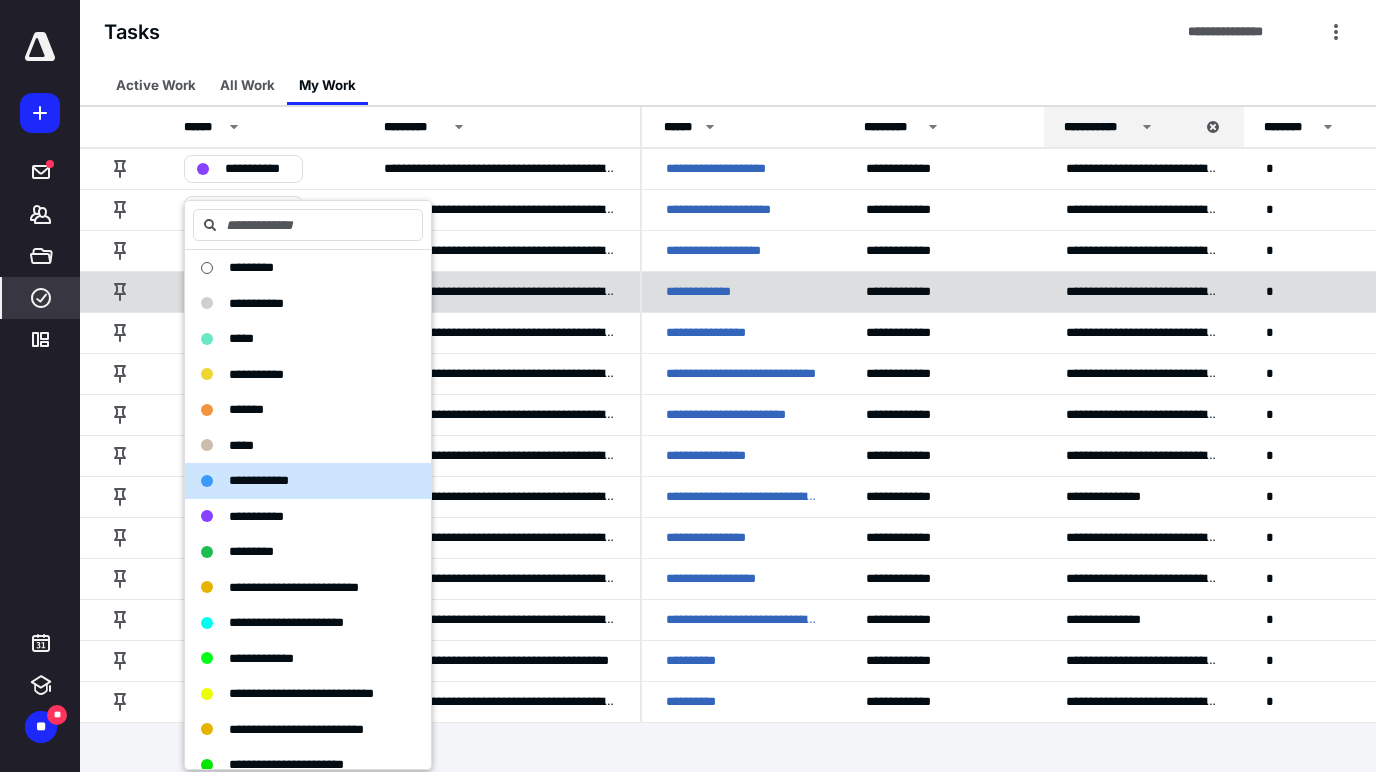 click on "**********" at bounding box center [717, 292] 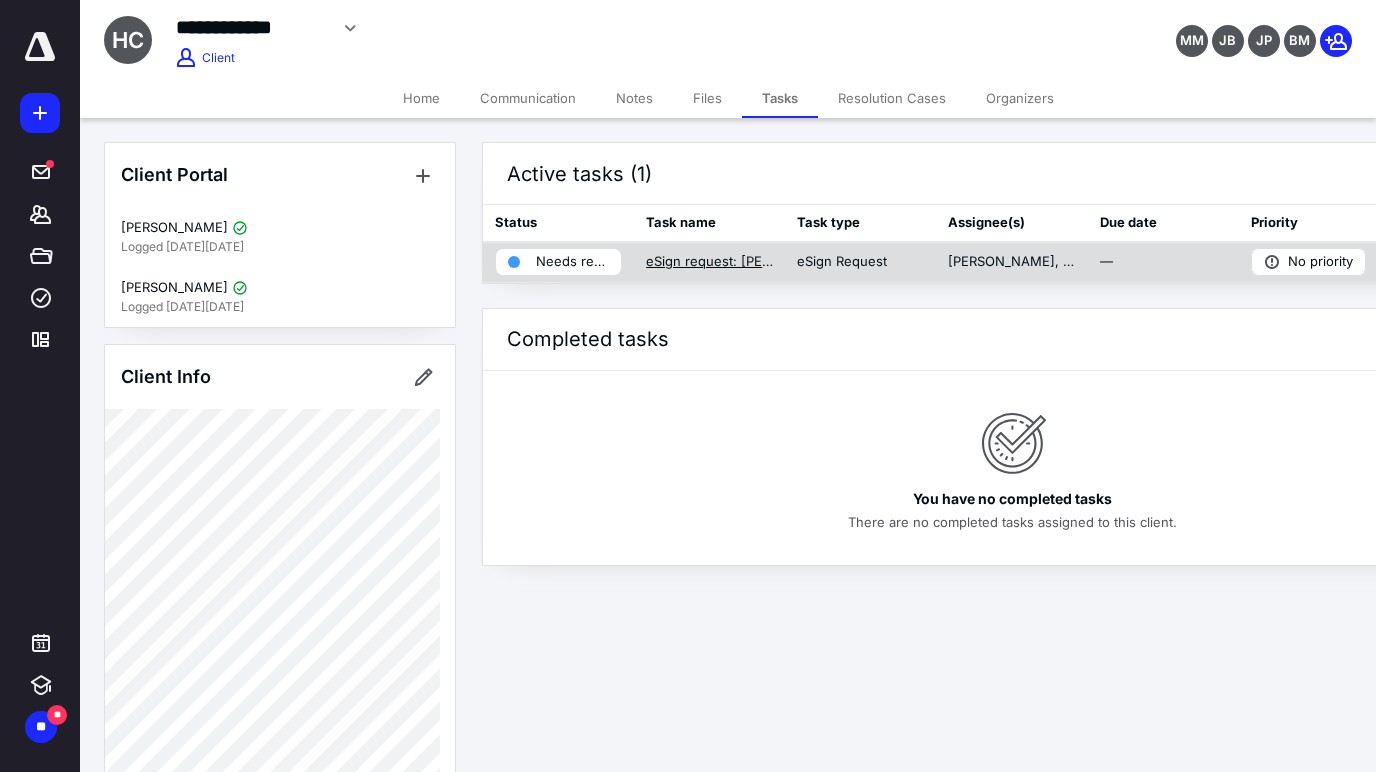 click on "eSign request: [PERSON_NAME] & [PERSON_NAME] - 2024 Tax Returns.pdf" at bounding box center [709, 262] 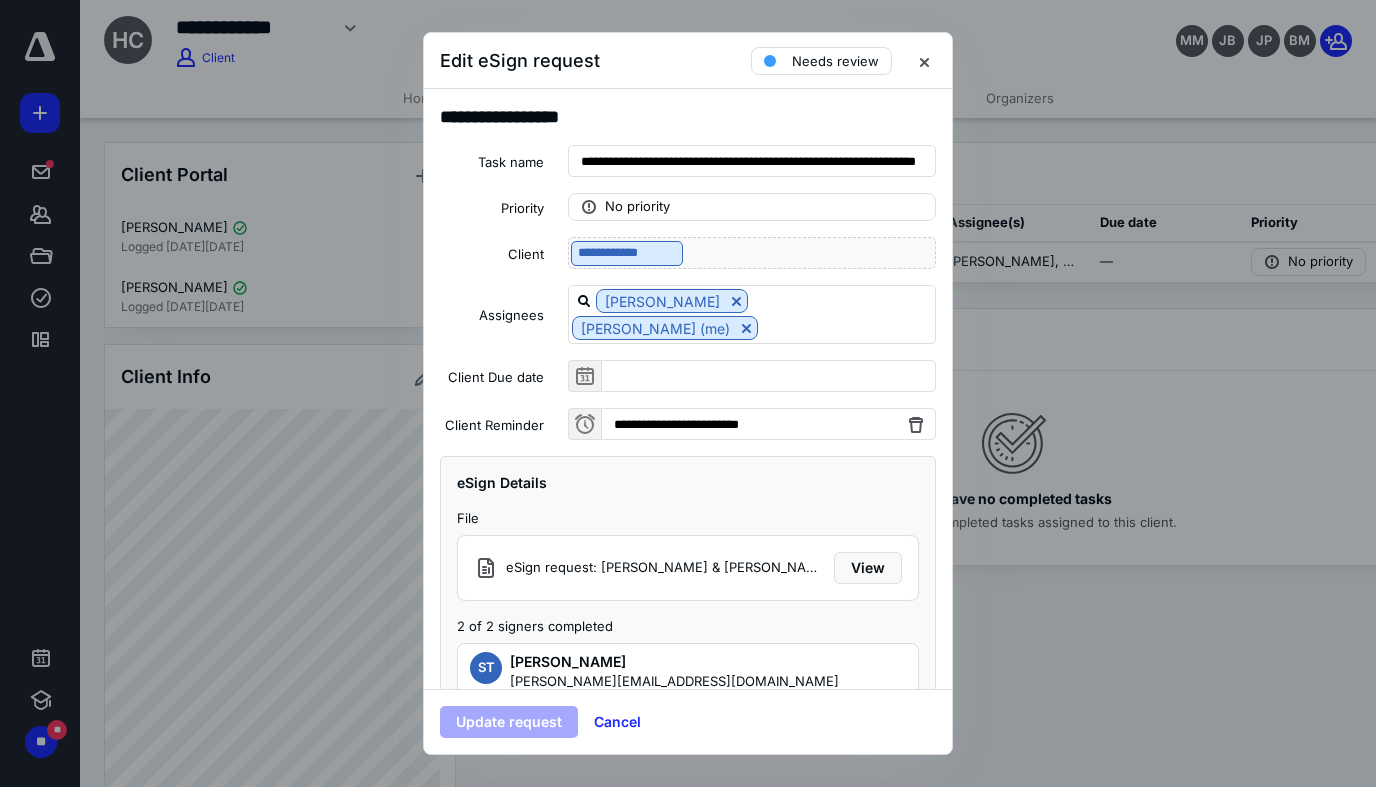 scroll, scrollTop: 72, scrollLeft: 0, axis: vertical 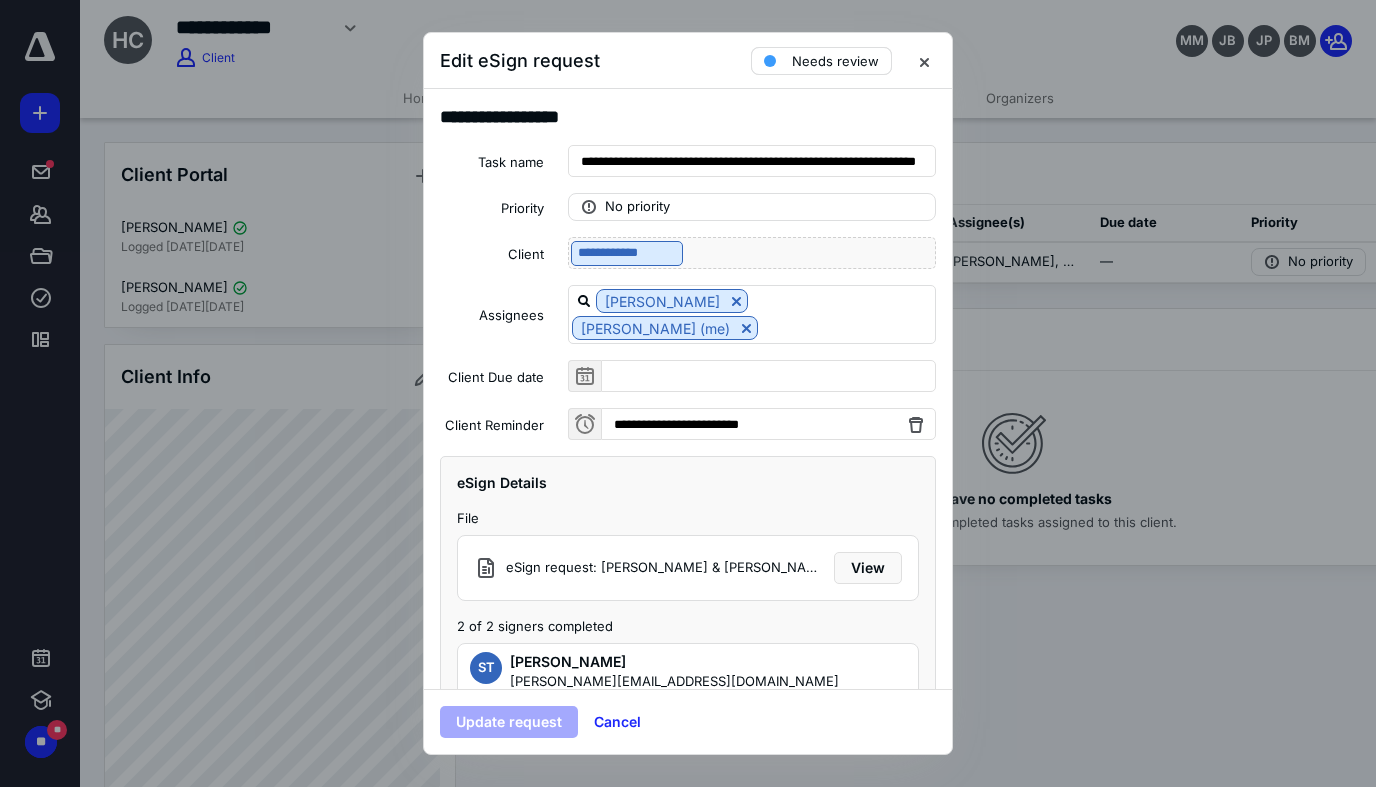click on "Needs review" at bounding box center [835, 61] 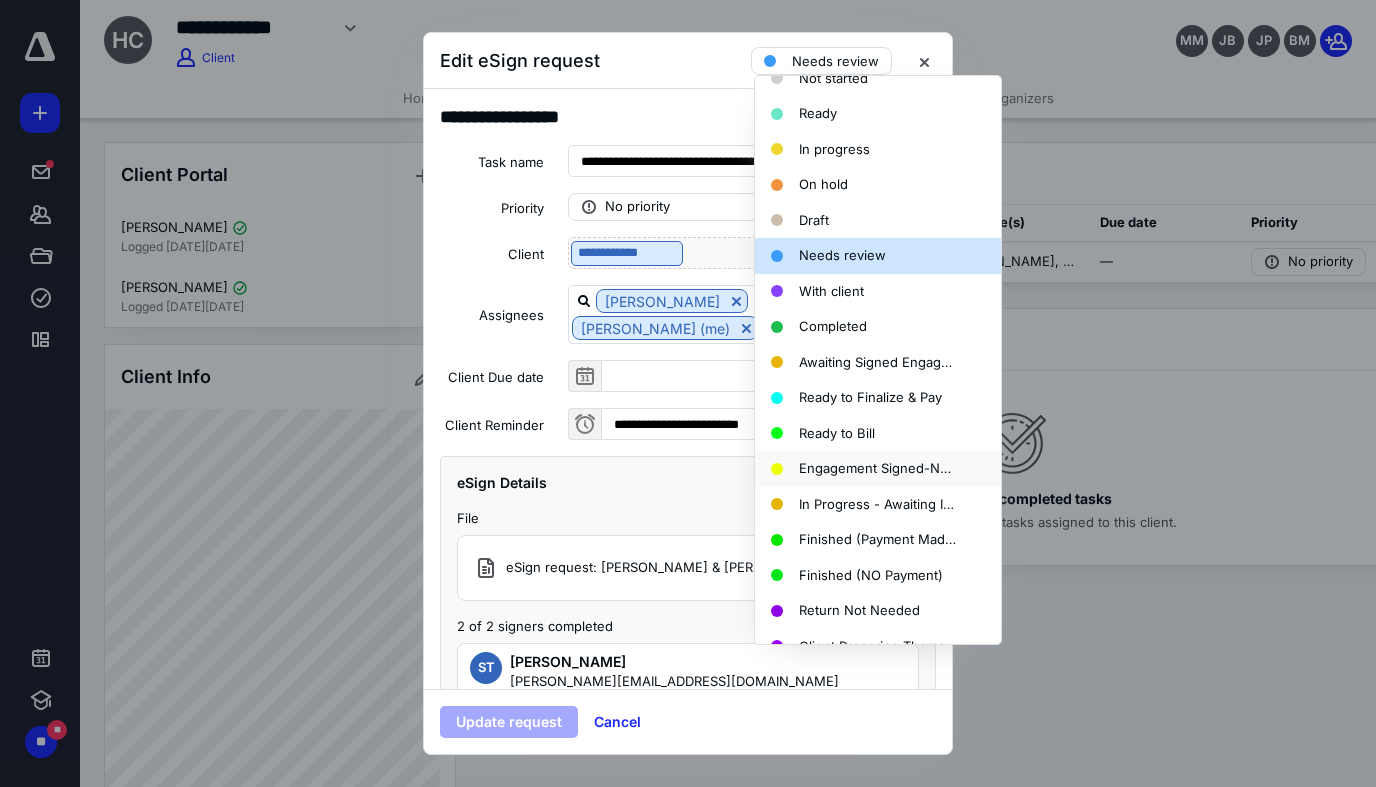 scroll, scrollTop: 200, scrollLeft: 0, axis: vertical 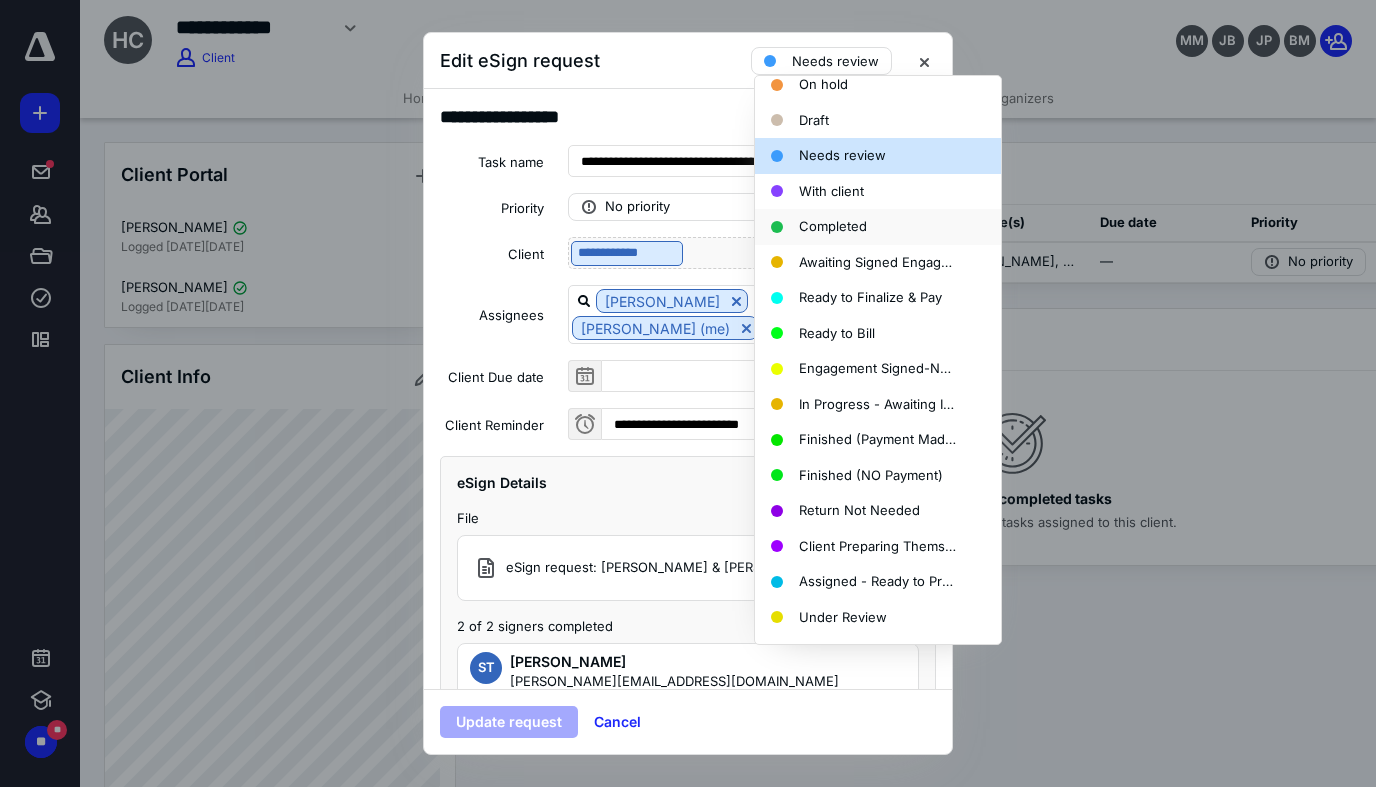 click on "Completed" at bounding box center [833, 227] 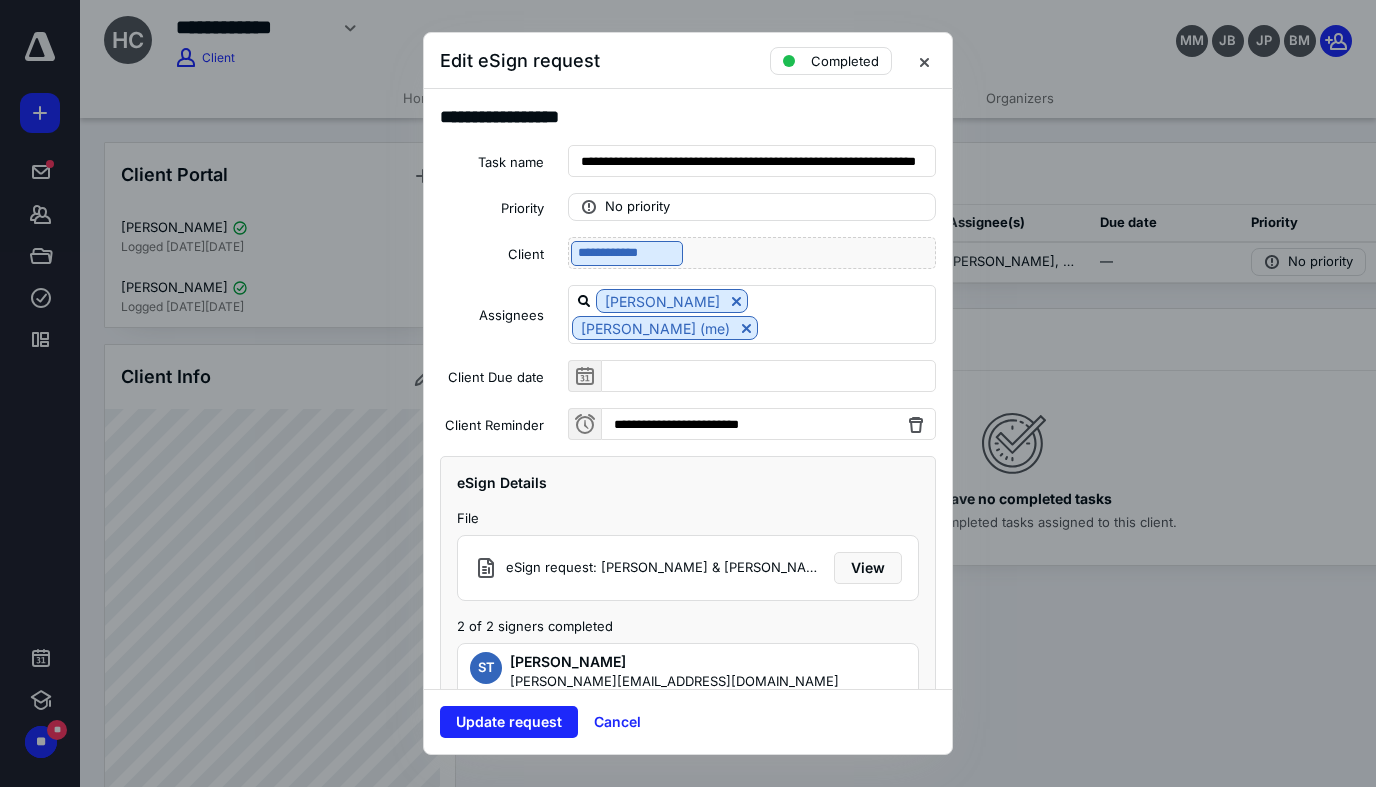 scroll, scrollTop: 72, scrollLeft: 0, axis: vertical 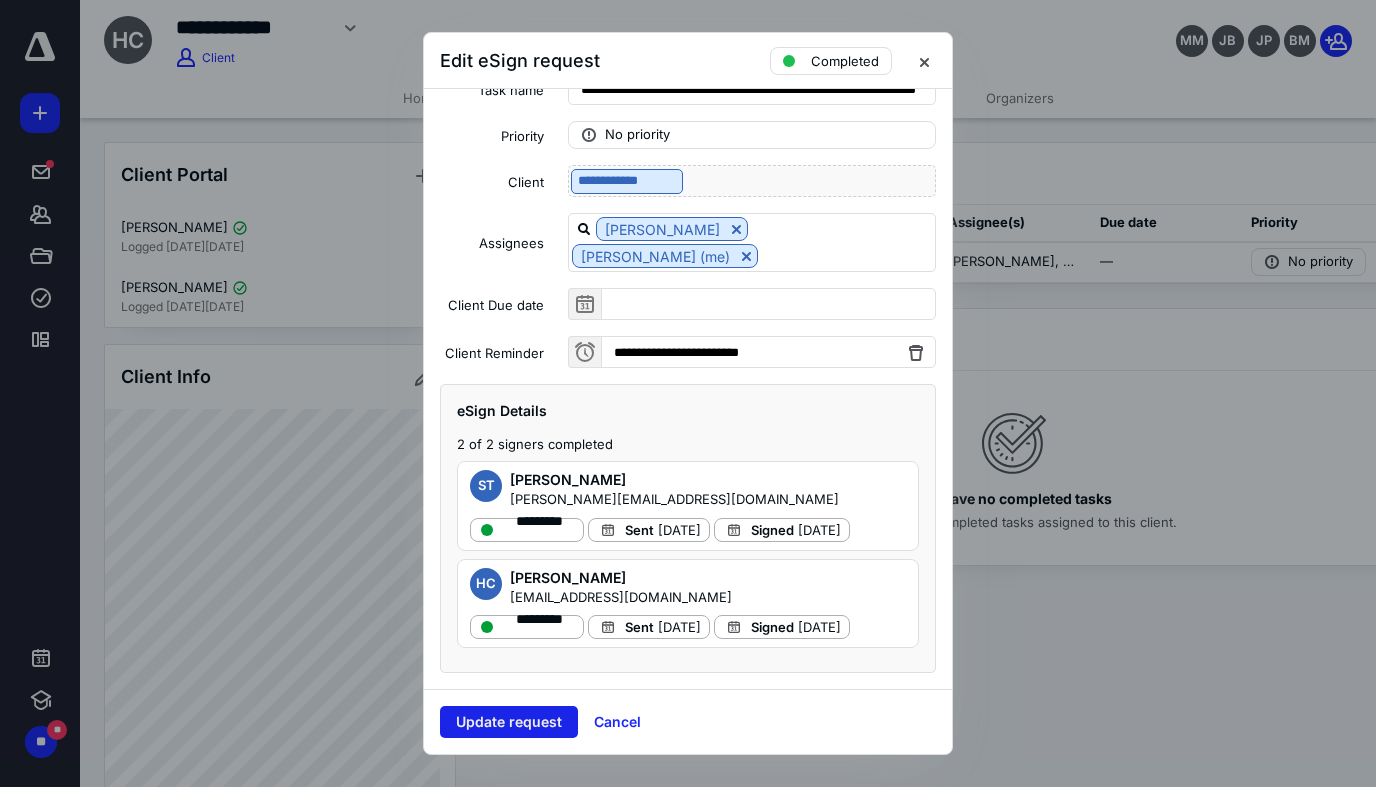 click on "Update request" at bounding box center [509, 722] 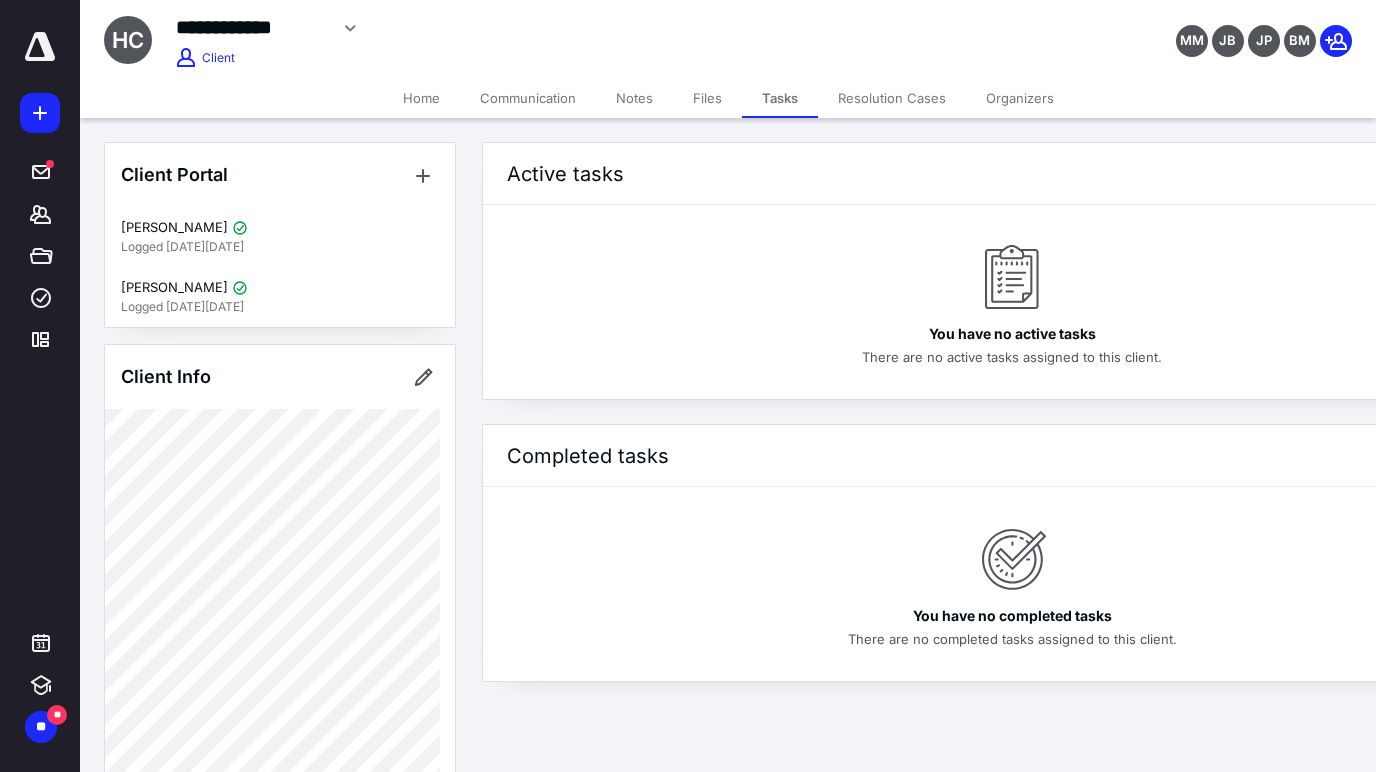 click on "Files" at bounding box center (707, 98) 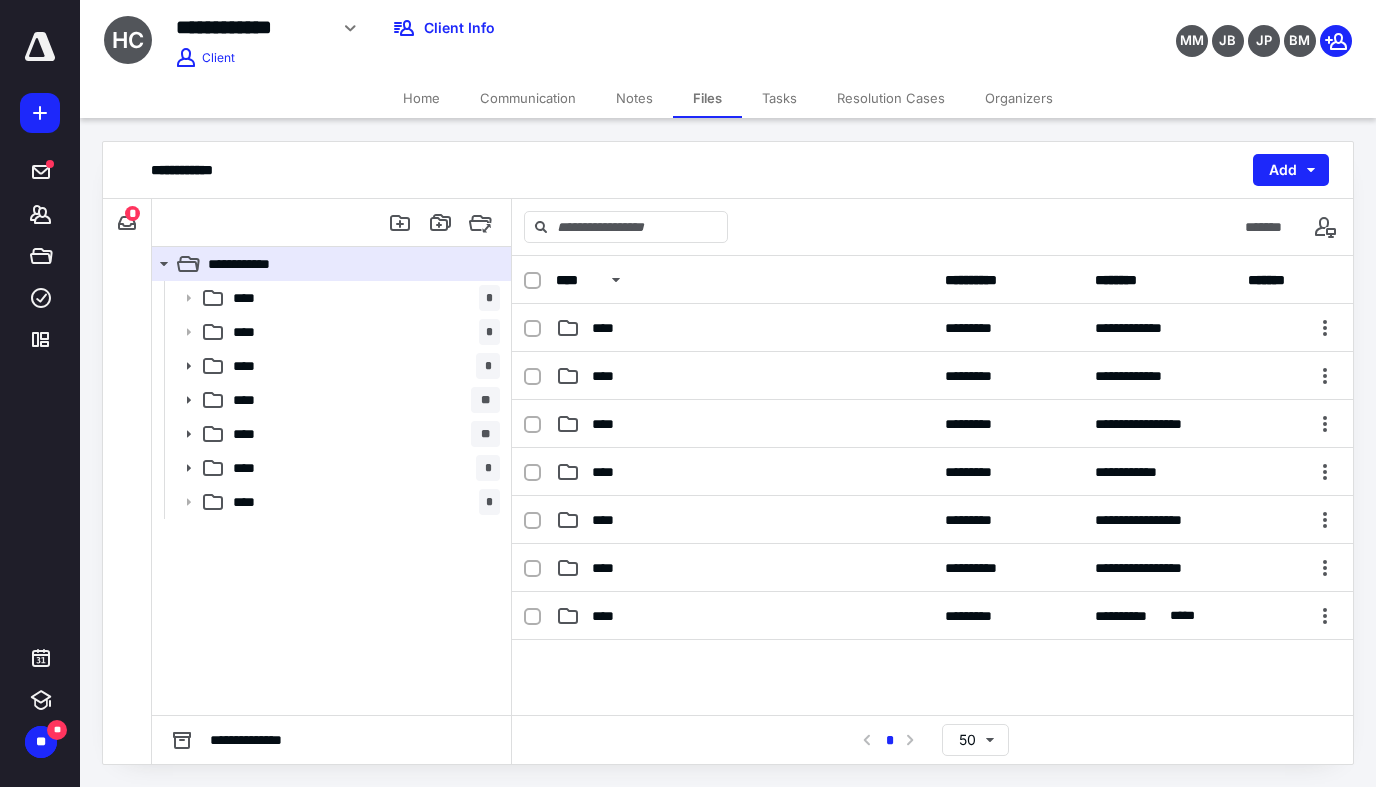 click on "*" at bounding box center (132, 213) 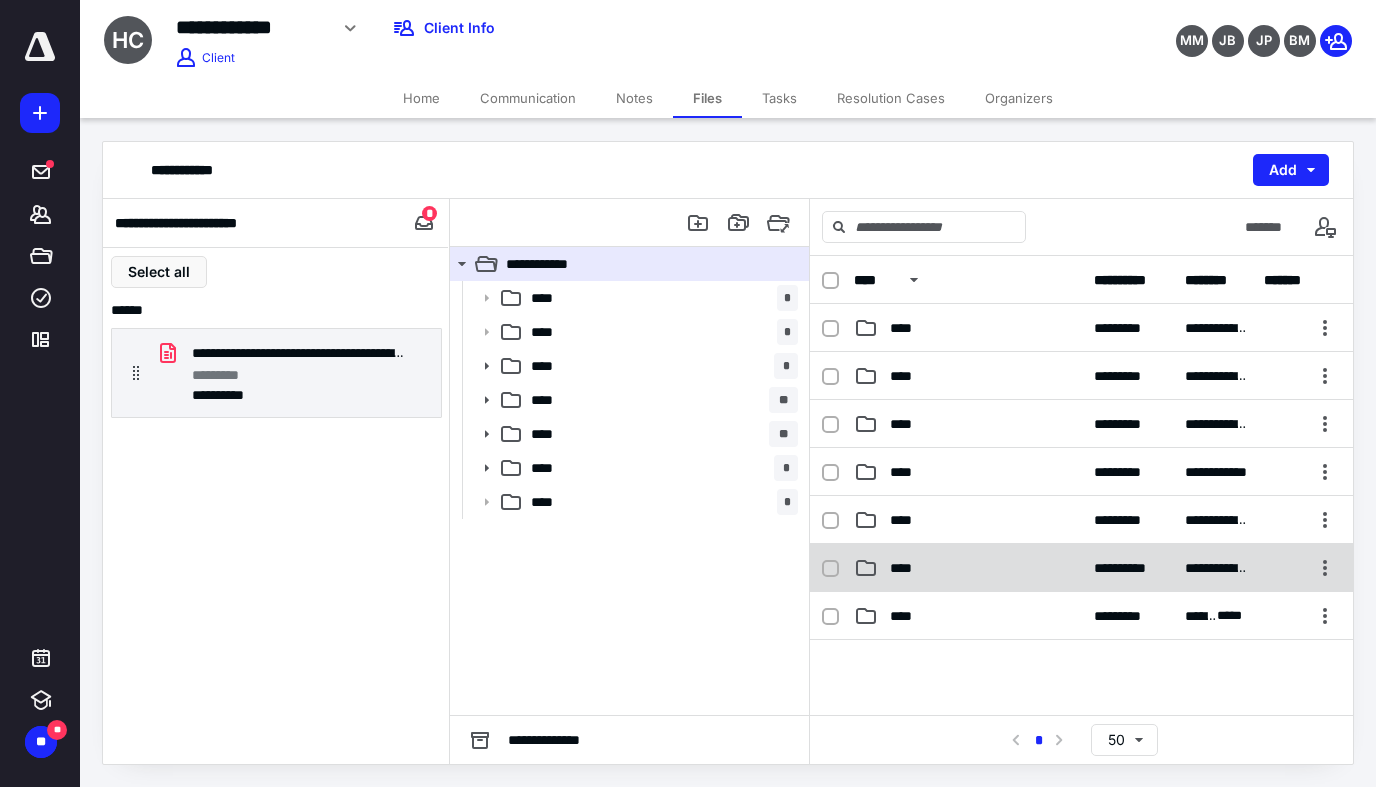 click on "****" at bounding box center (968, 568) 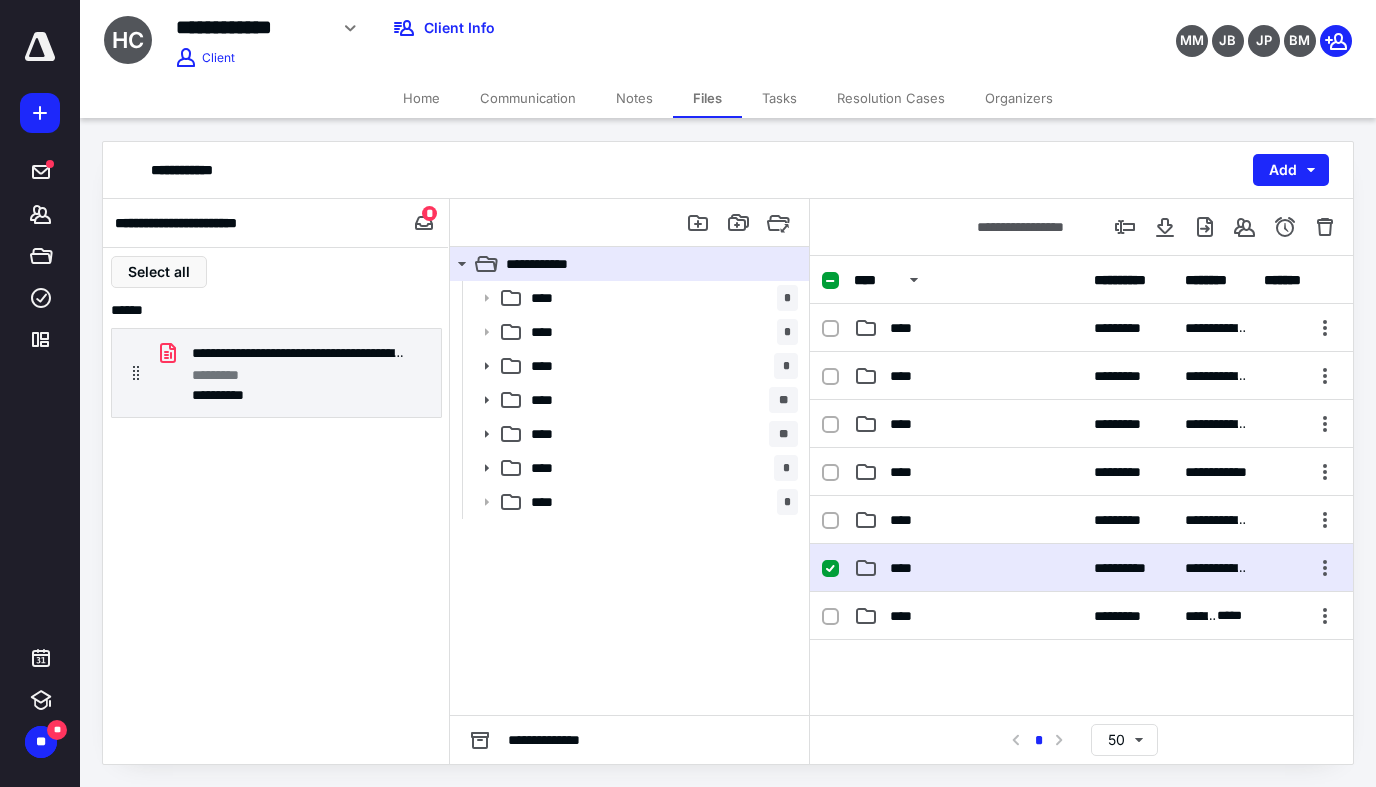 click on "****" at bounding box center (968, 568) 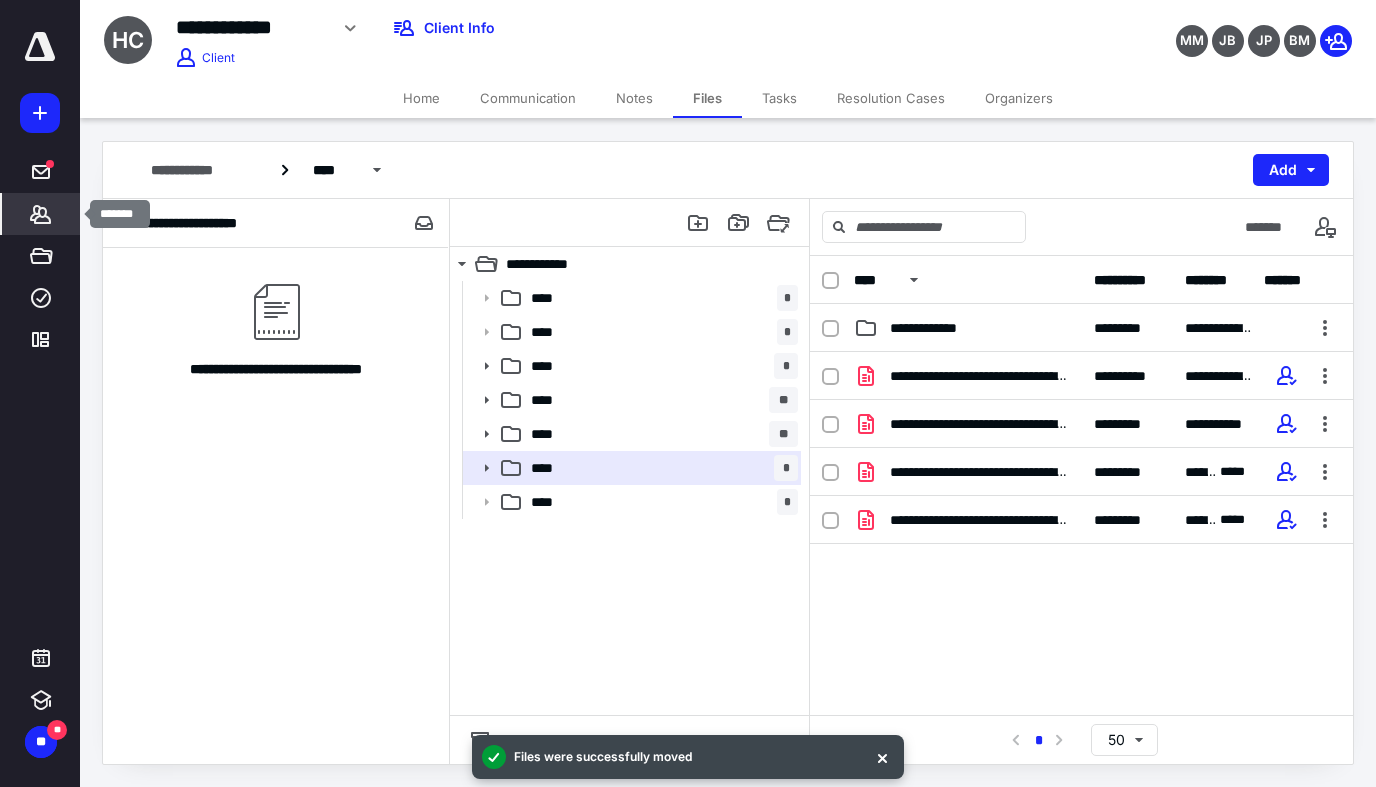 click 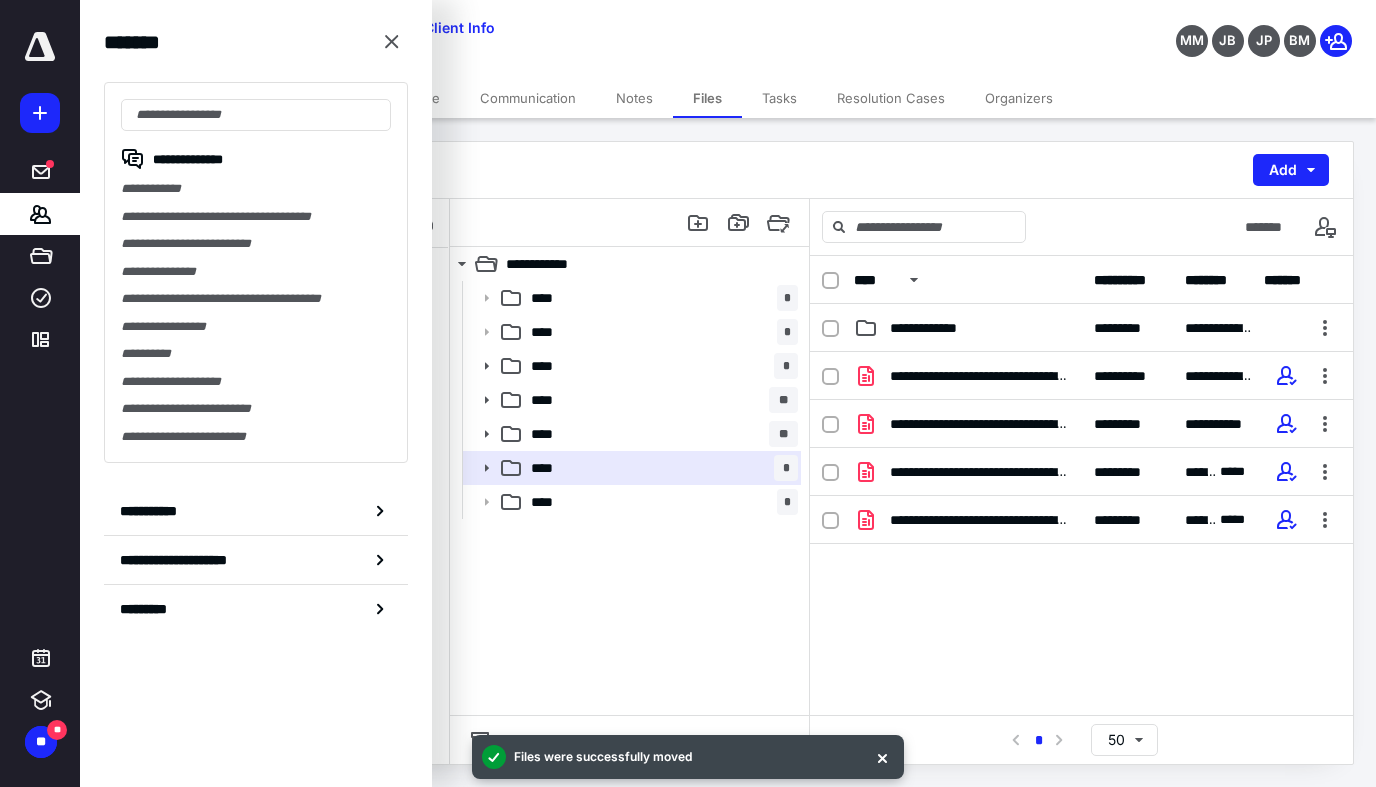 click on "**********" at bounding box center (728, 170) 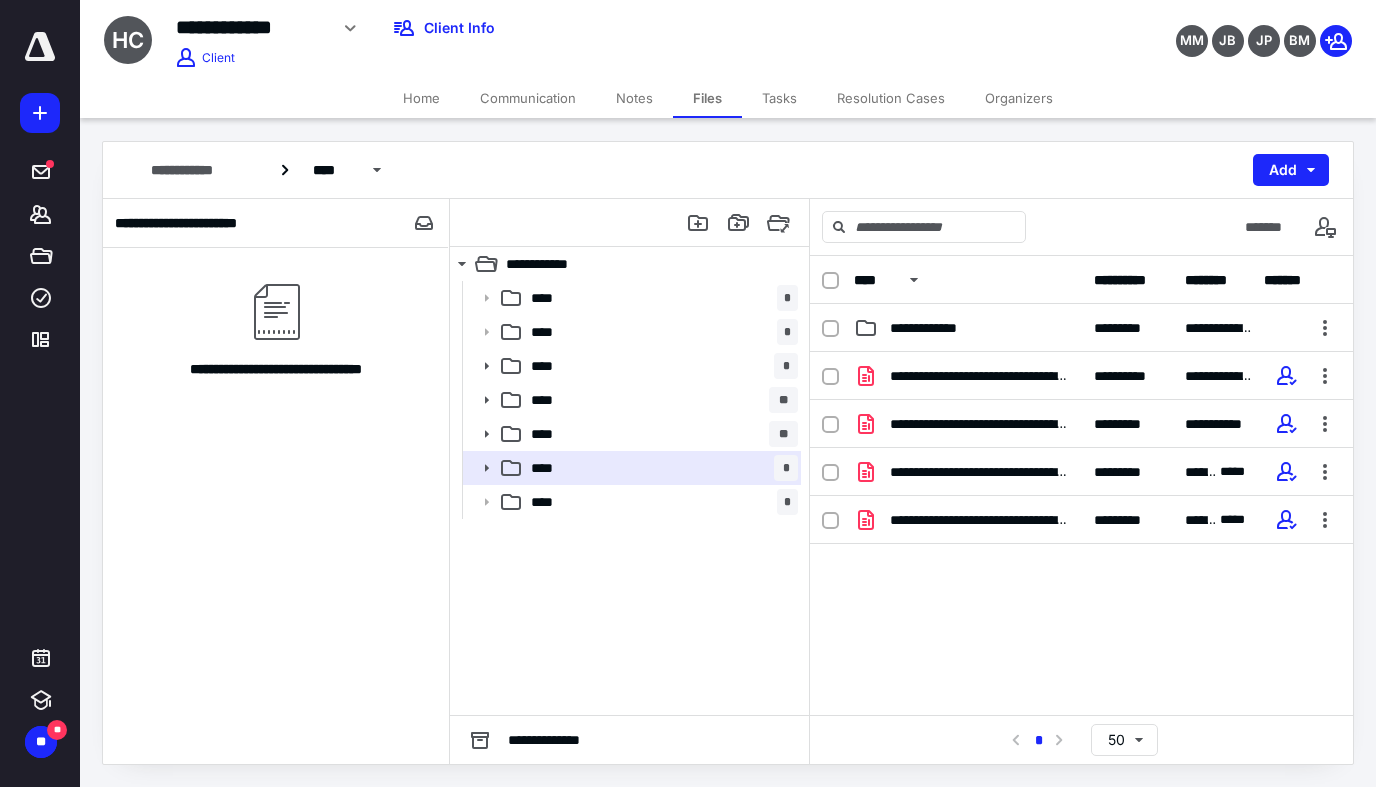 click on "**********" at bounding box center (1081, 502) 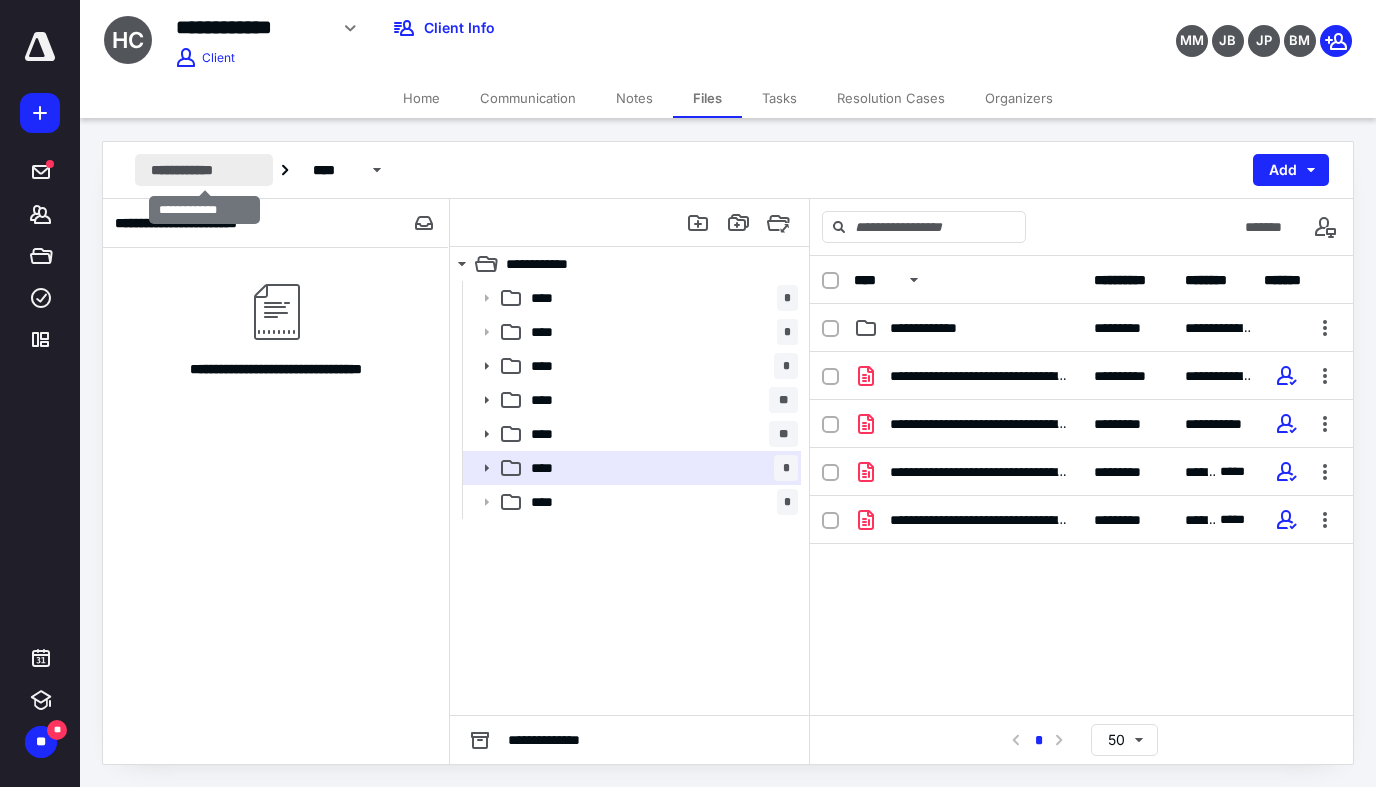 click on "**********" at bounding box center (204, 170) 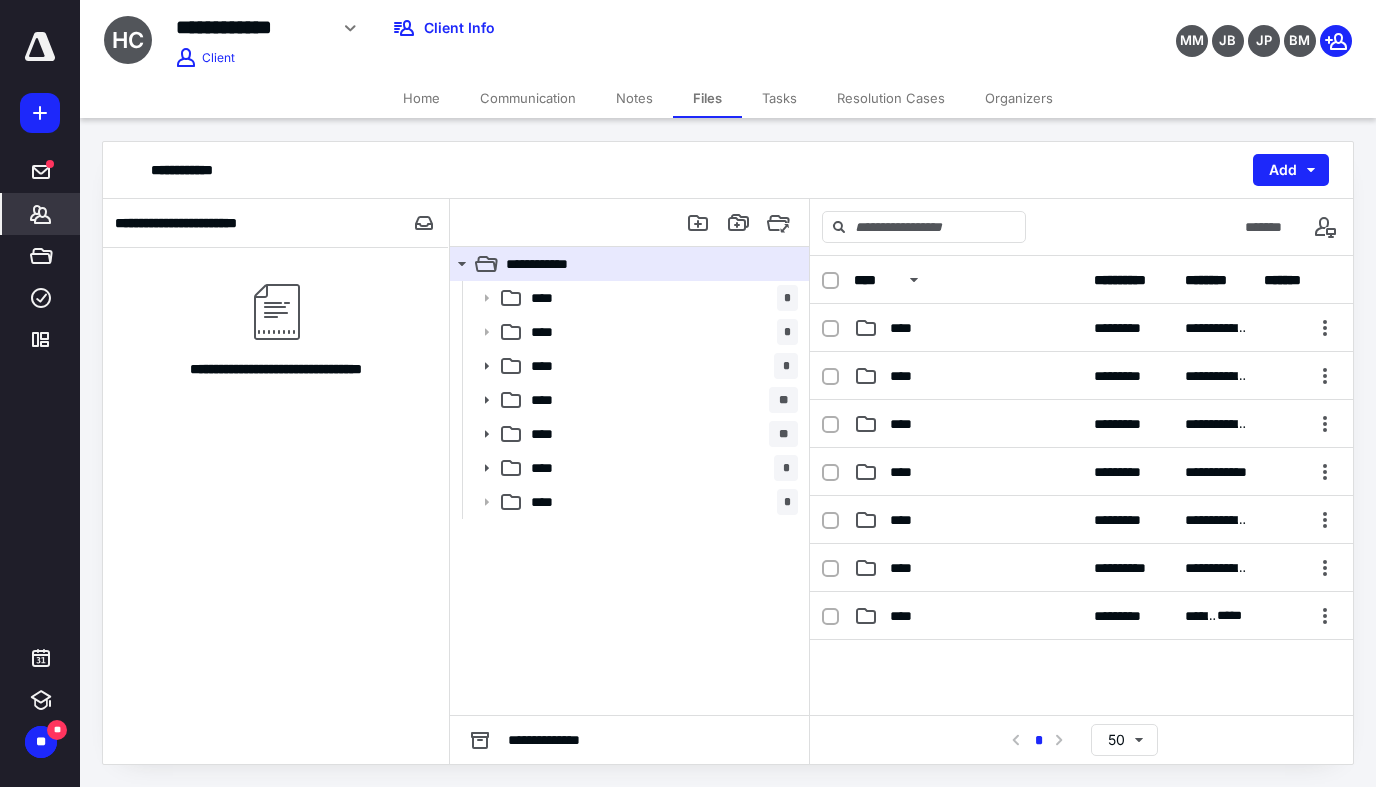 click 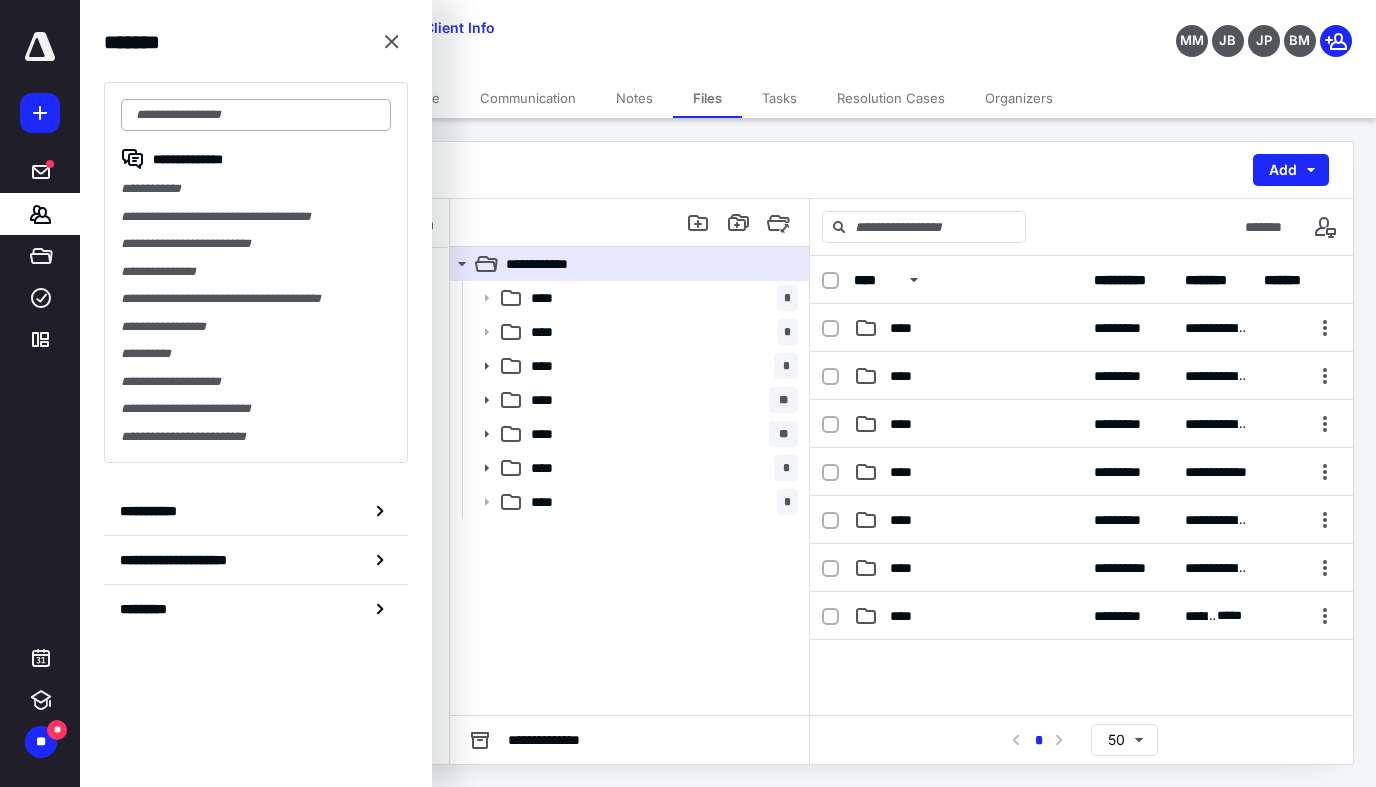 click at bounding box center [256, 115] 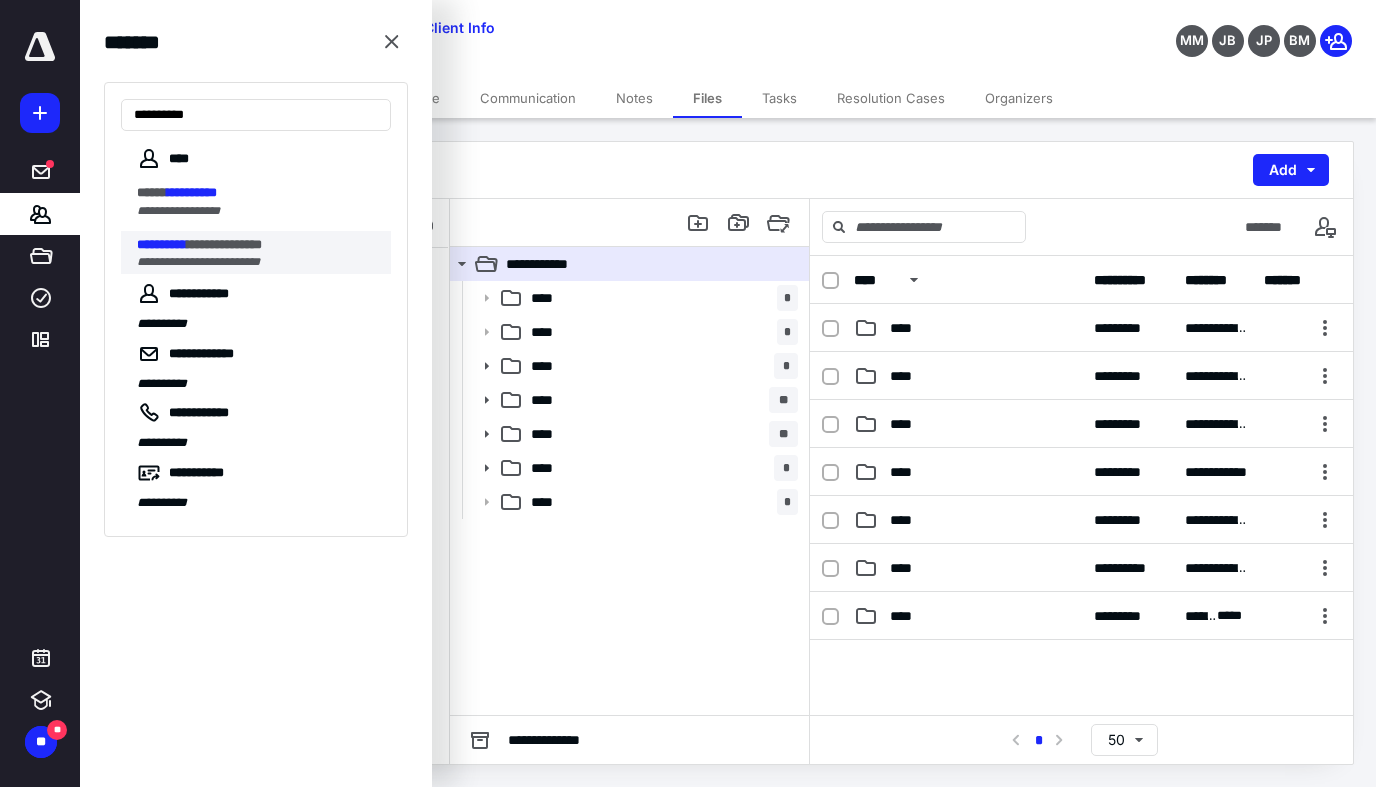 type on "**********" 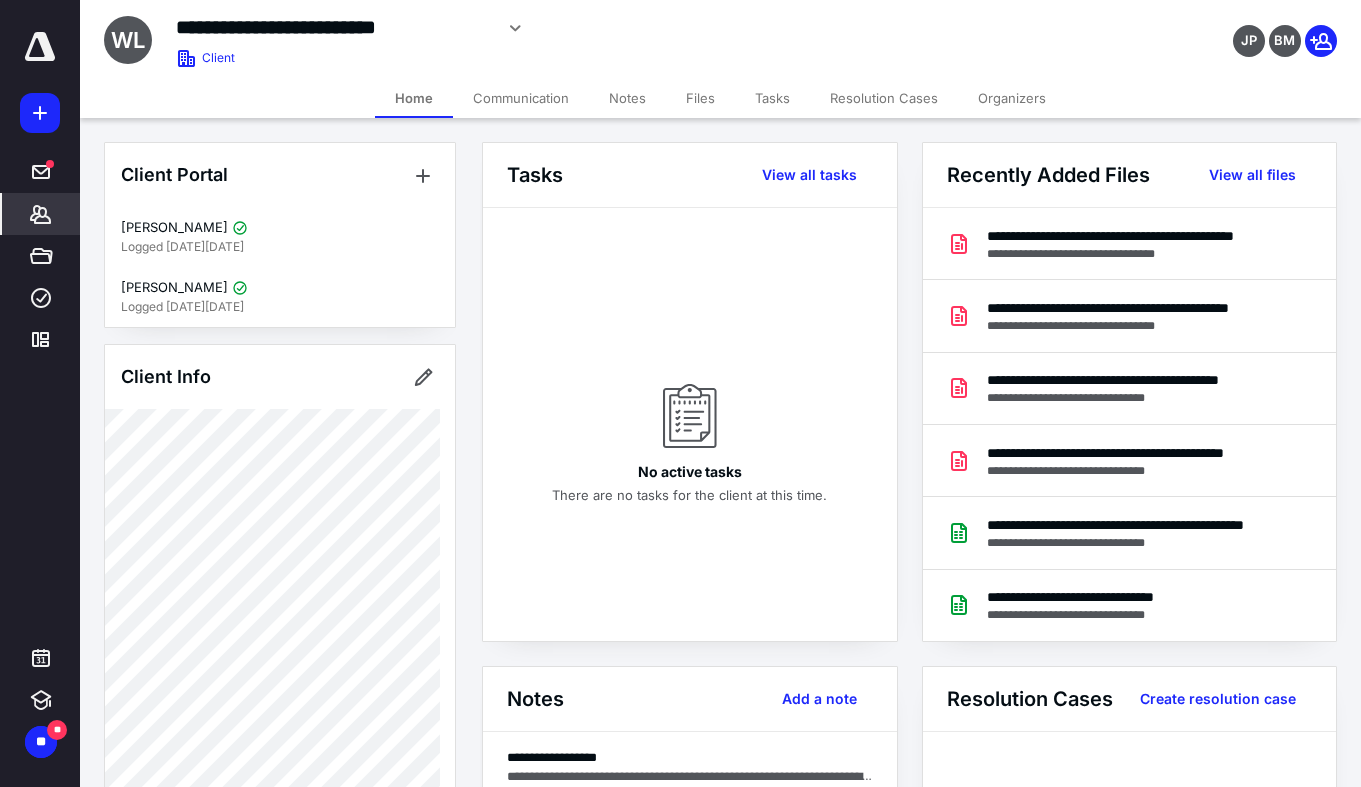 click on "Files" at bounding box center (700, 98) 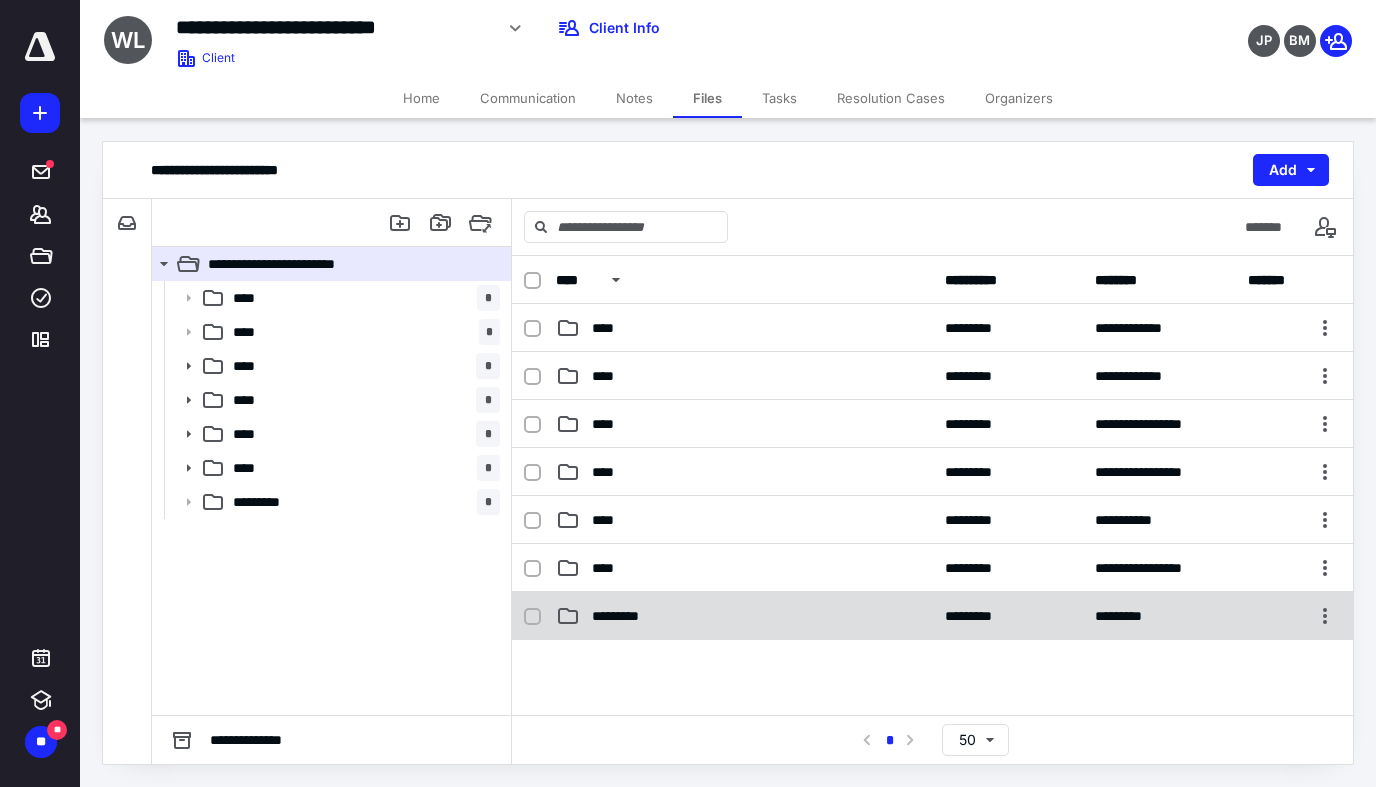 click on "********* ********* *********" at bounding box center [932, 616] 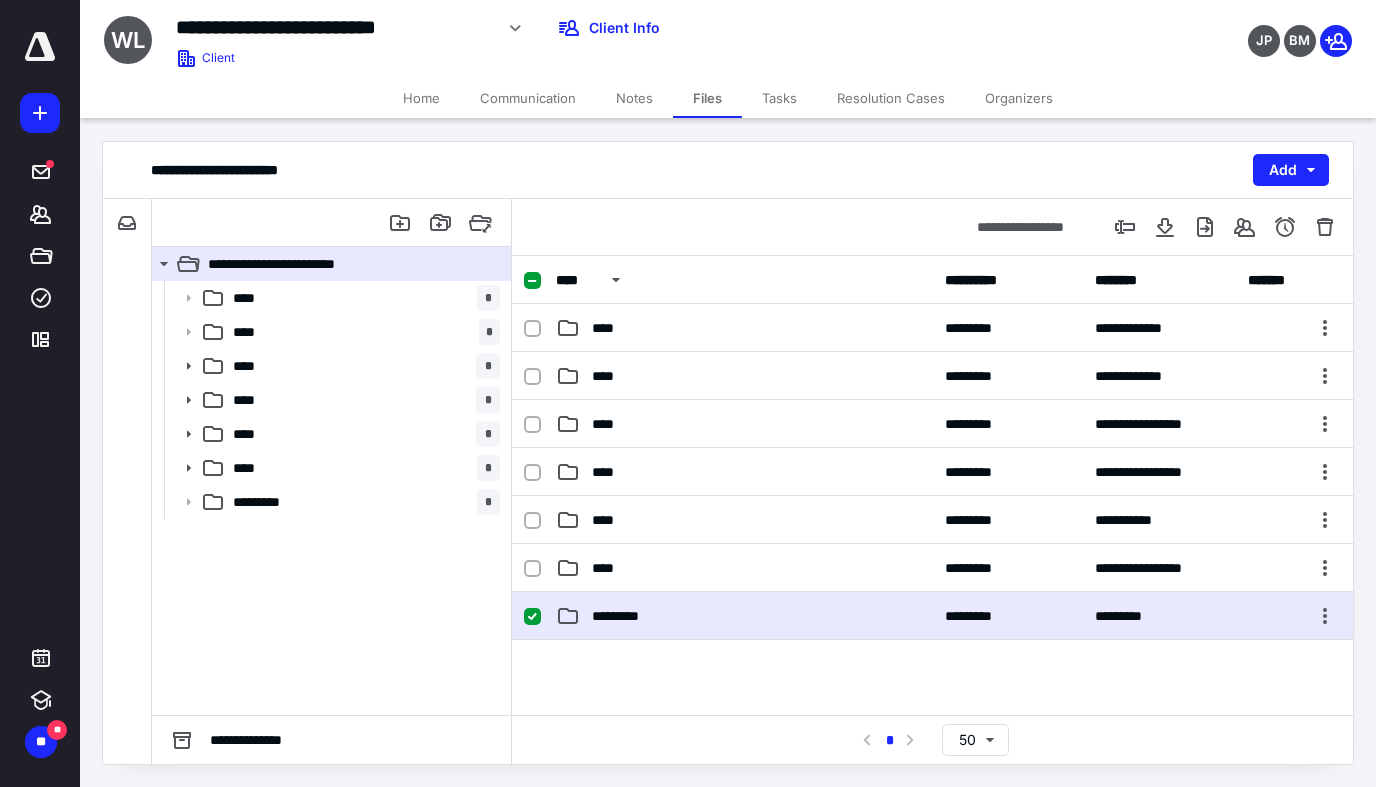 click on "********* ********* *********" at bounding box center (932, 616) 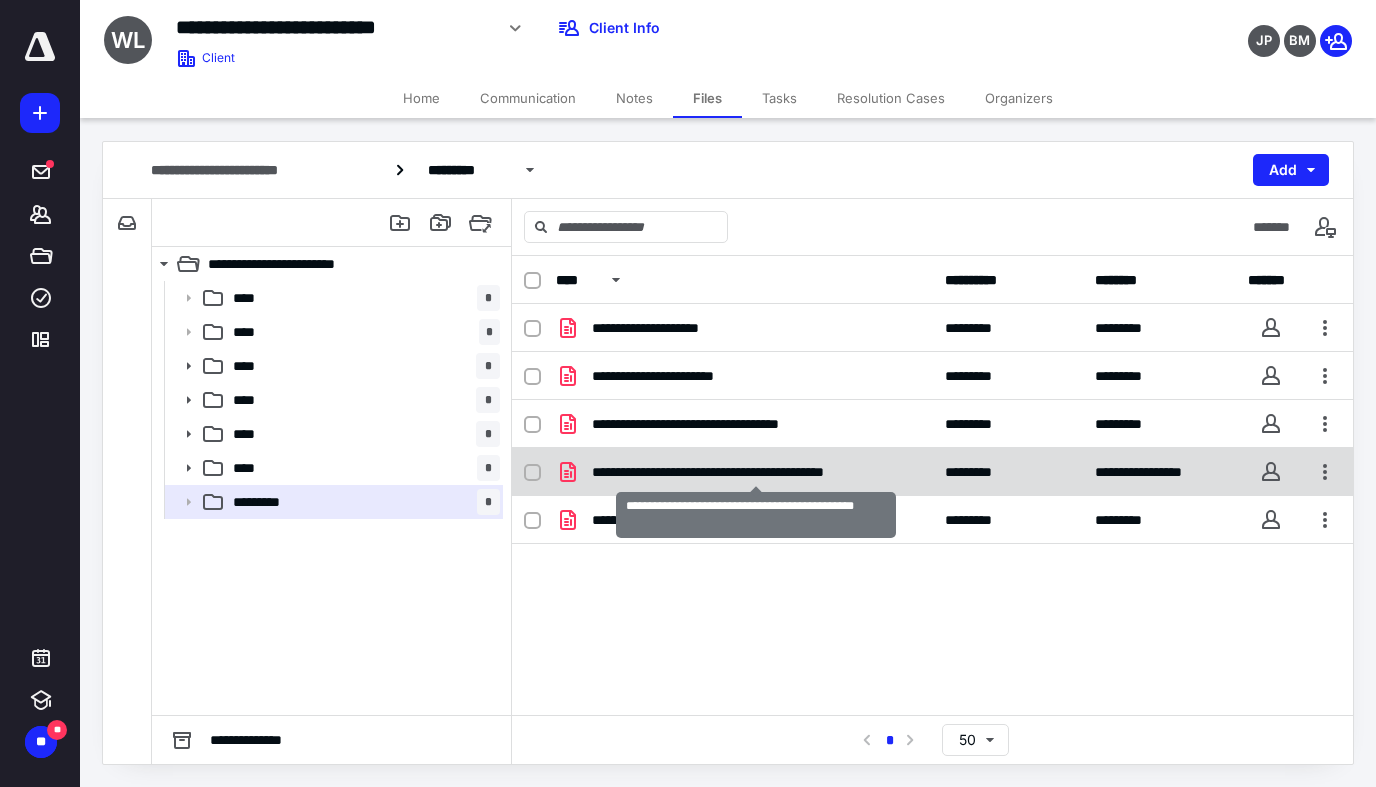 click on "**********" at bounding box center (756, 472) 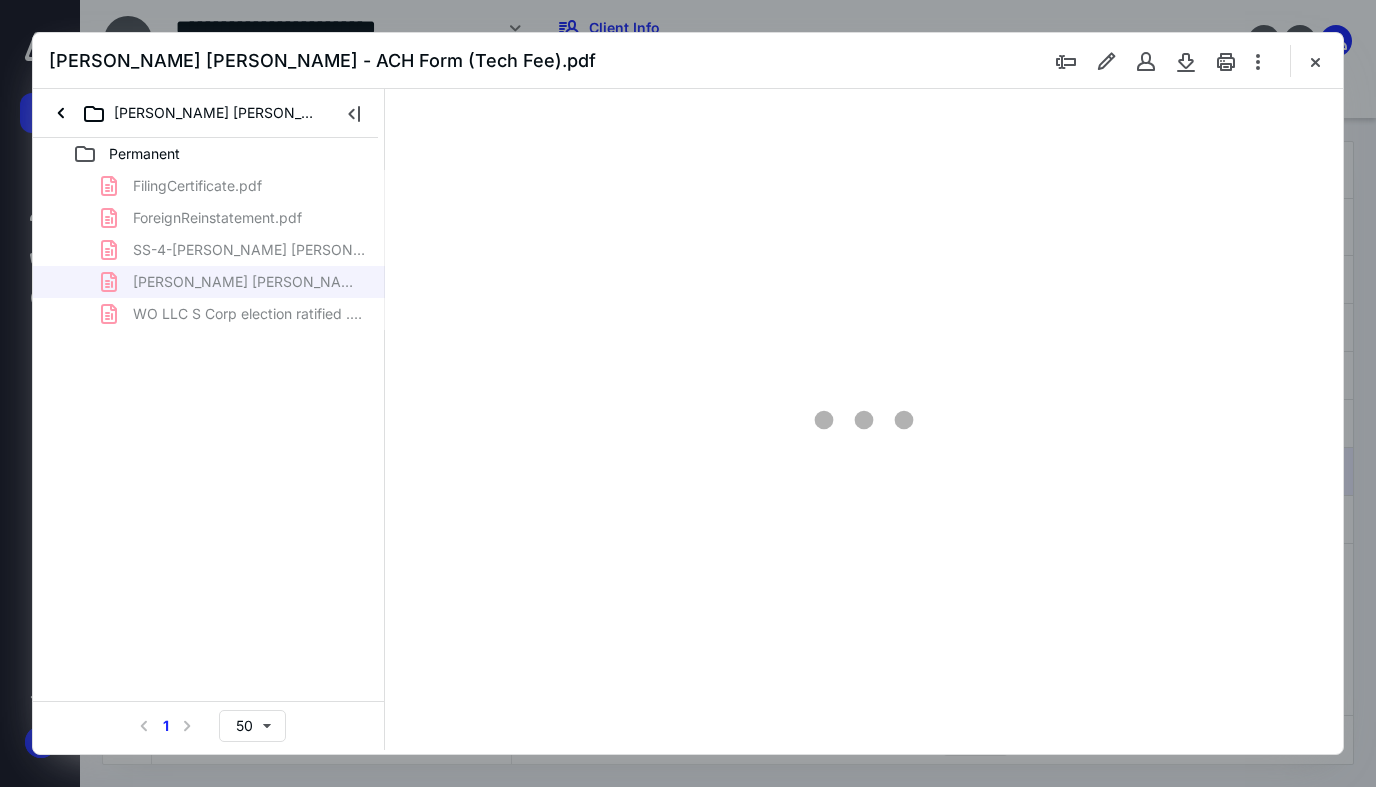 scroll, scrollTop: 0, scrollLeft: 0, axis: both 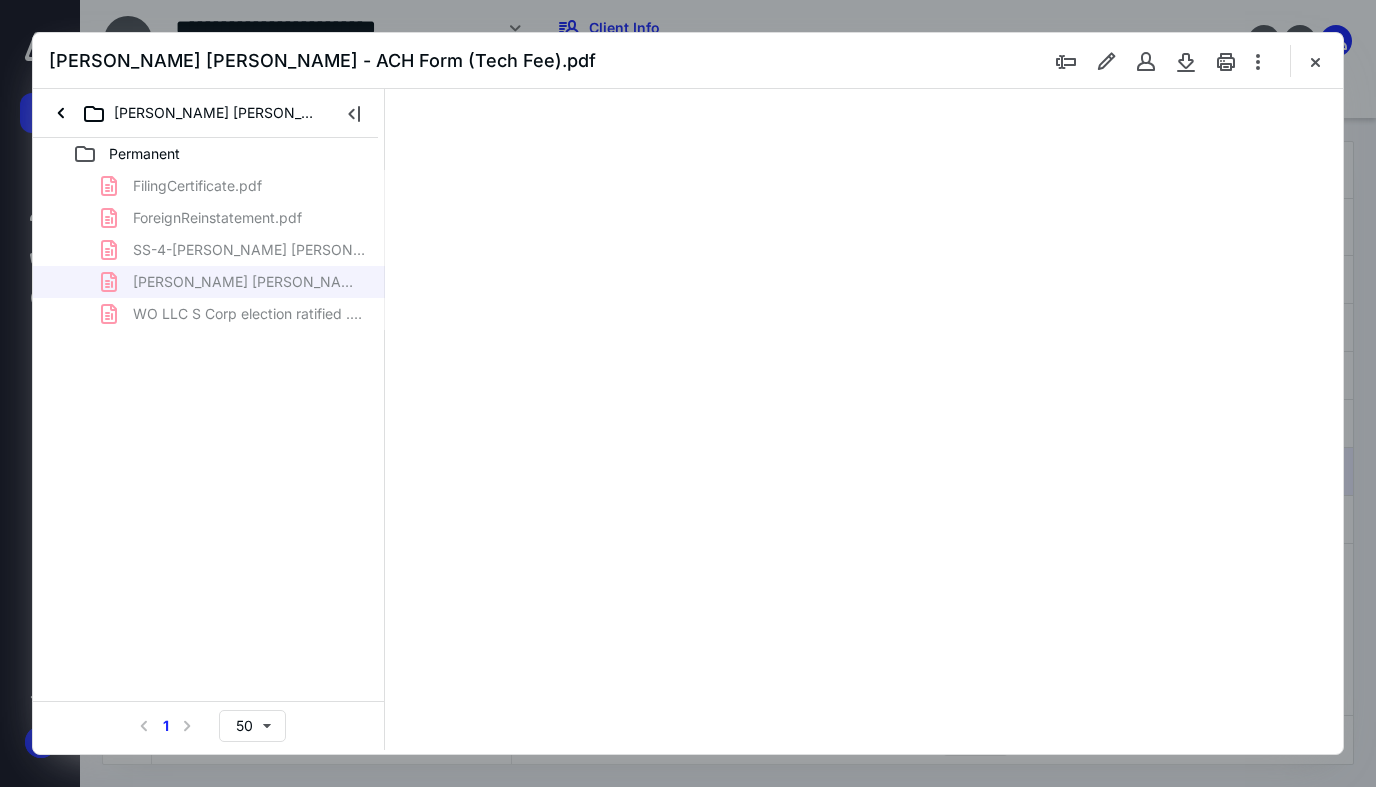 type on "74" 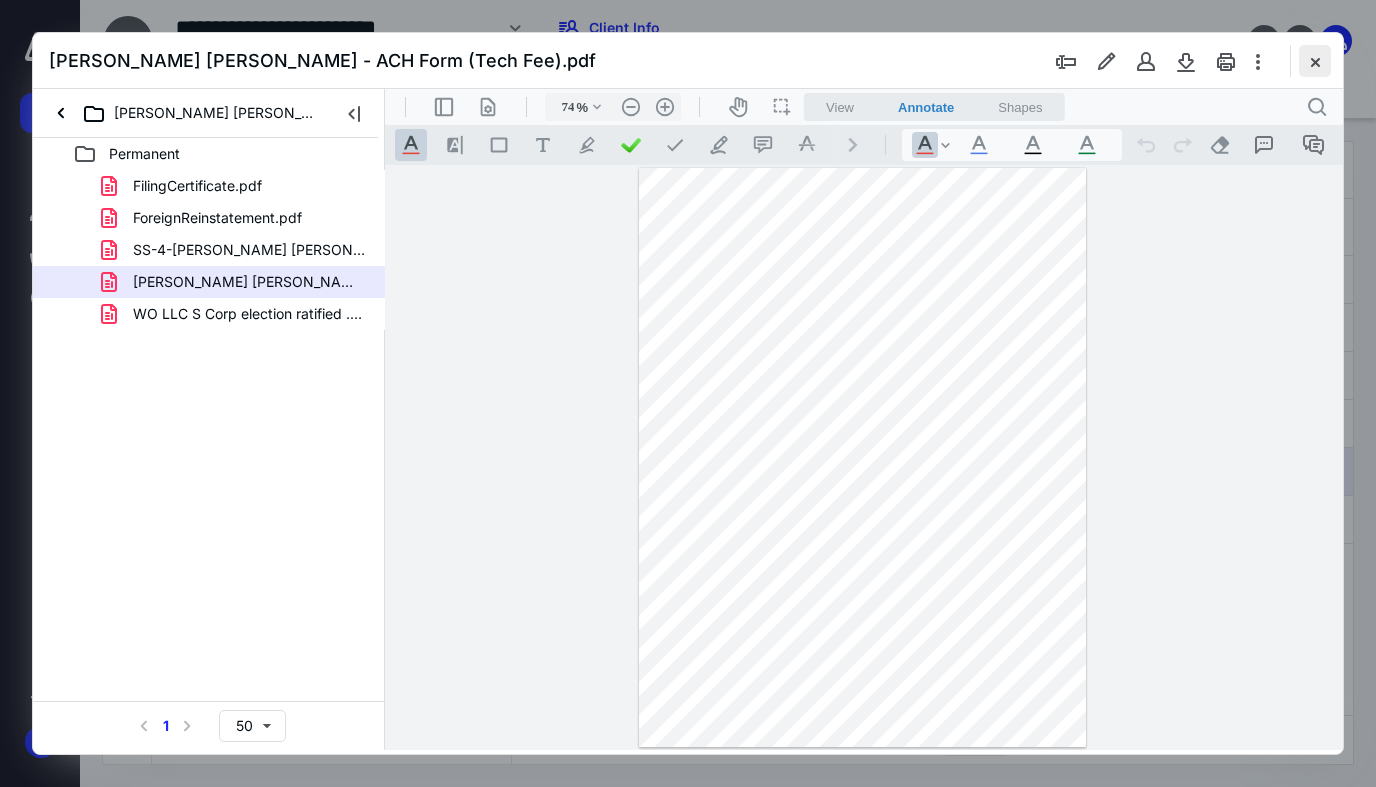 click at bounding box center (1315, 61) 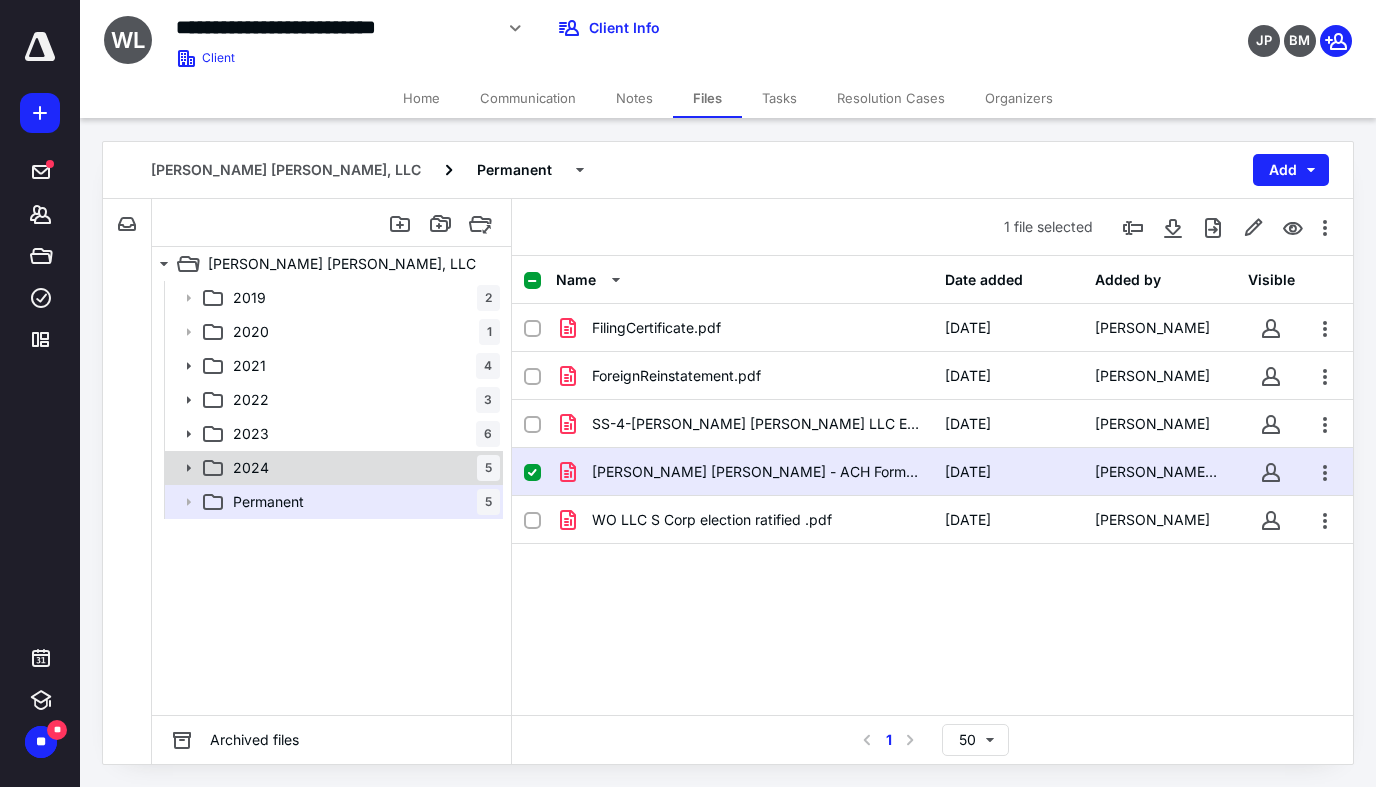 click on "2024 5" at bounding box center (362, 468) 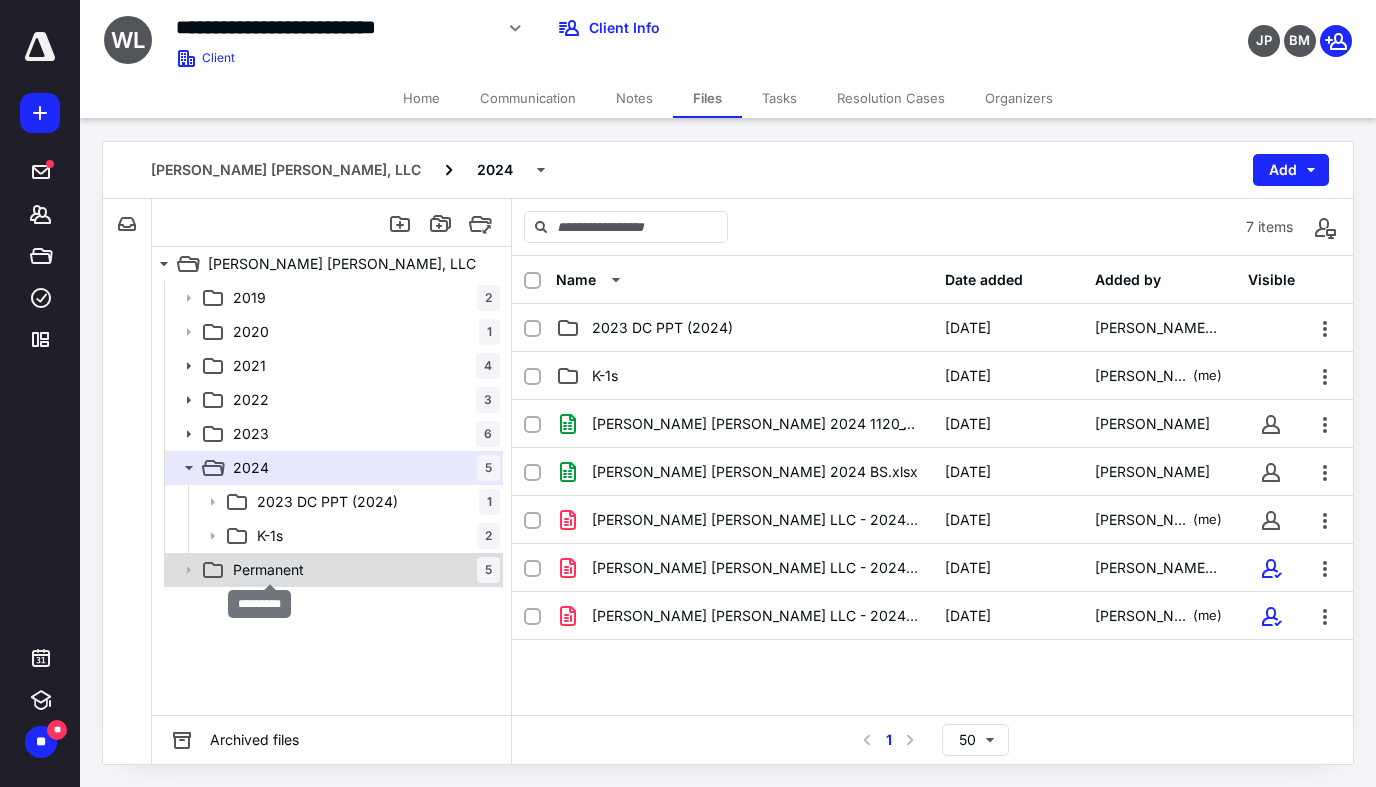 click on "Permanent" at bounding box center (268, 570) 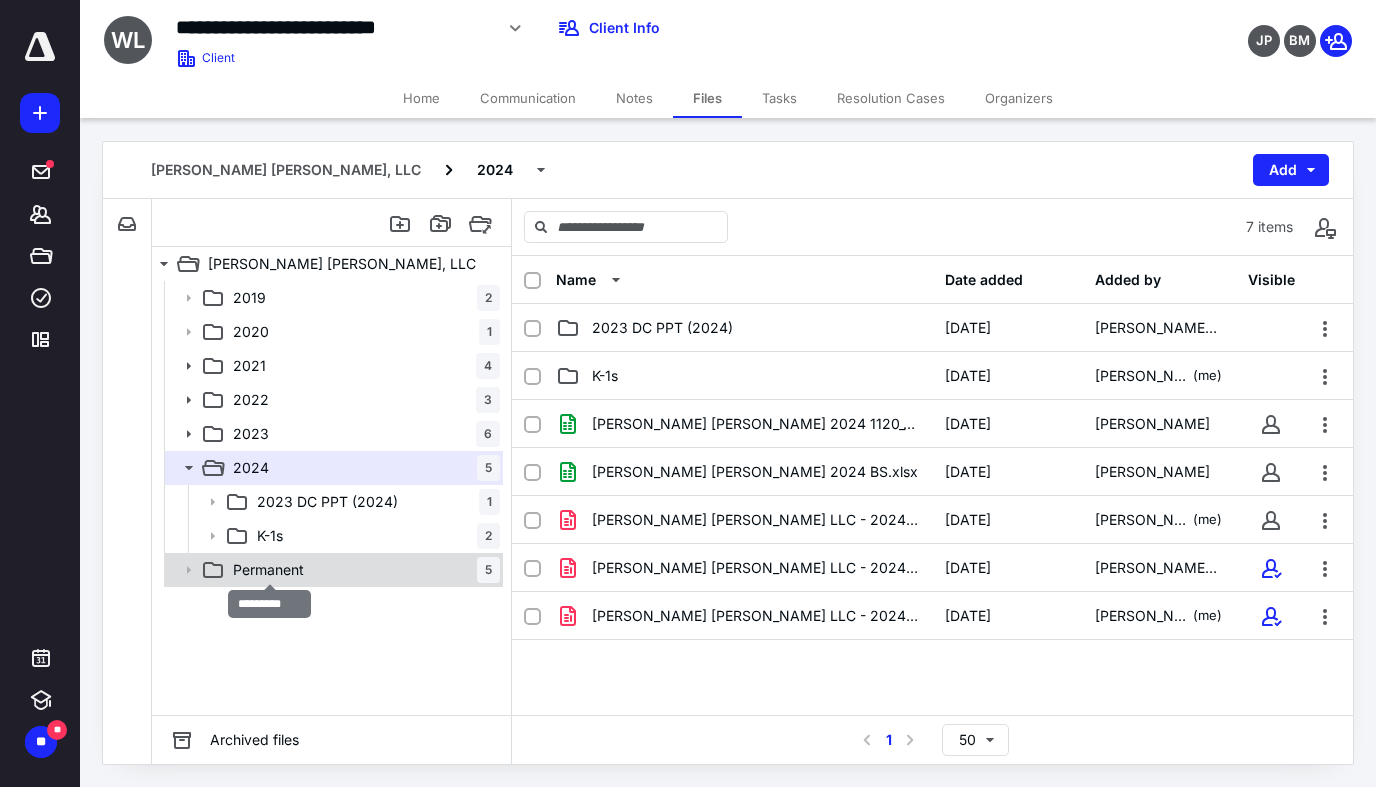 click on "Permanent" at bounding box center [268, 570] 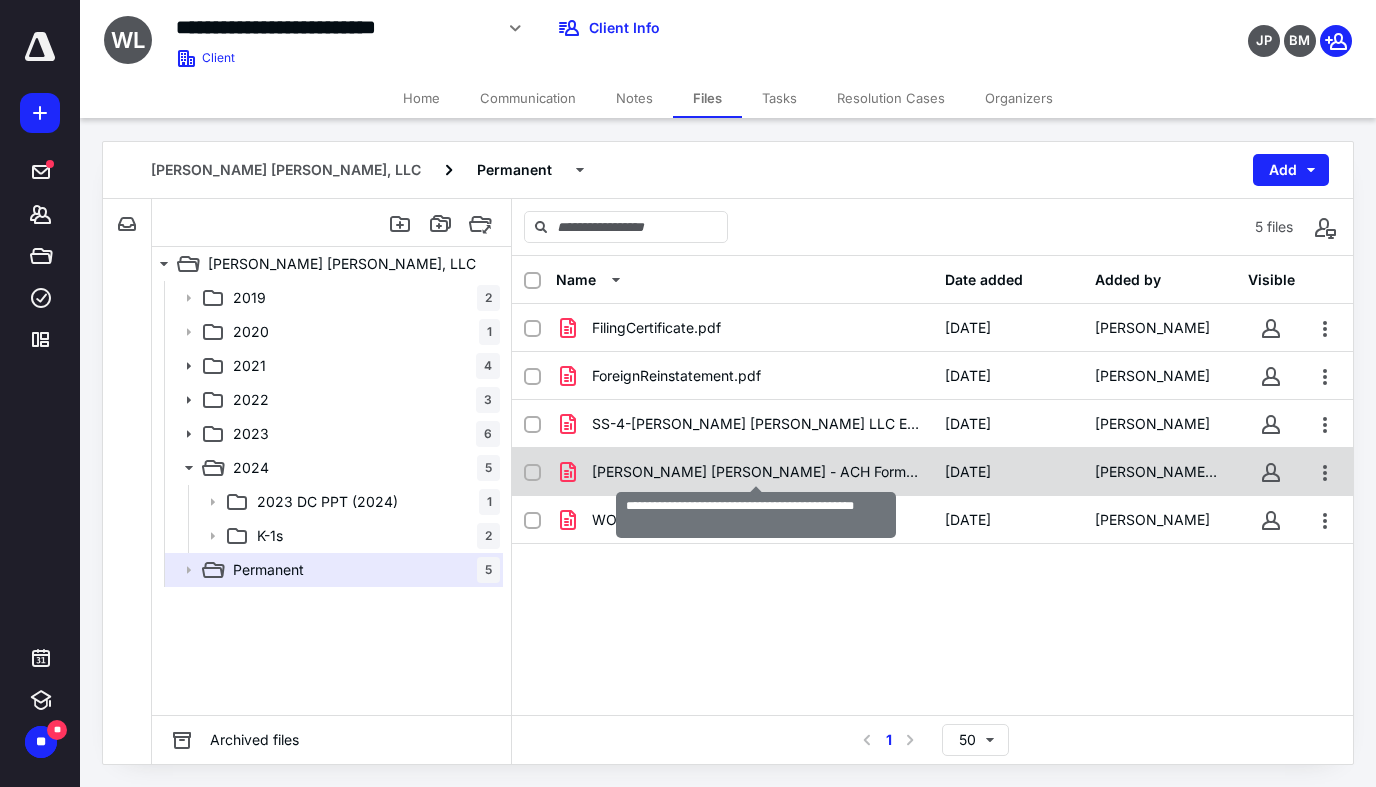 click on "[PERSON_NAME] [PERSON_NAME] - ACH Form (Tech Fee).pdf" at bounding box center [756, 472] 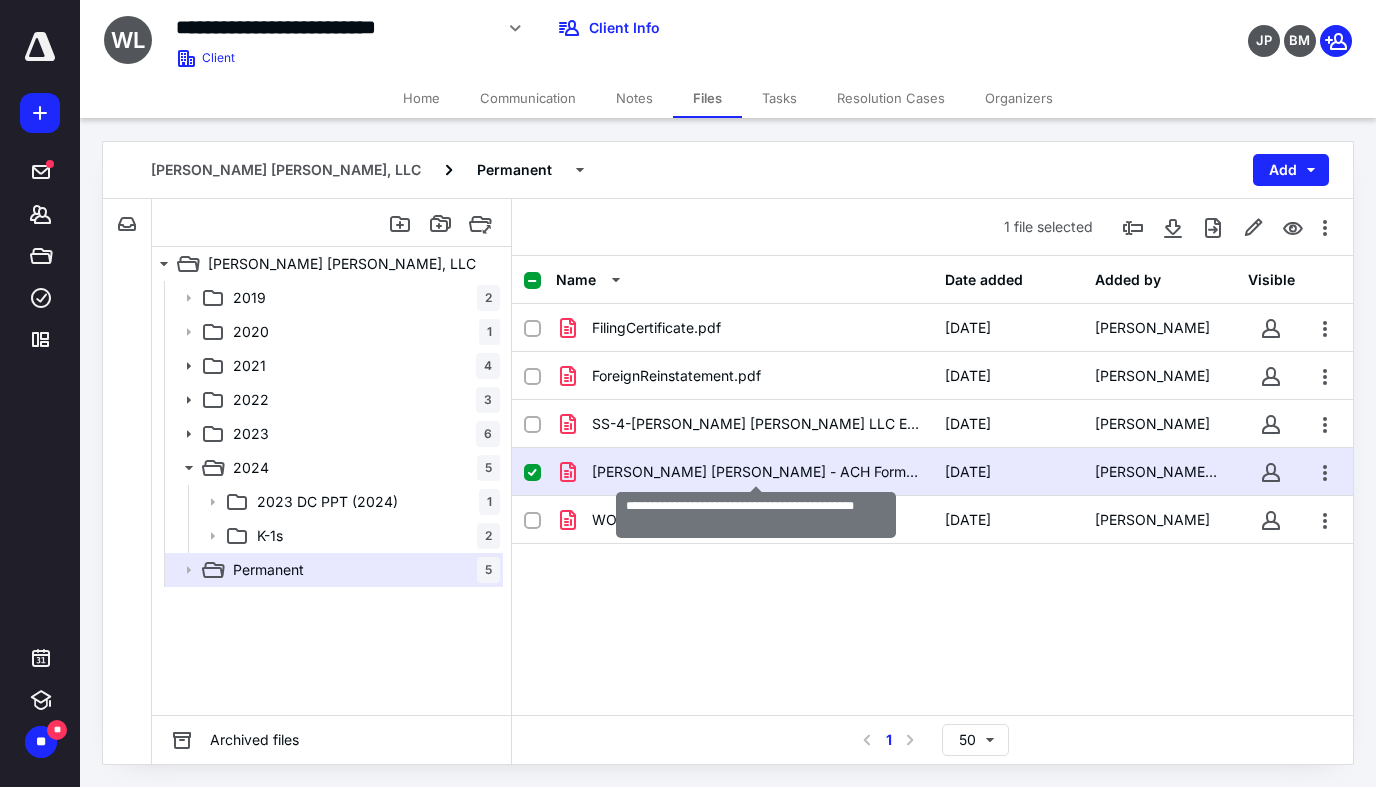 click on "[PERSON_NAME] [PERSON_NAME] - ACH Form (Tech Fee).pdf" at bounding box center (756, 472) 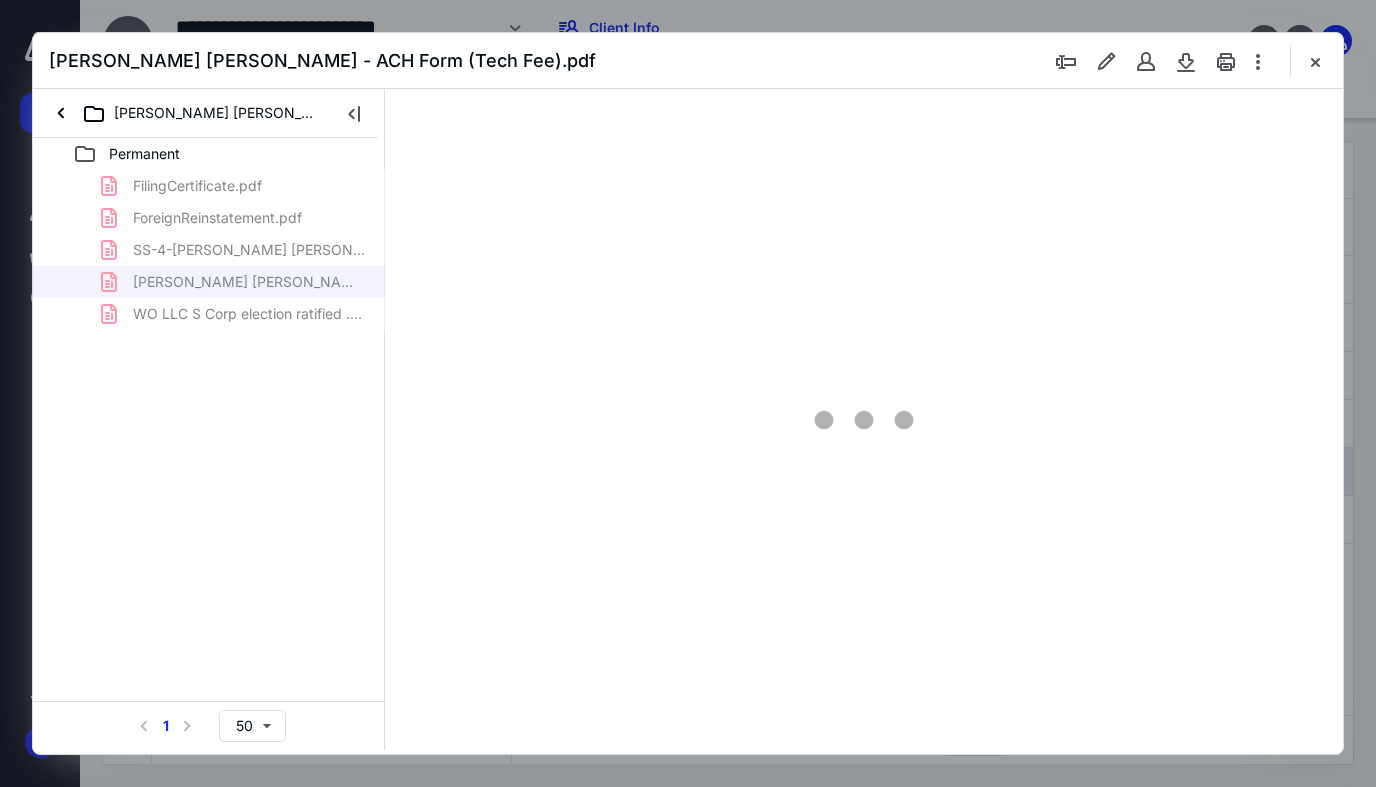 scroll, scrollTop: 0, scrollLeft: 0, axis: both 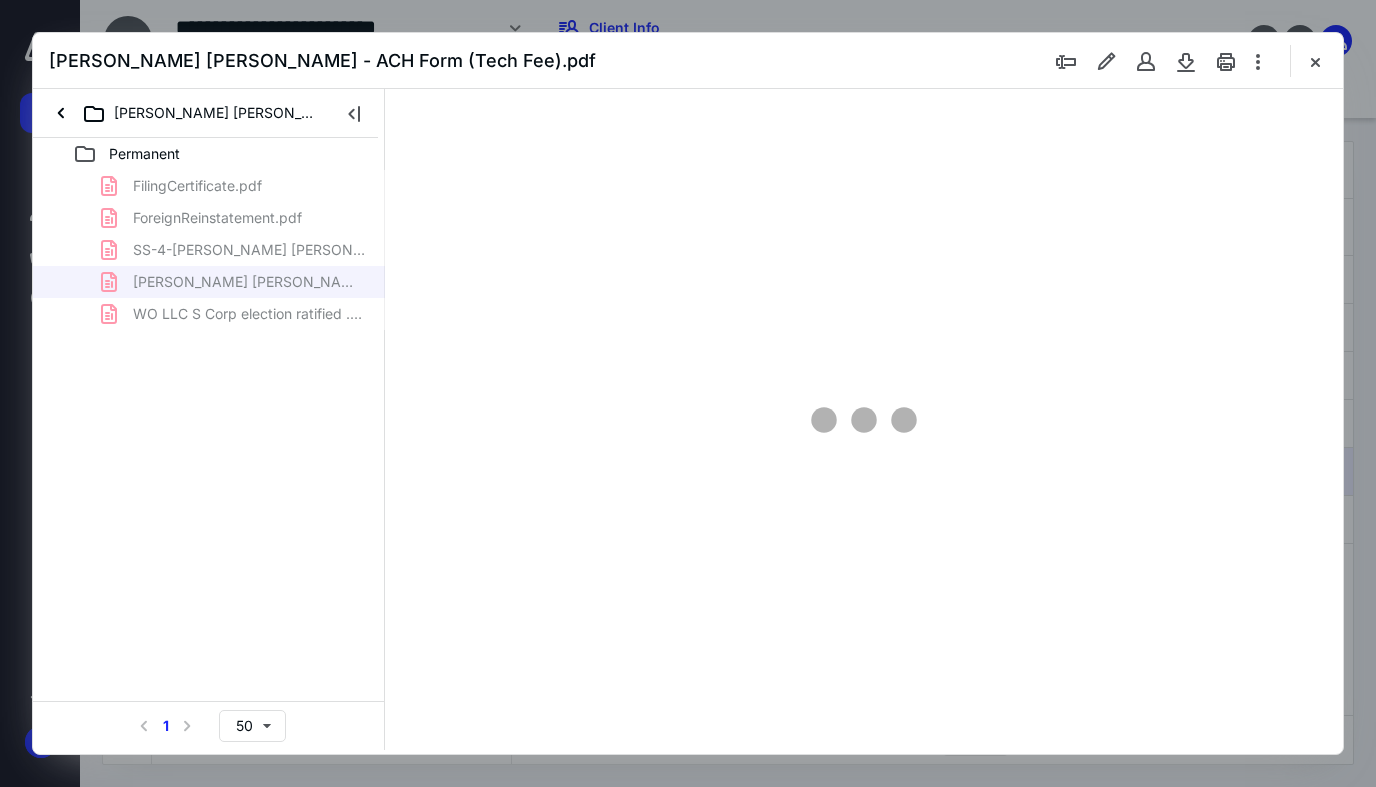 type on "74" 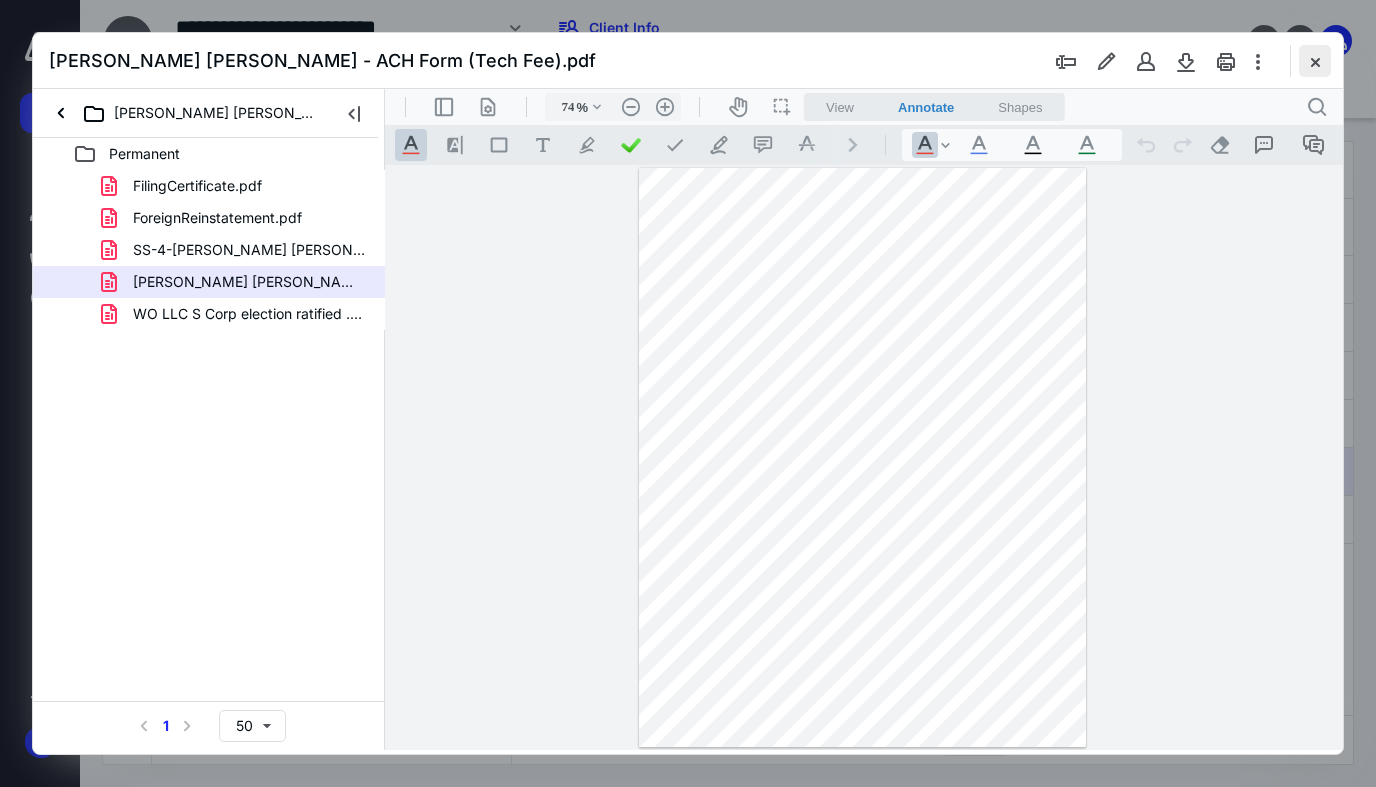 click at bounding box center (1315, 61) 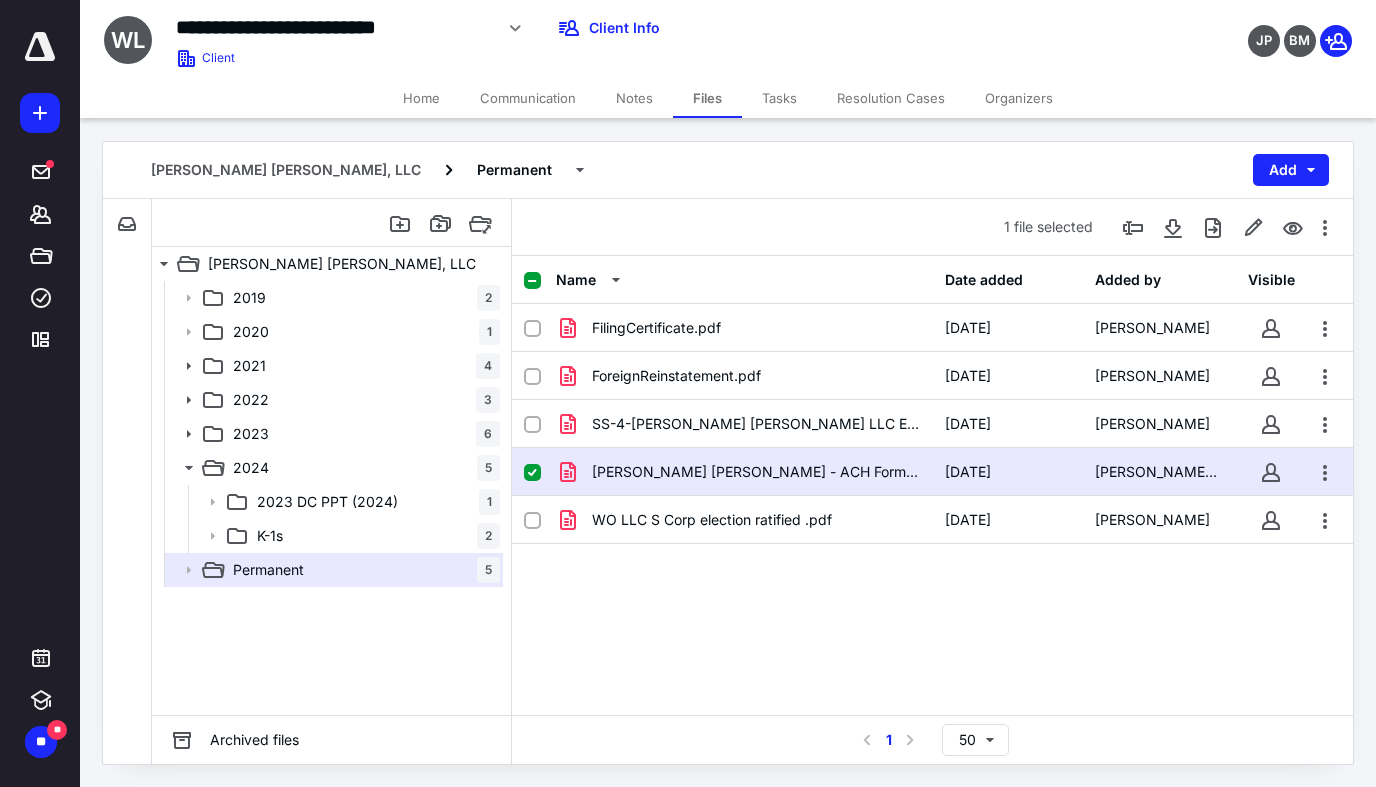 click 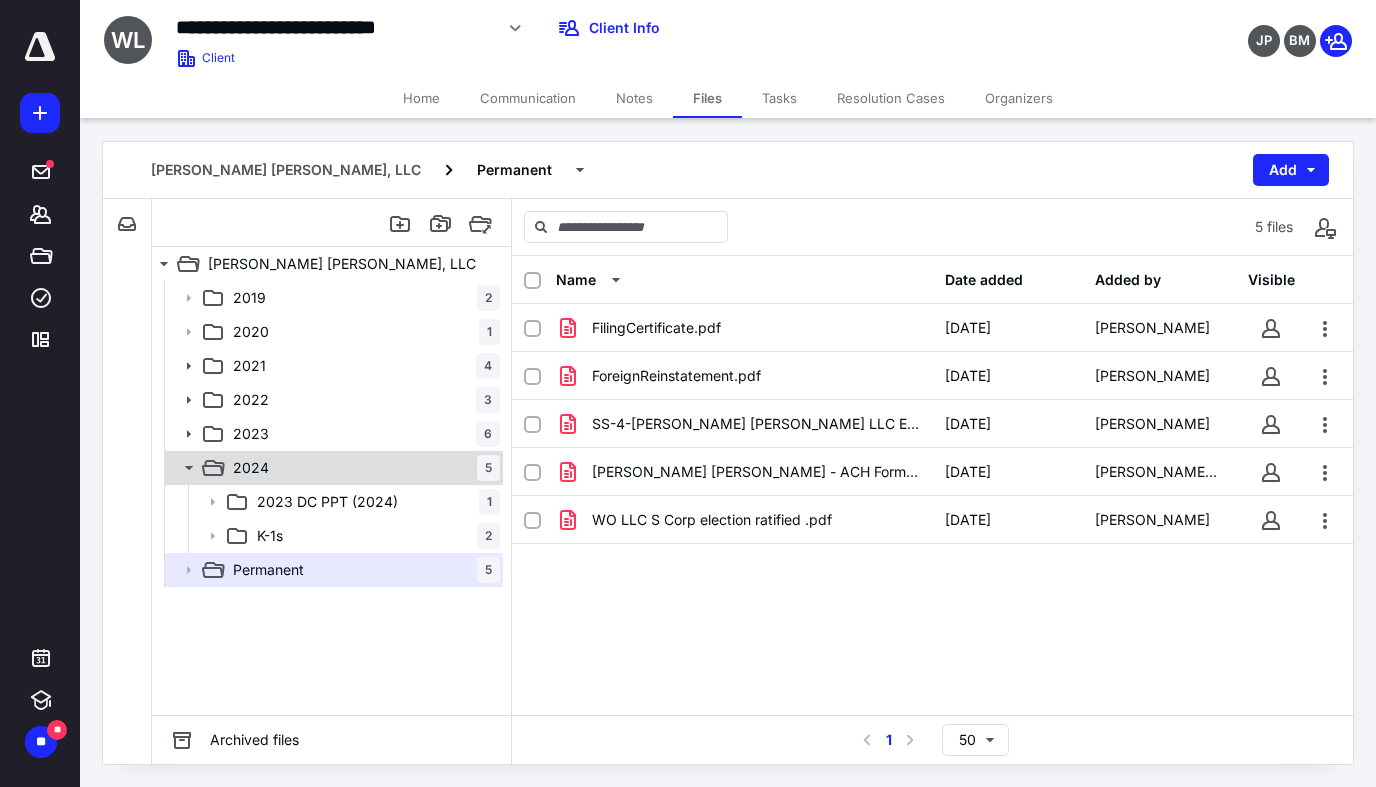 click on "2024 5" at bounding box center (362, 468) 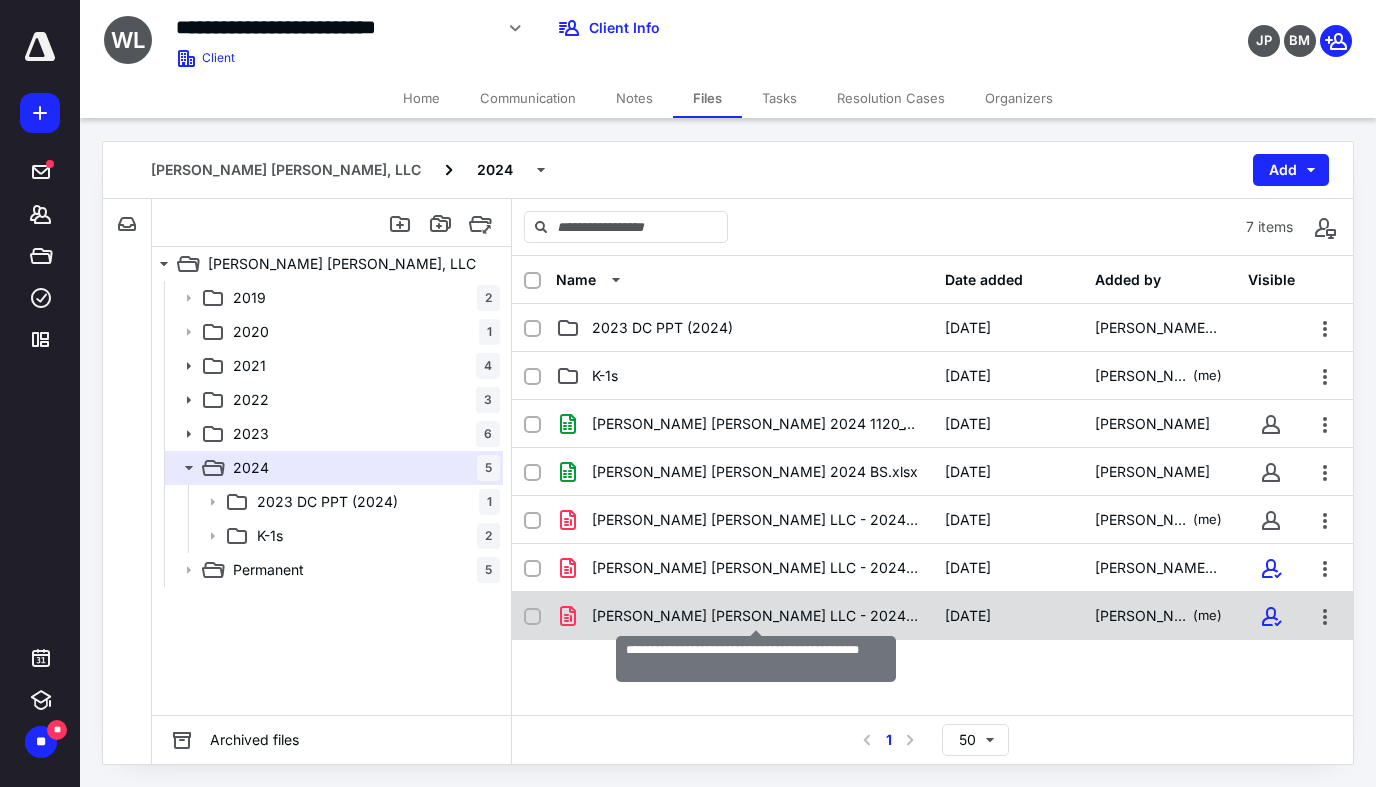 click on "[PERSON_NAME] [PERSON_NAME] LLC - 2024 Tax Returns.pdf" at bounding box center (756, 616) 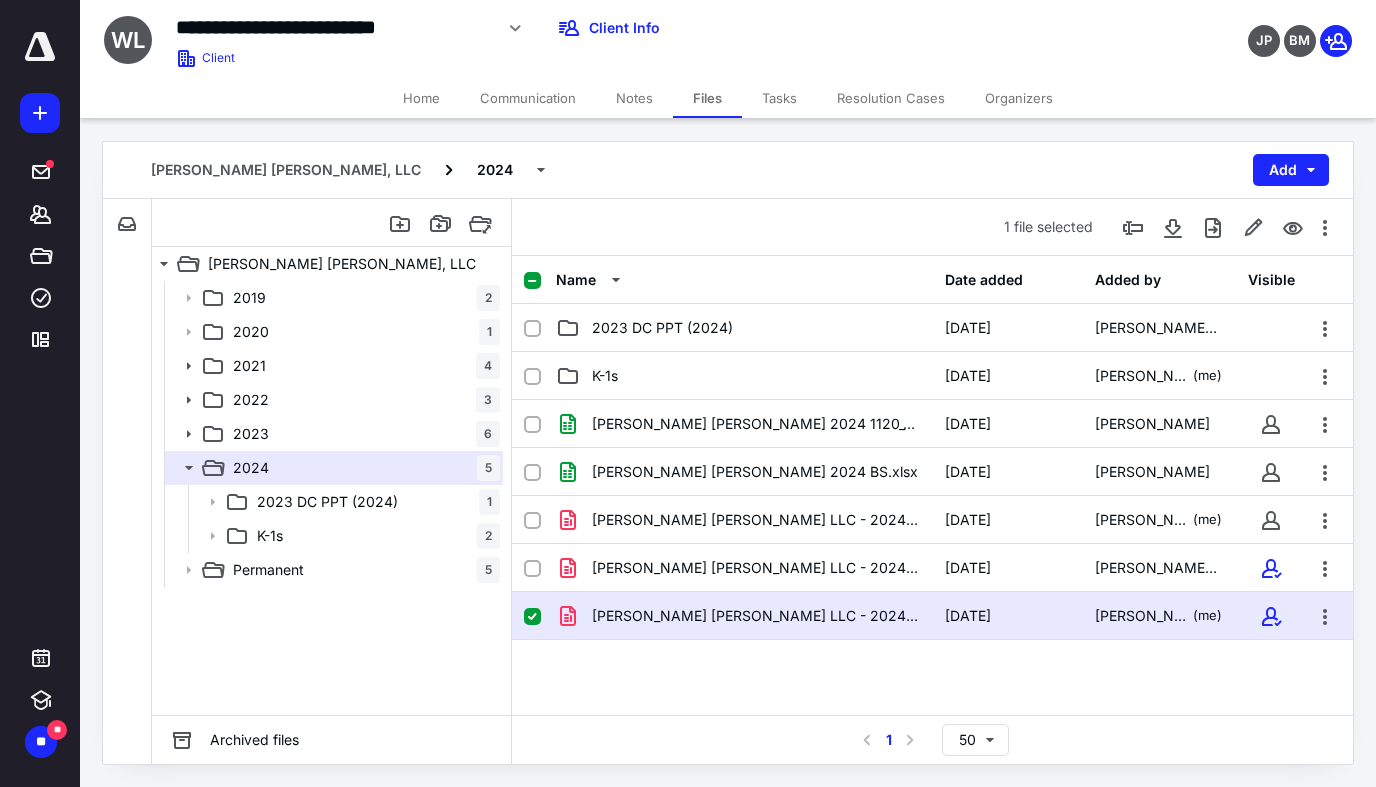 click on "Tasks" at bounding box center [779, 98] 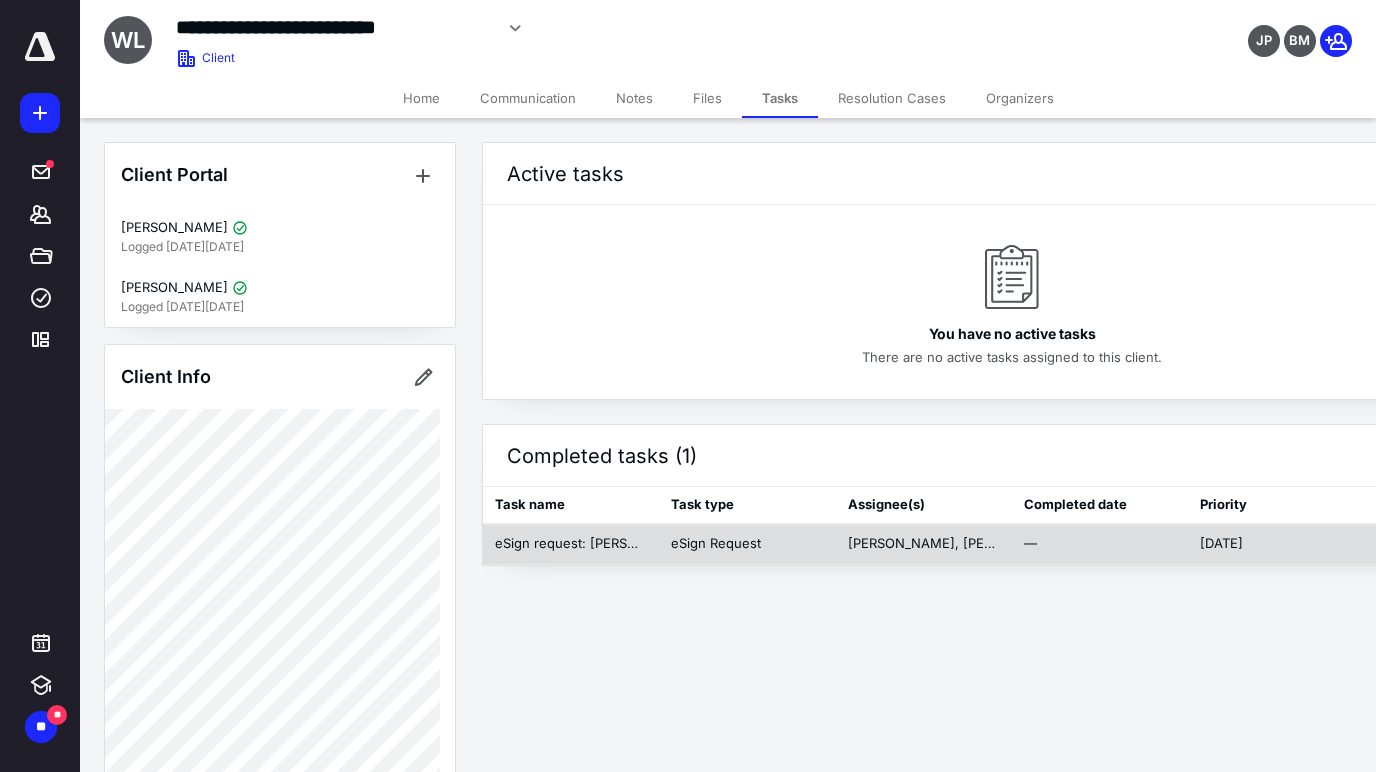 click on "eSign Request" at bounding box center [716, 544] 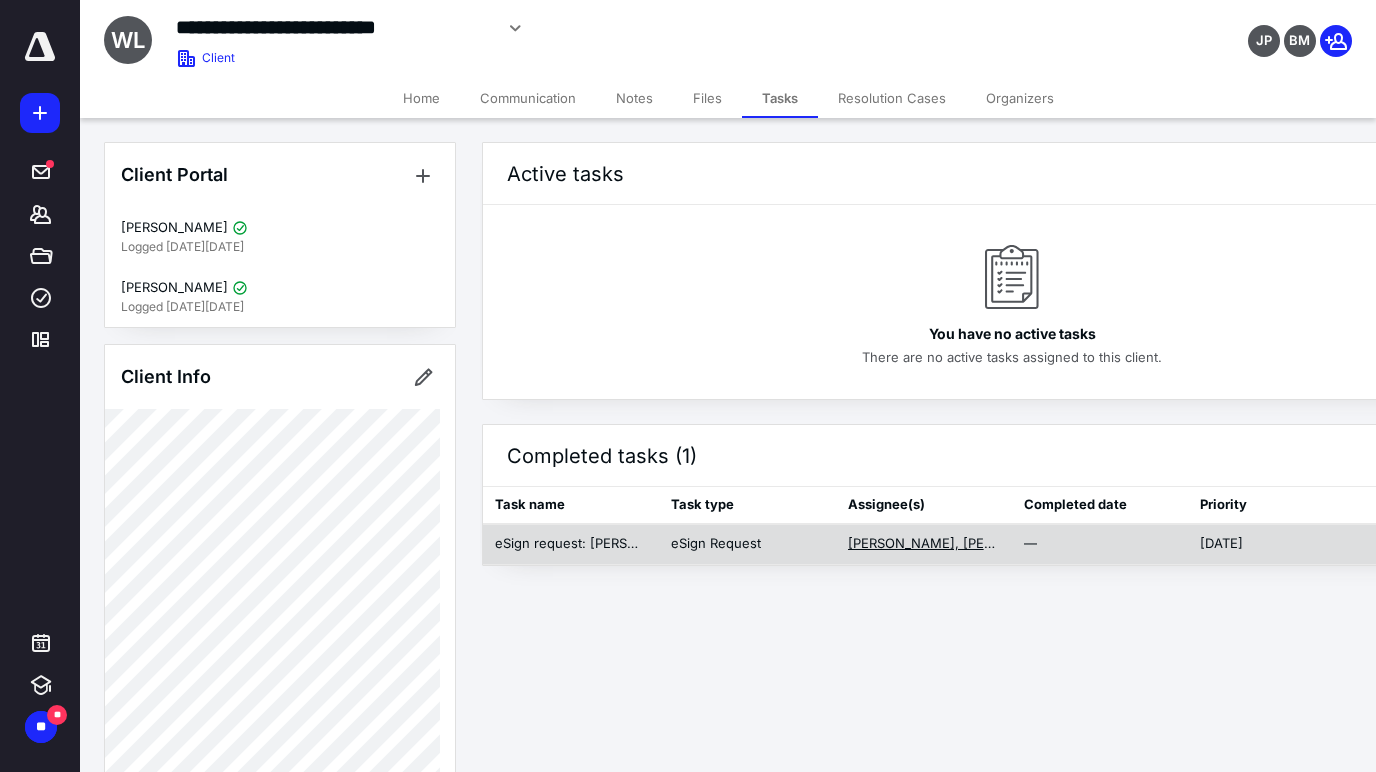 click on "[PERSON_NAME], [PERSON_NAME] (me)" at bounding box center [924, 544] 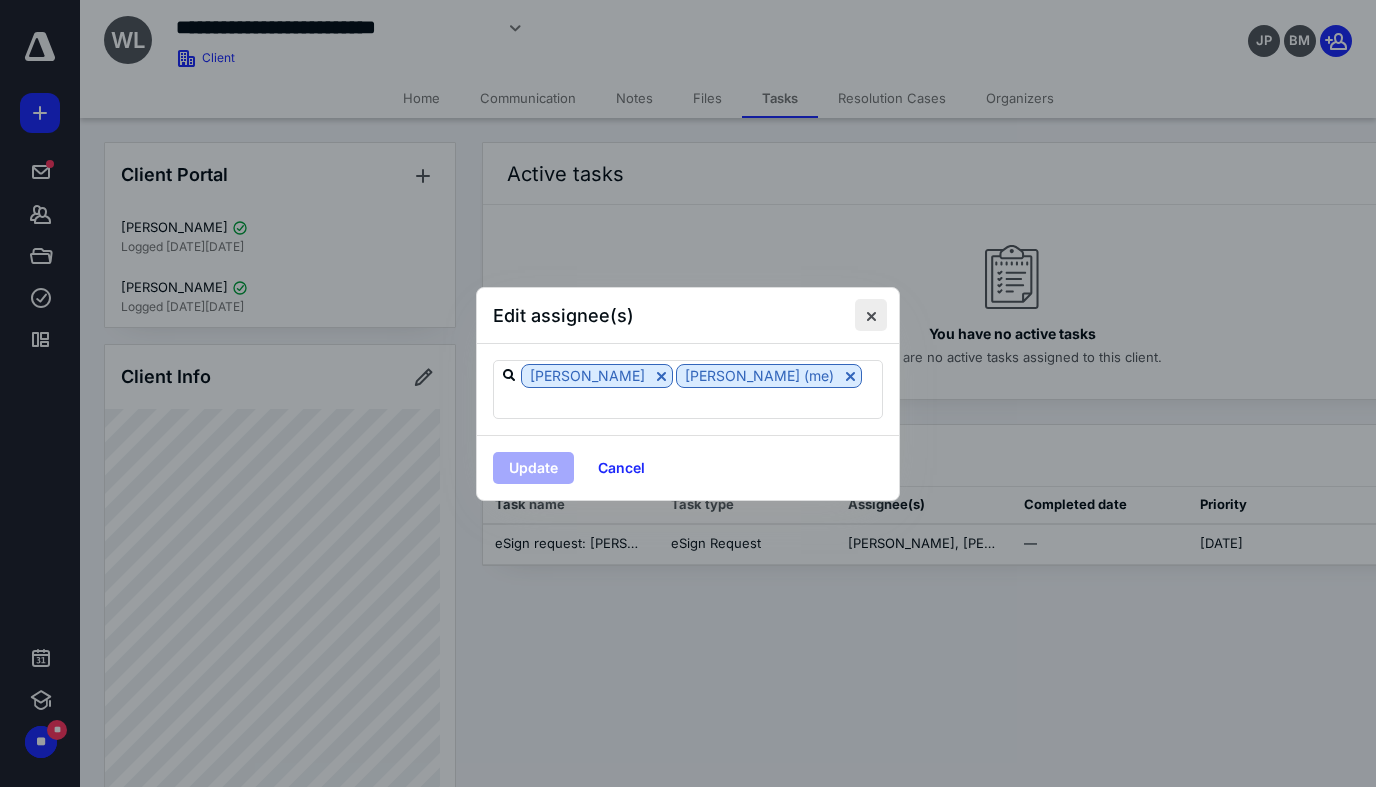 click at bounding box center [871, 315] 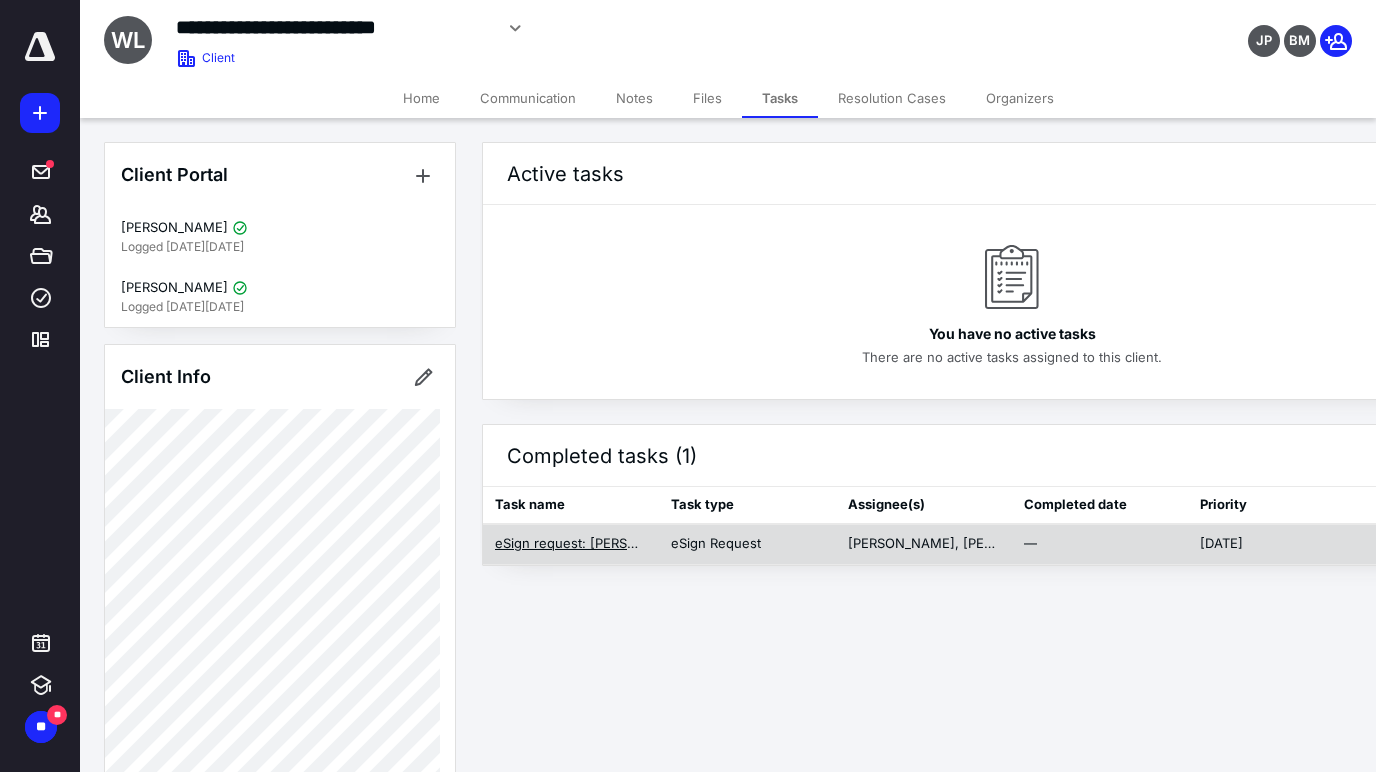 click on "eSign request: [PERSON_NAME] [PERSON_NAME] LLC - 2024 Tax Returns.pdf" at bounding box center (571, 544) 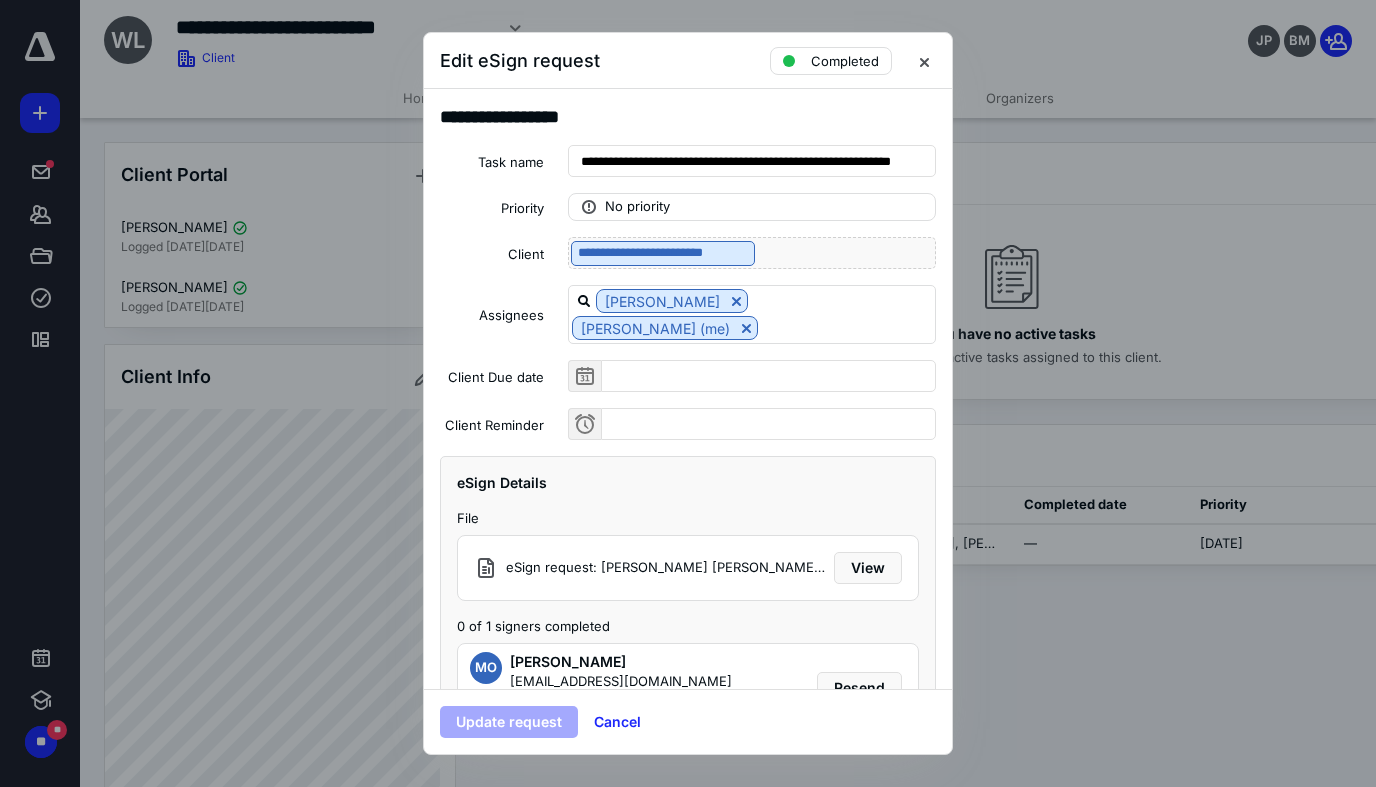 scroll, scrollTop: 72, scrollLeft: 0, axis: vertical 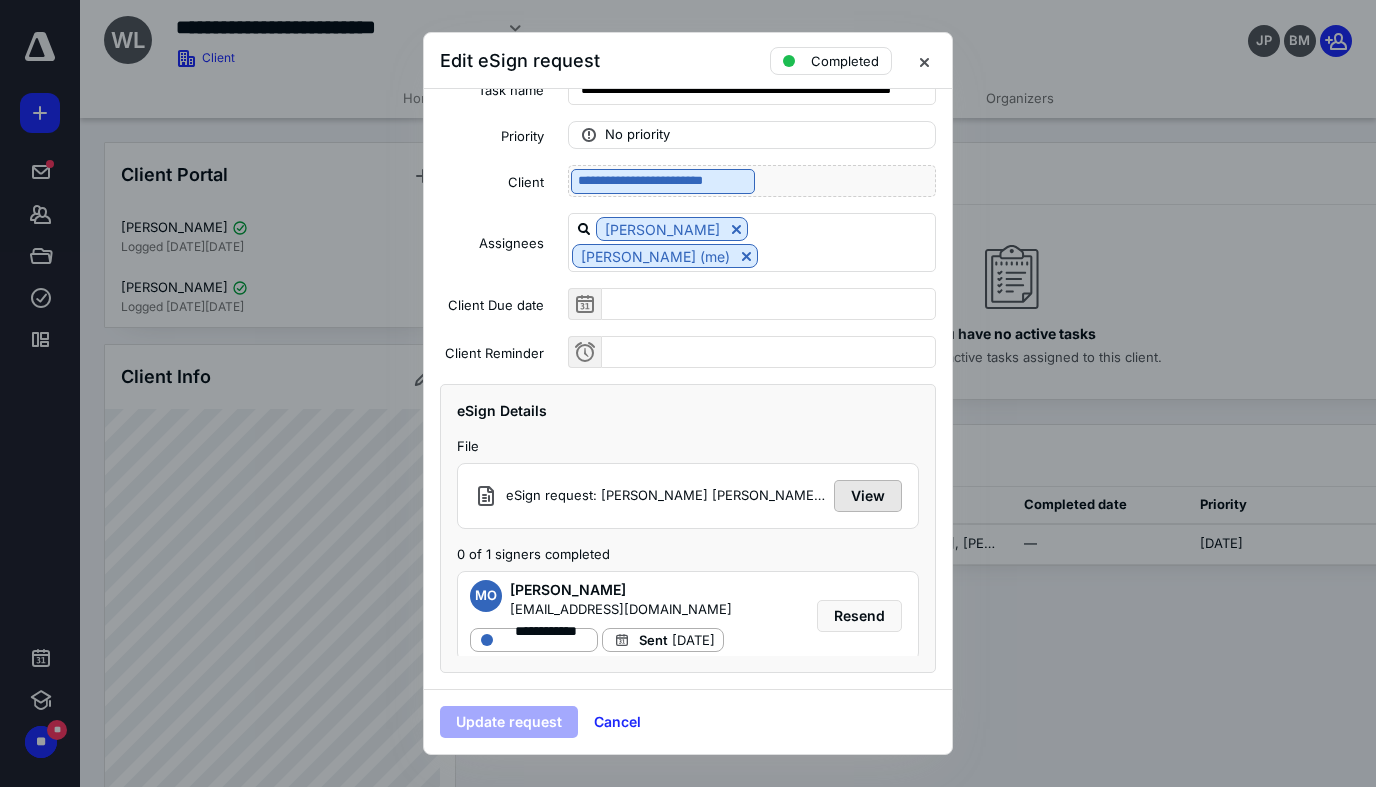 click on "View" at bounding box center (868, 496) 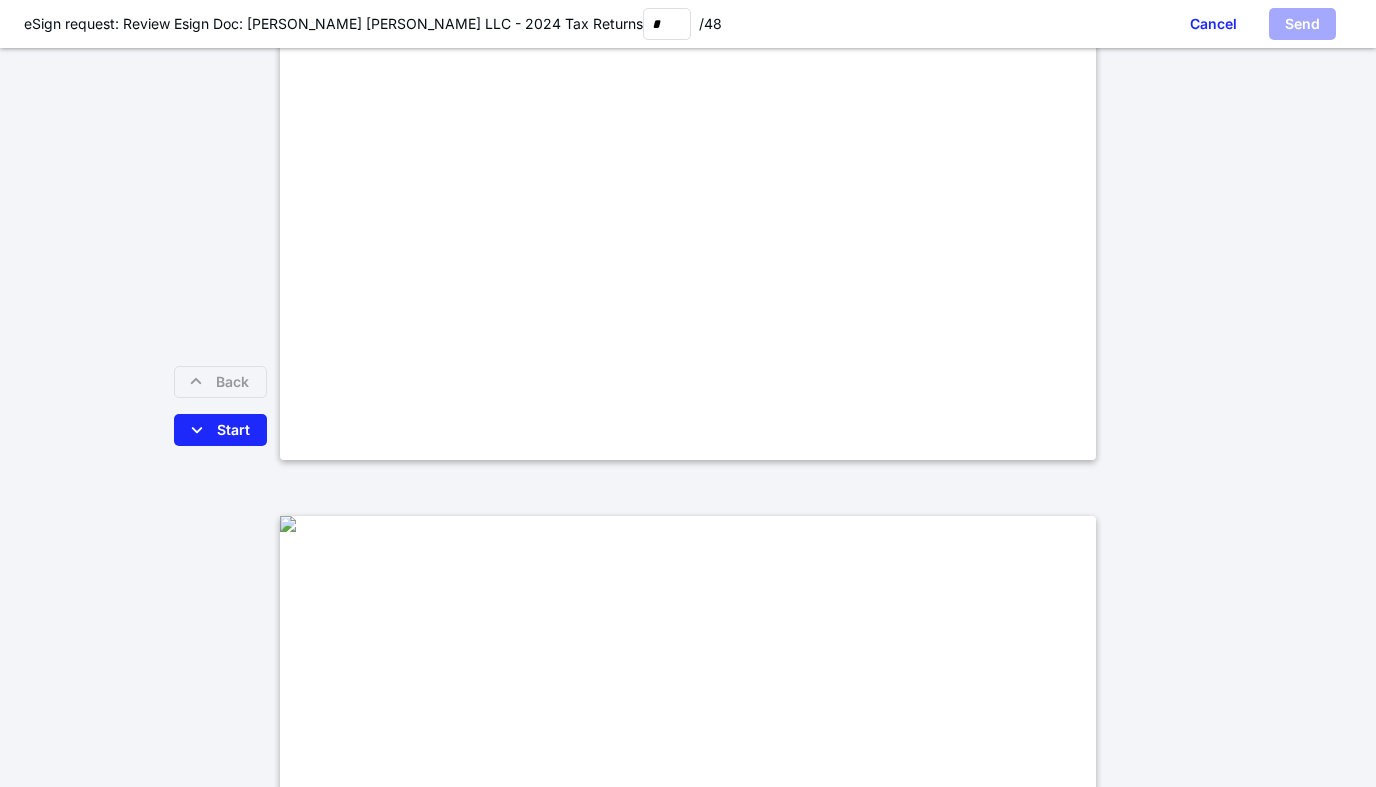 scroll, scrollTop: 1400, scrollLeft: 0, axis: vertical 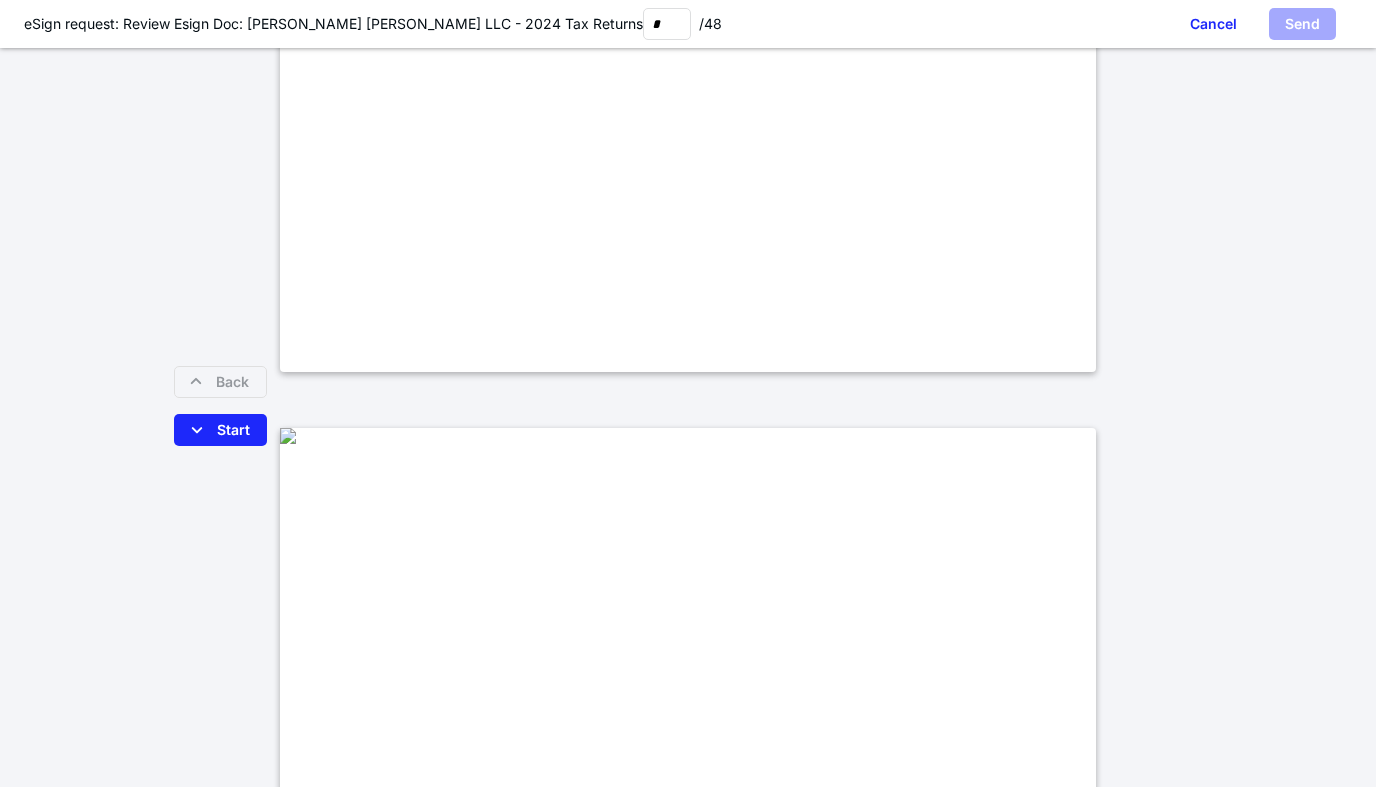 type on "*" 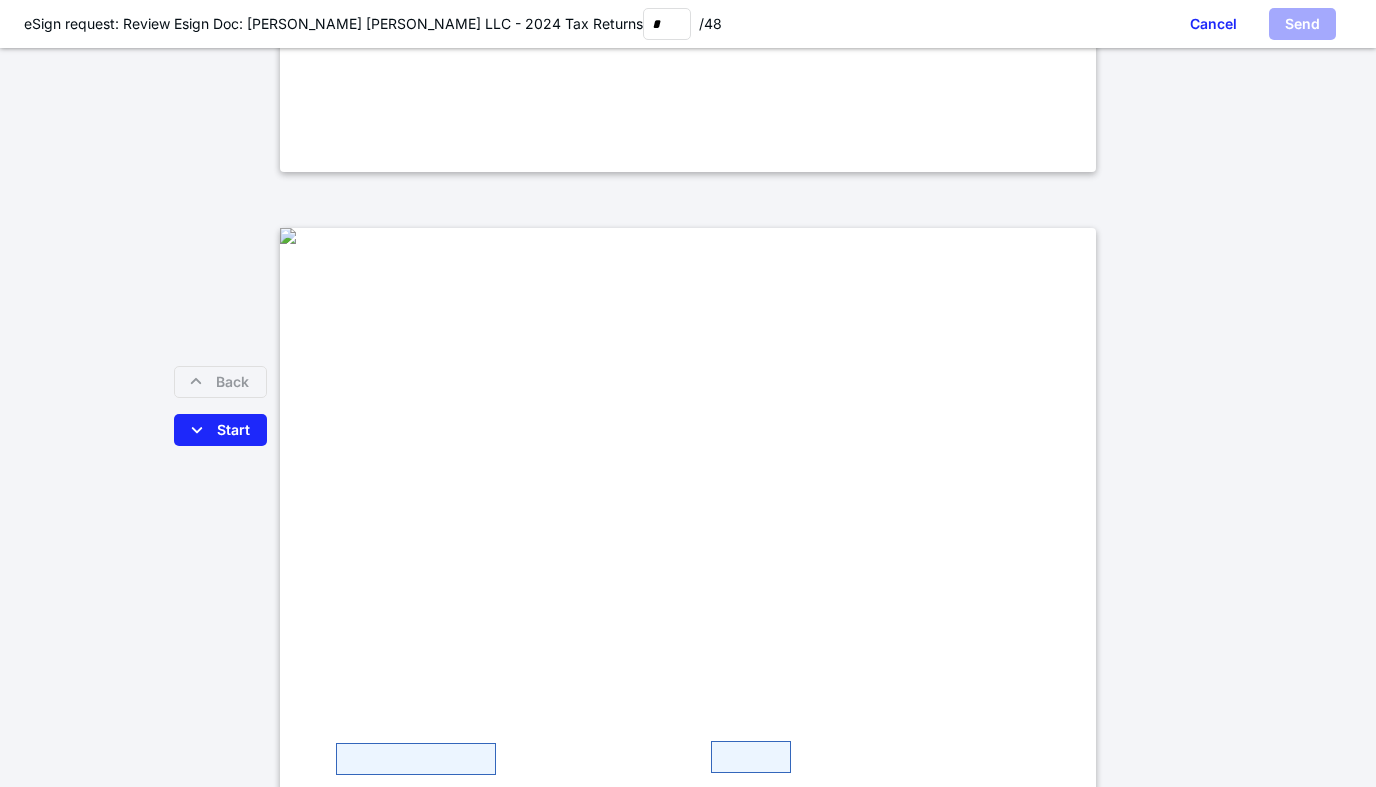 scroll, scrollTop: 2600, scrollLeft: 0, axis: vertical 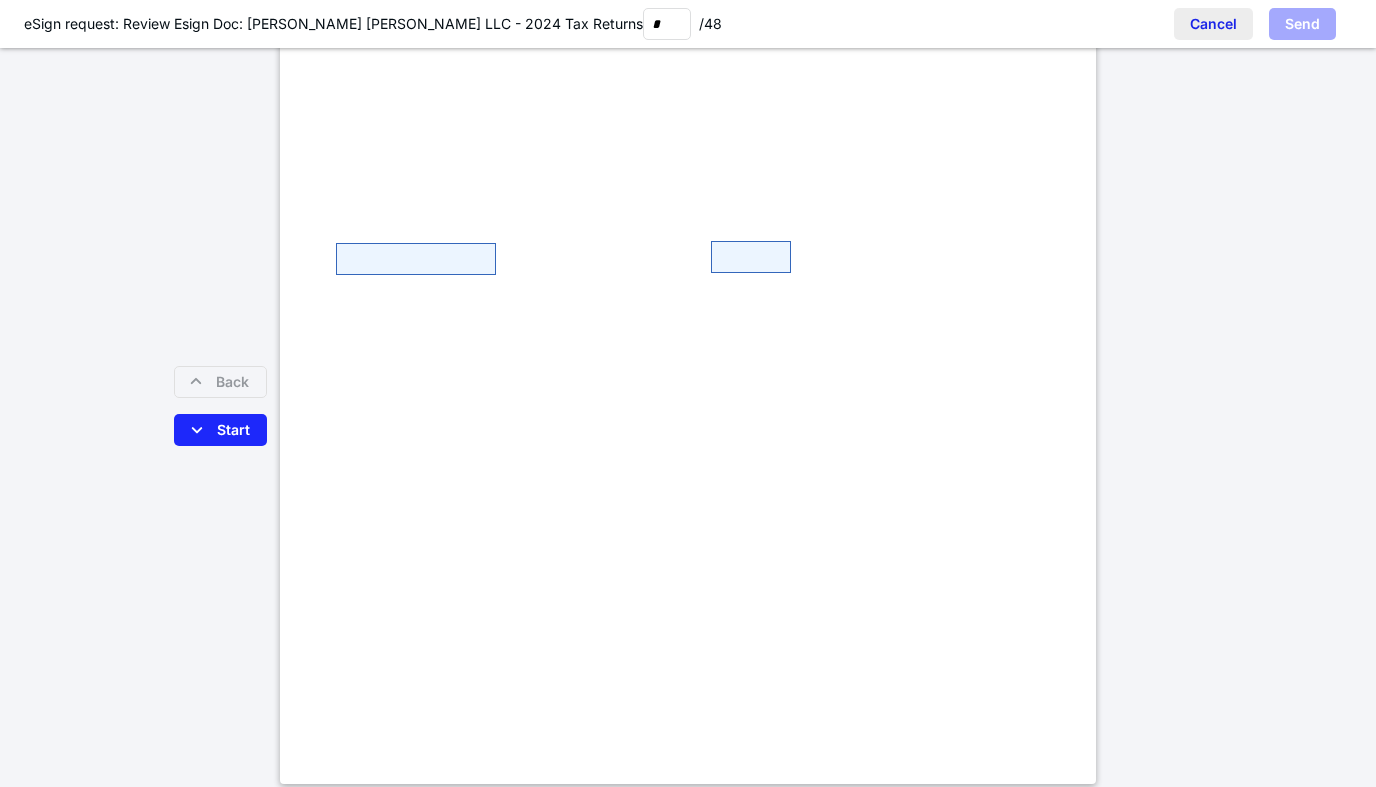 click on "Cancel" at bounding box center [1213, 24] 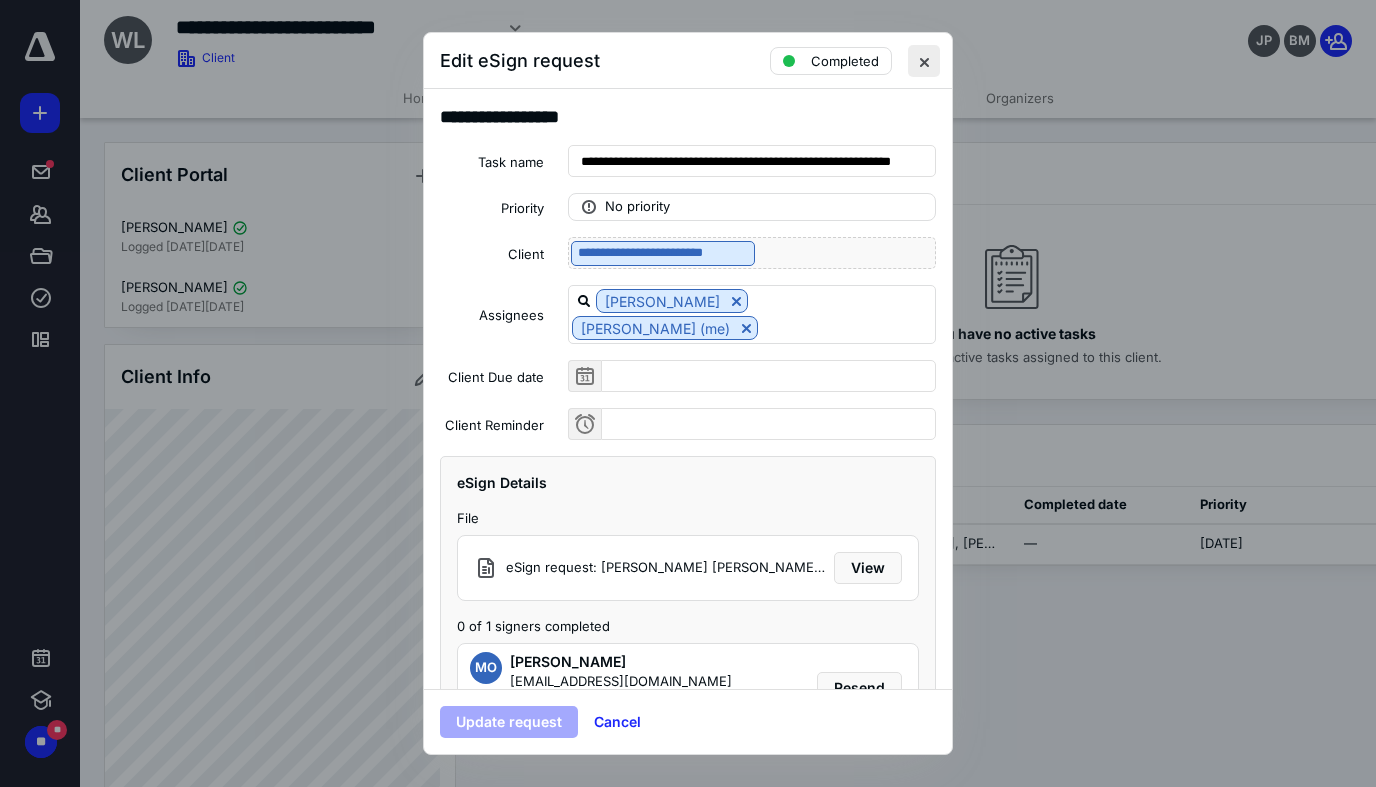 click at bounding box center (924, 61) 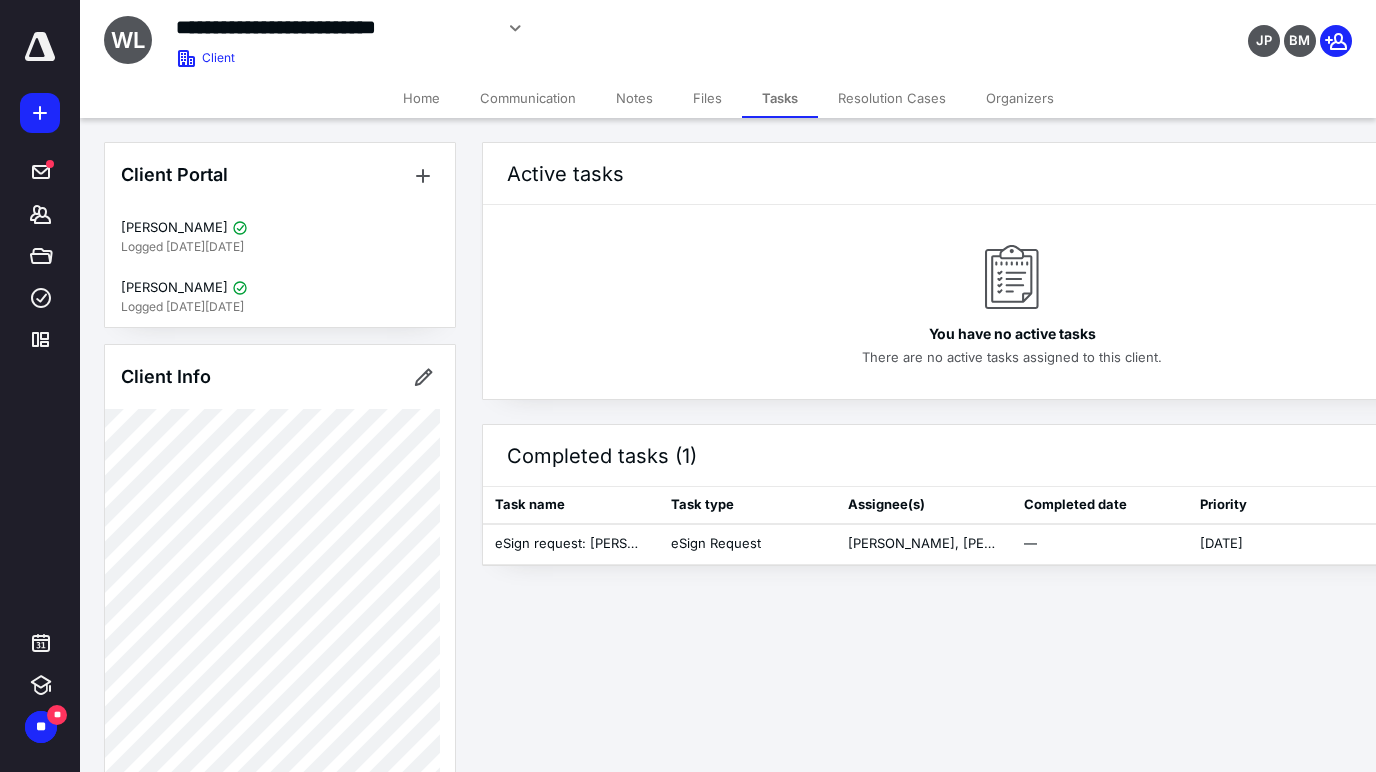 click on "Files" at bounding box center [707, 98] 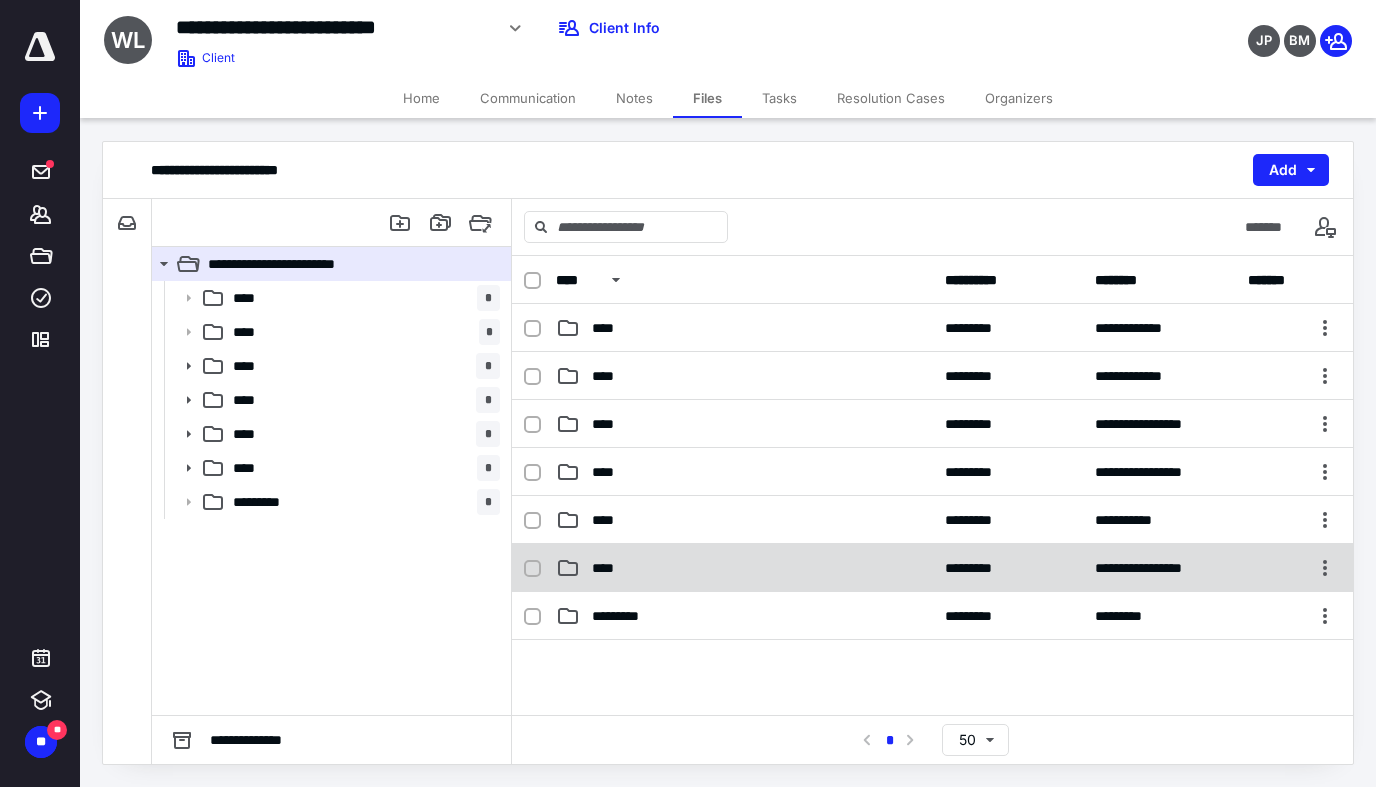 click on "****" at bounding box center [744, 568] 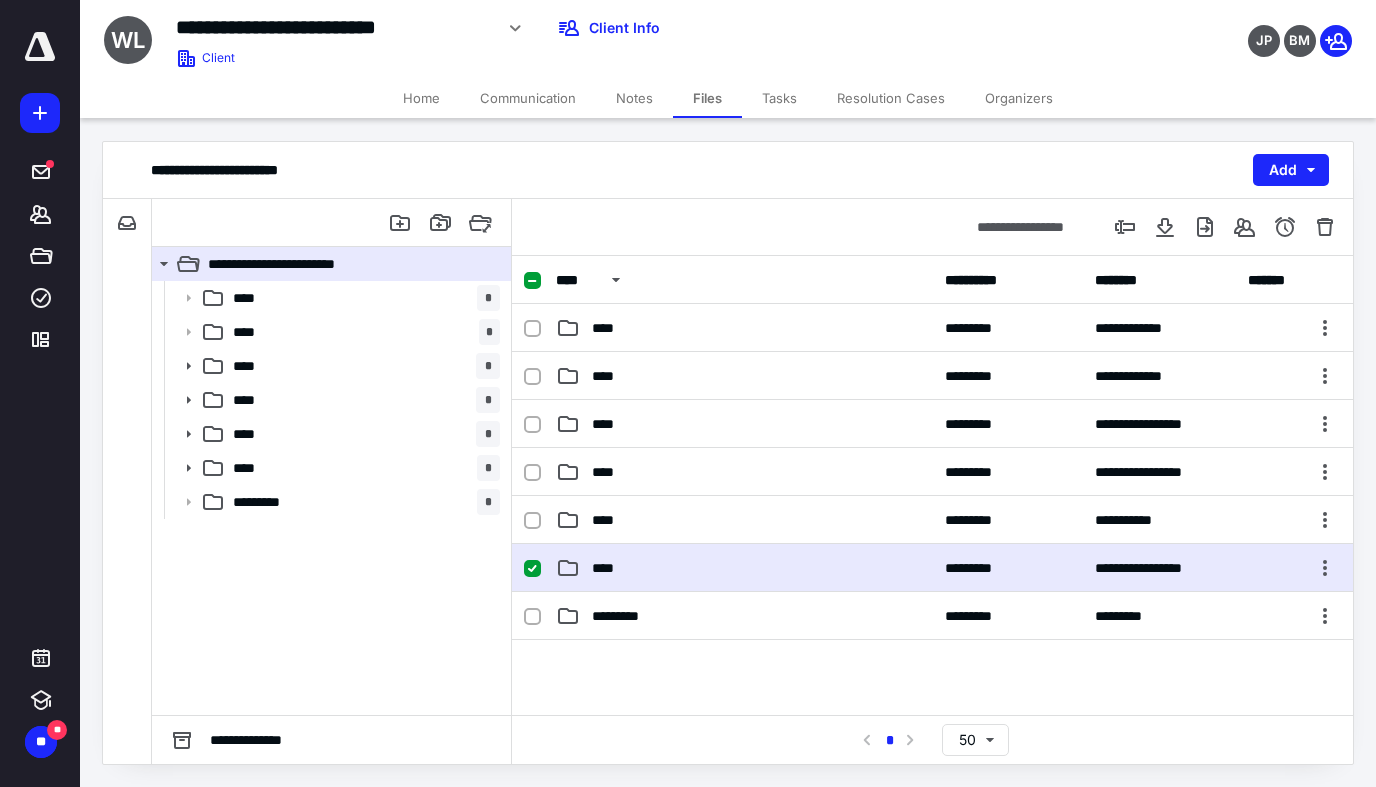 click on "****" at bounding box center [744, 568] 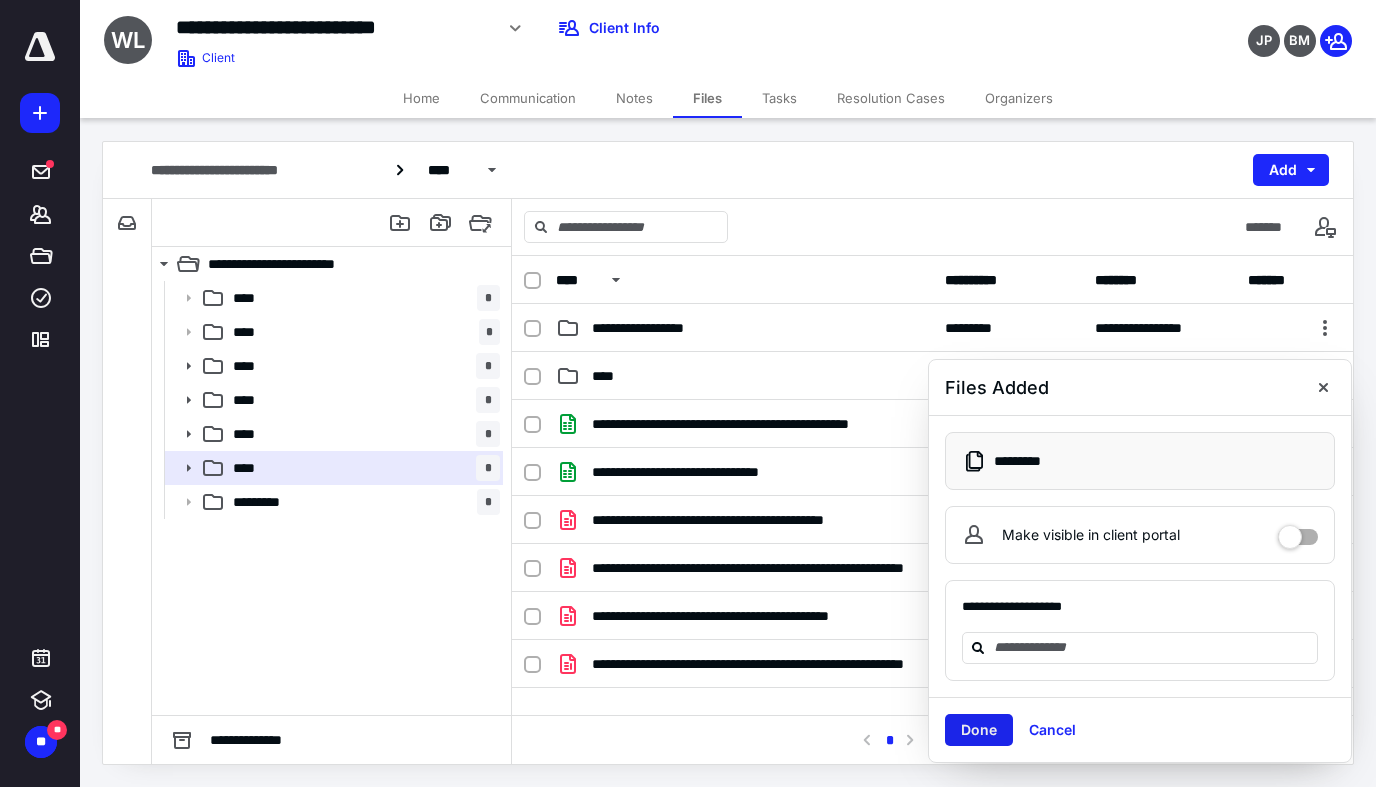 click on "Done" at bounding box center [979, 730] 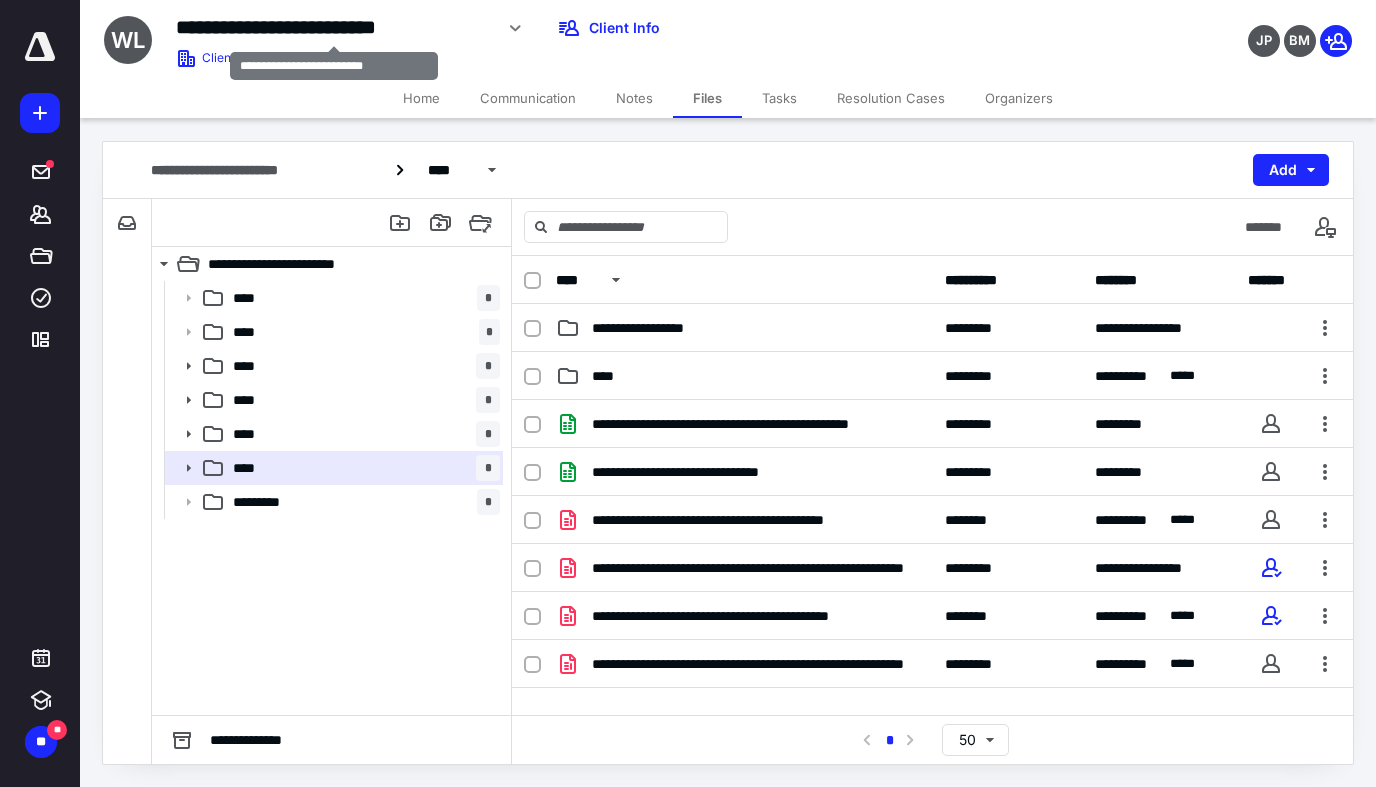 click on "**********" at bounding box center [334, 27] 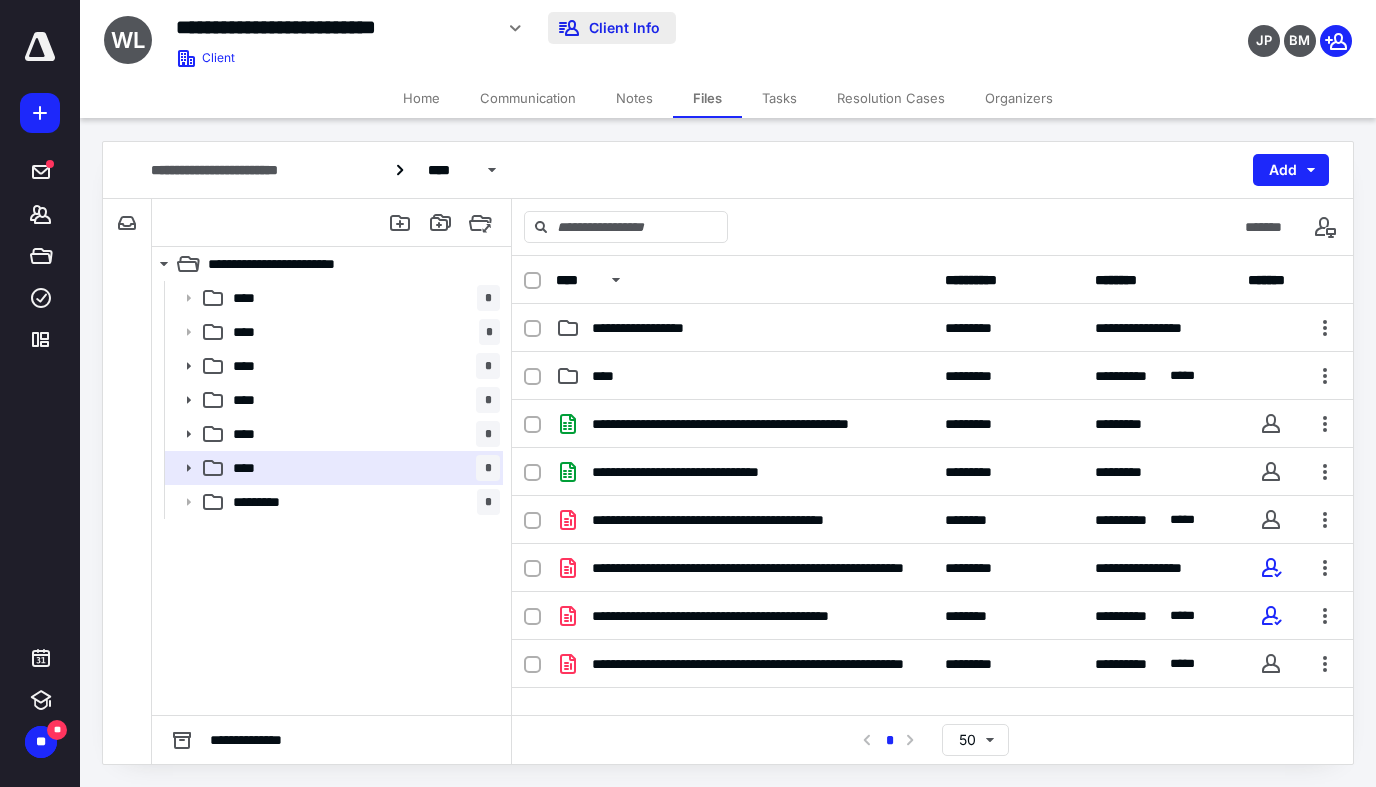 click on "Client Info" at bounding box center (612, 28) 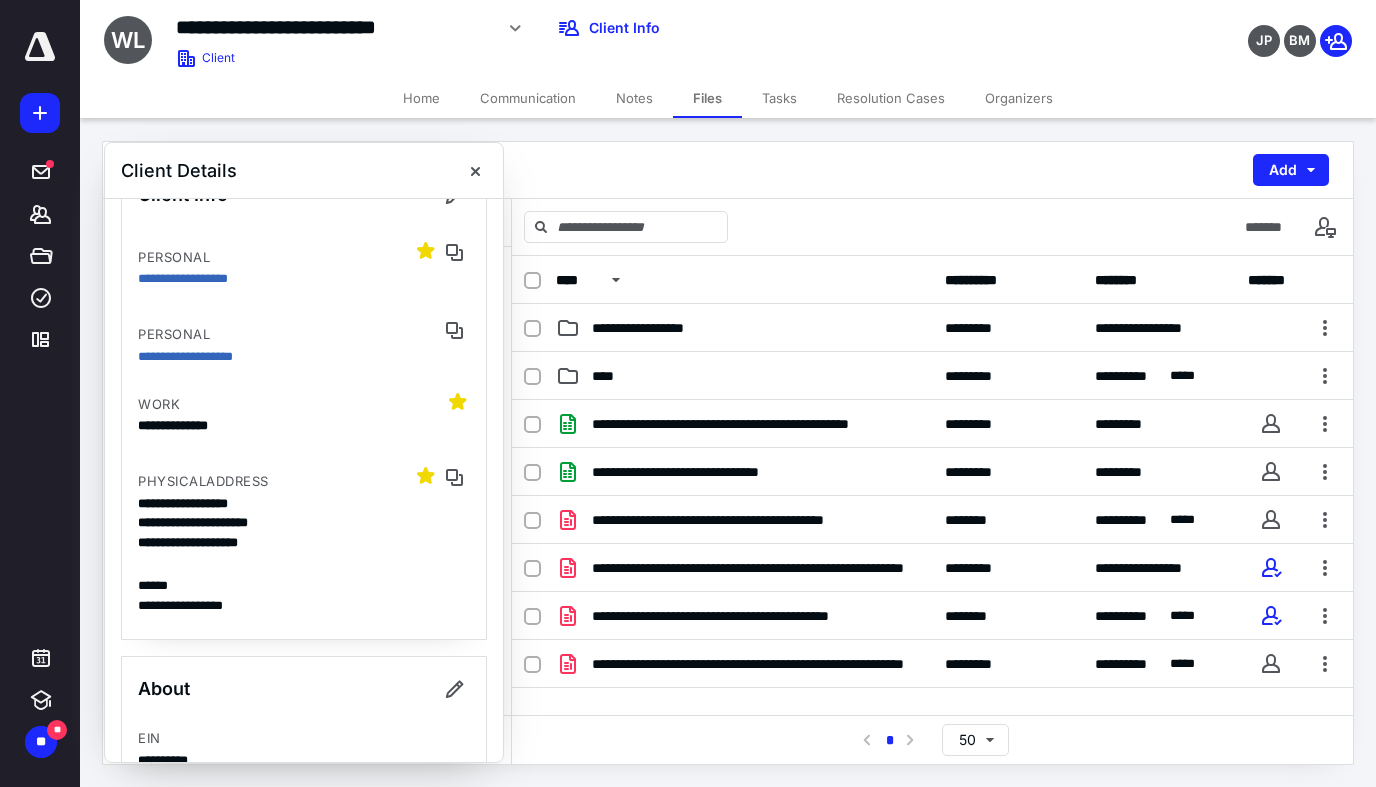 scroll, scrollTop: 155, scrollLeft: 0, axis: vertical 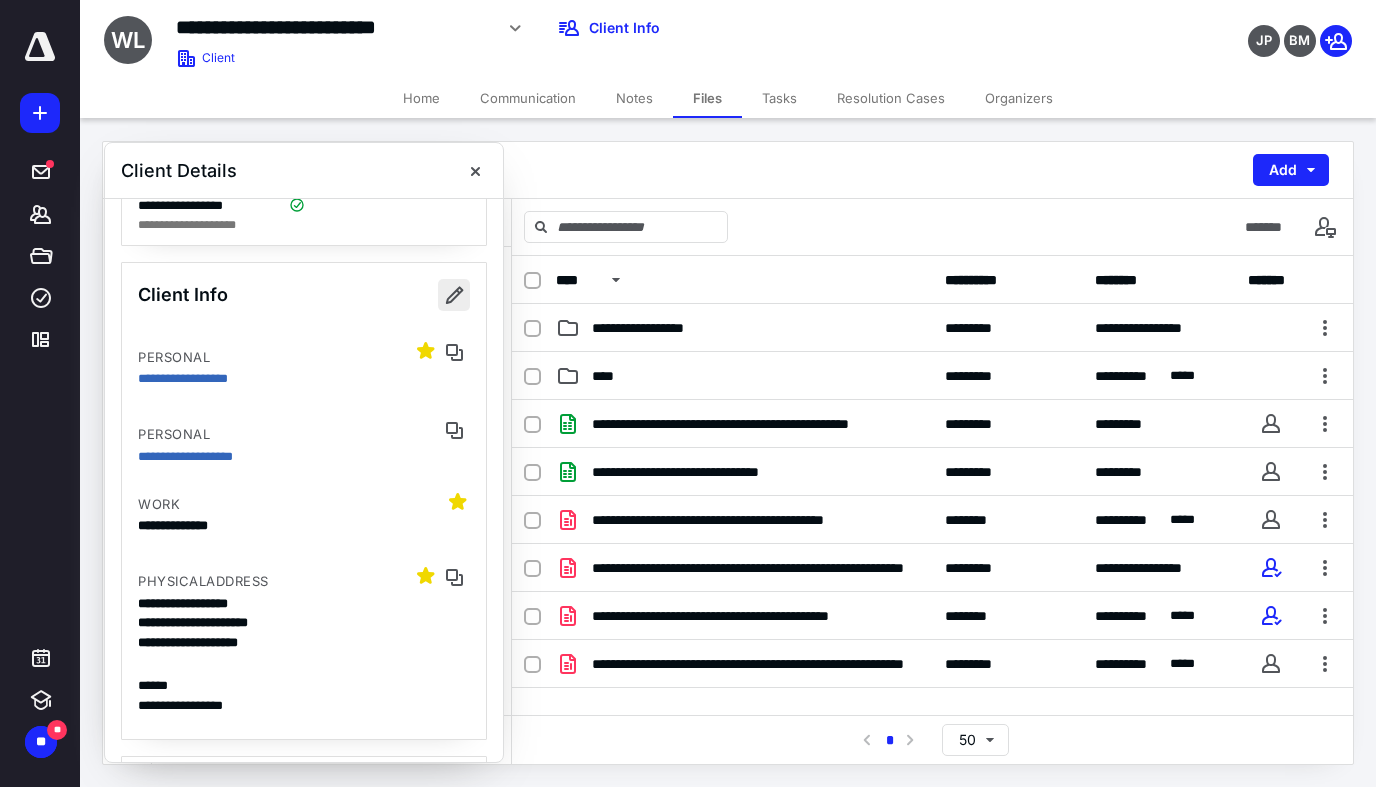 click at bounding box center (454, 295) 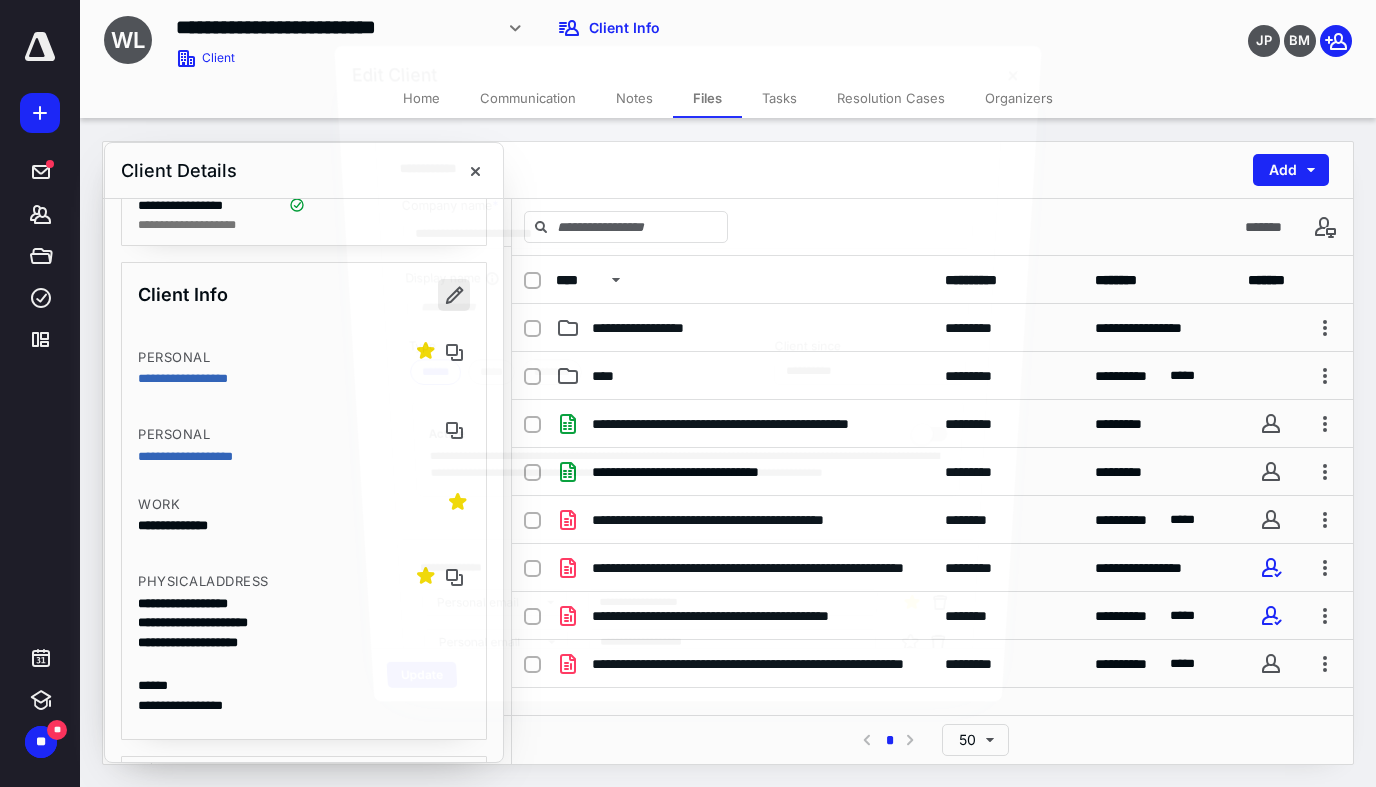 type on "*********" 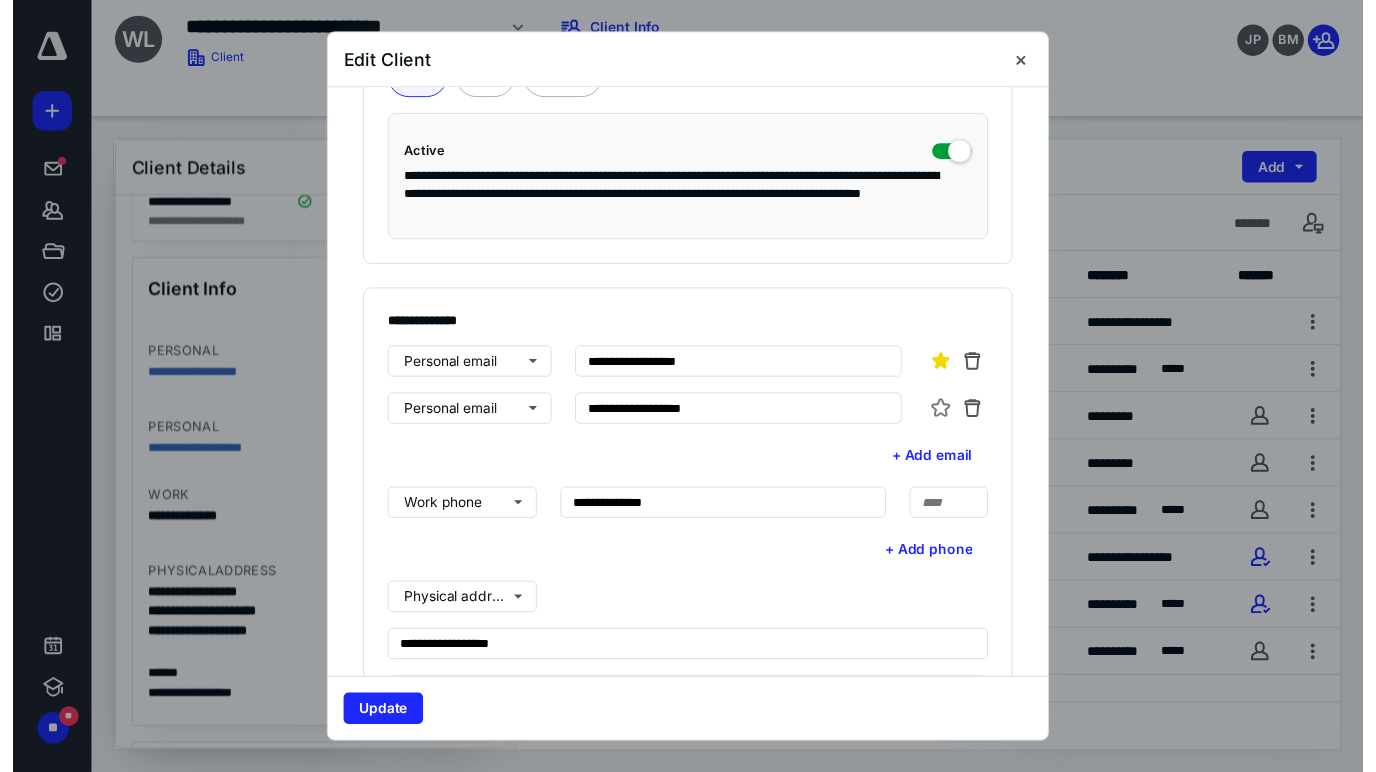 scroll, scrollTop: 400, scrollLeft: 0, axis: vertical 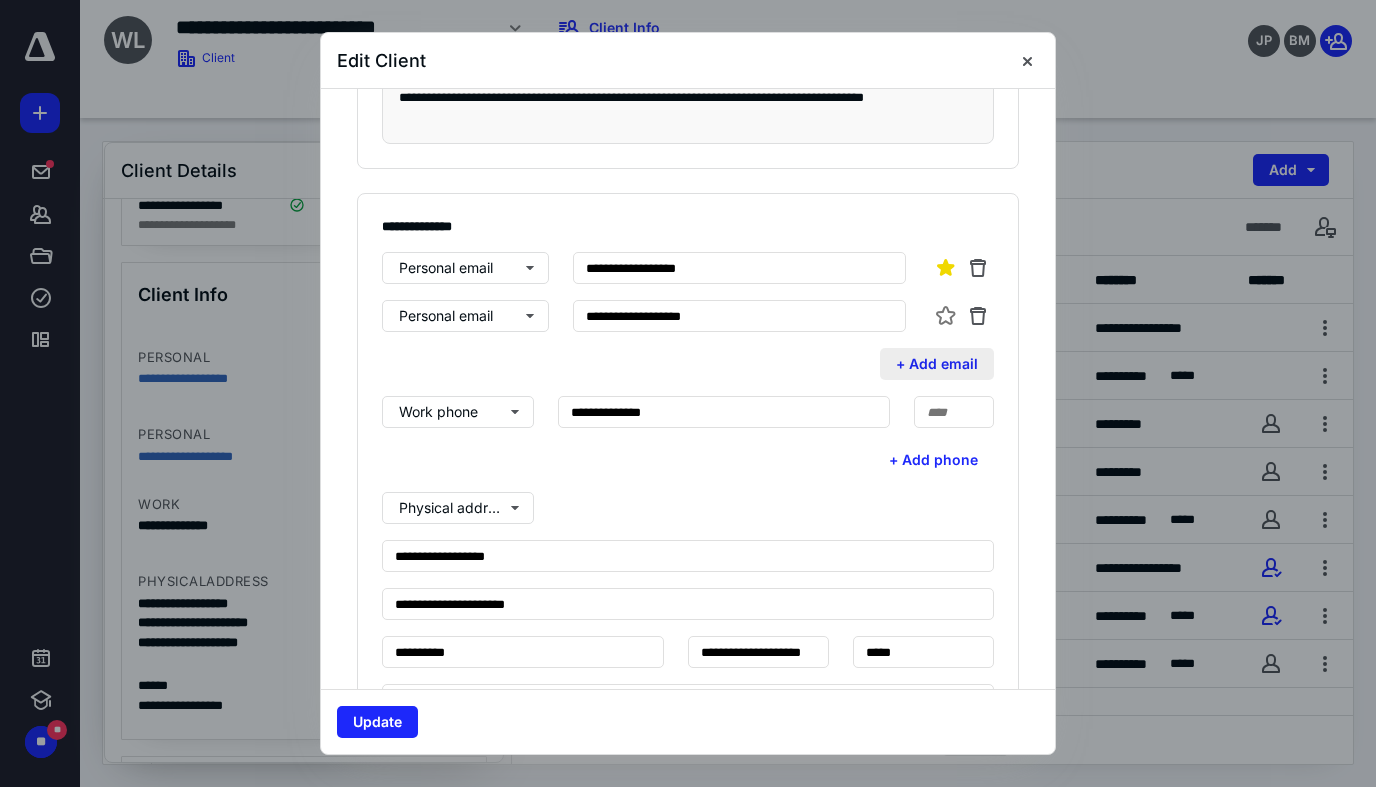 click on "+ Add email" at bounding box center (937, 364) 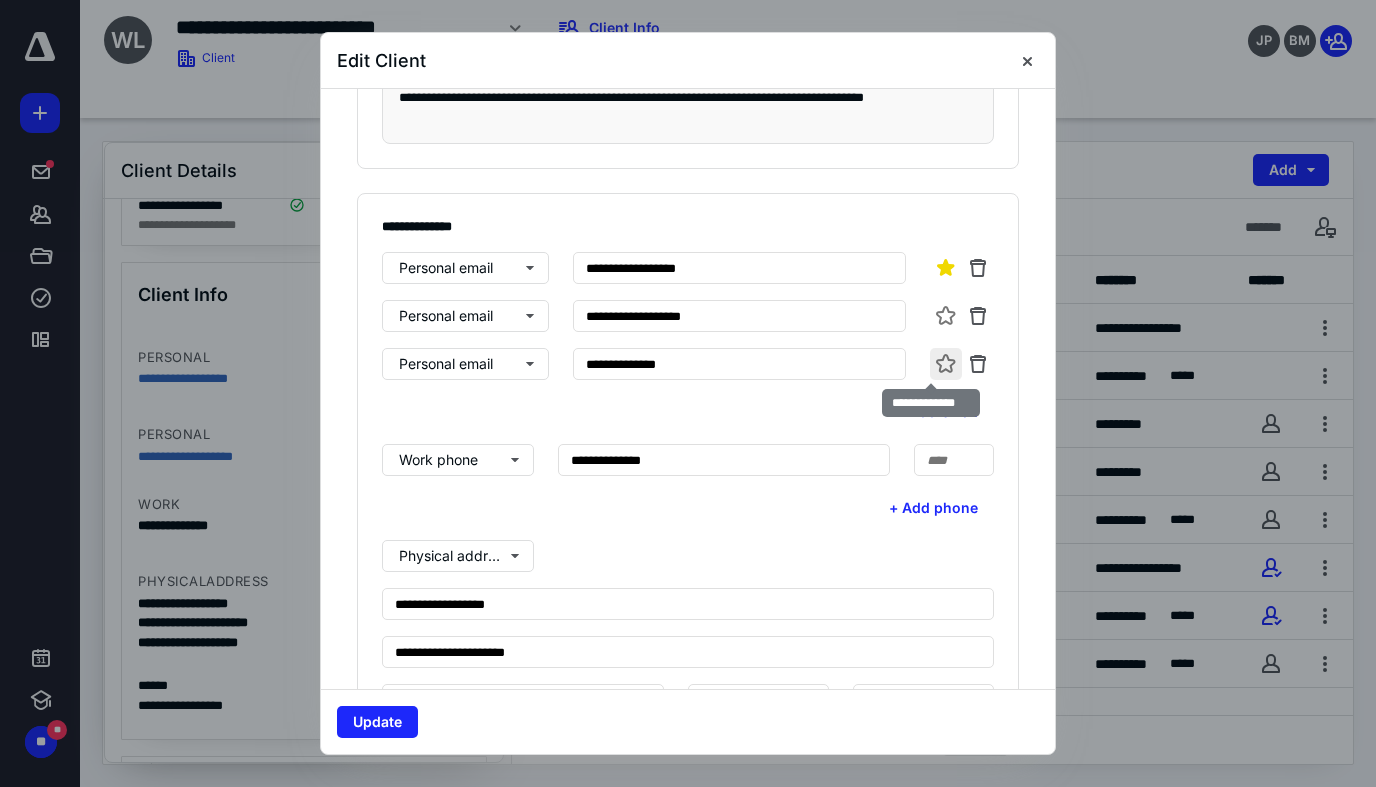 type on "**********" 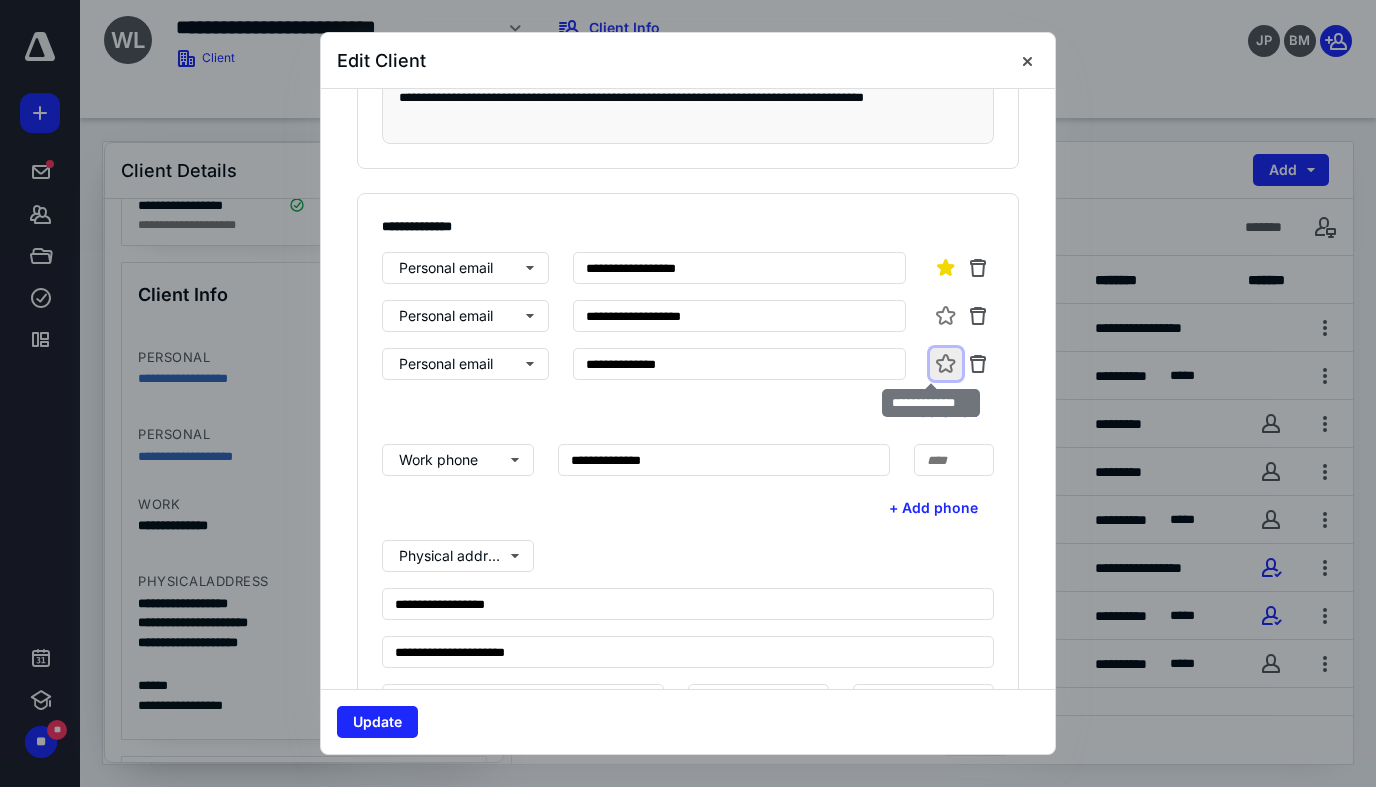 click at bounding box center (946, 364) 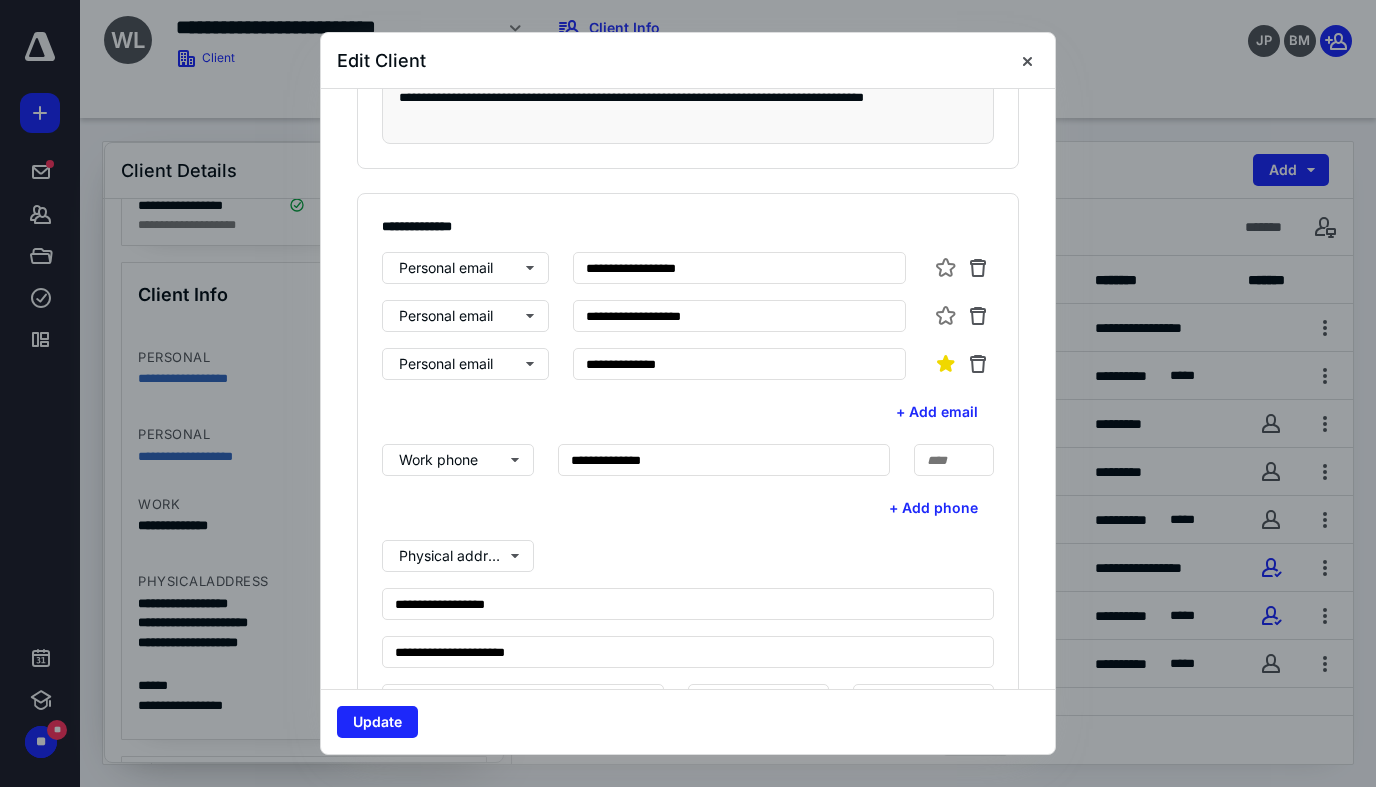 click on "+ Add email" at bounding box center [688, 412] 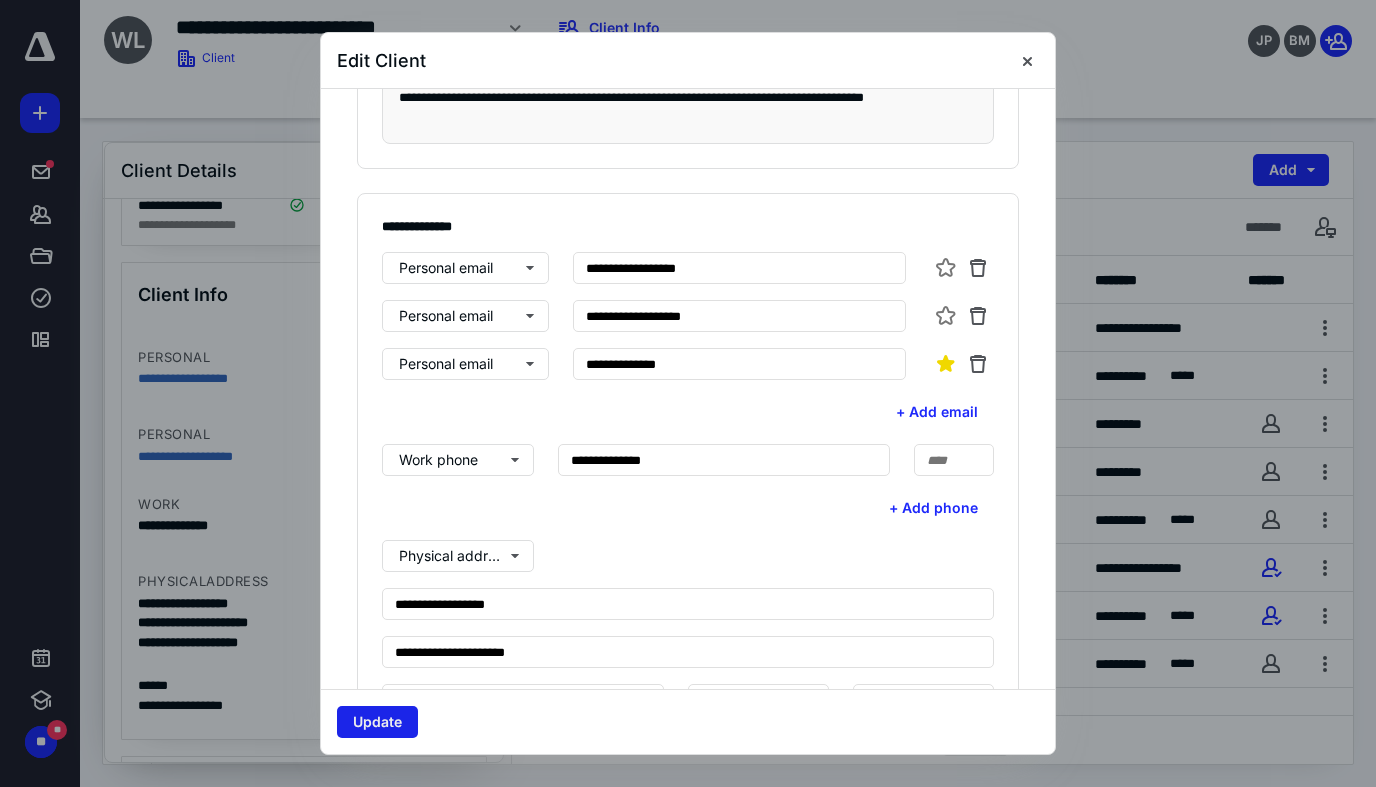 click on "Update" at bounding box center (377, 722) 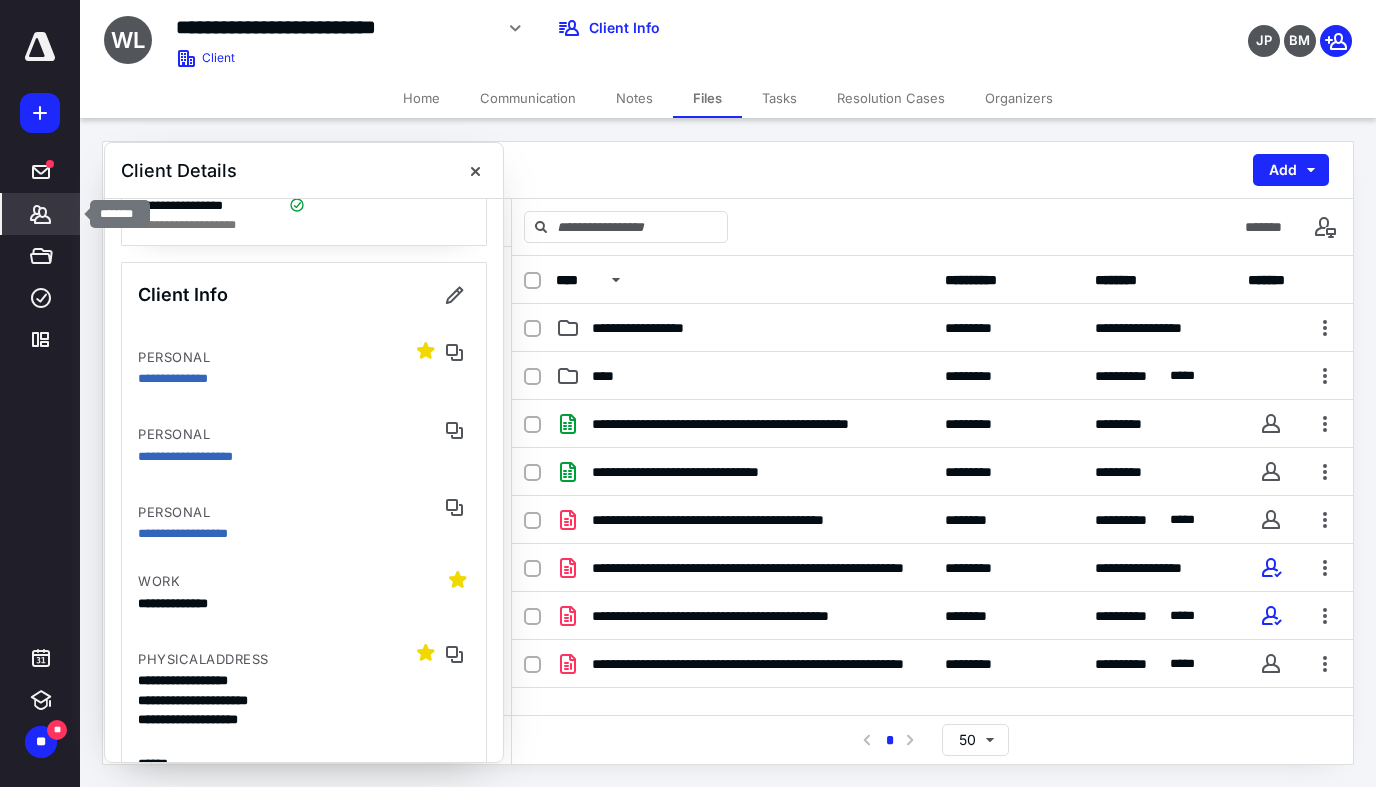 click 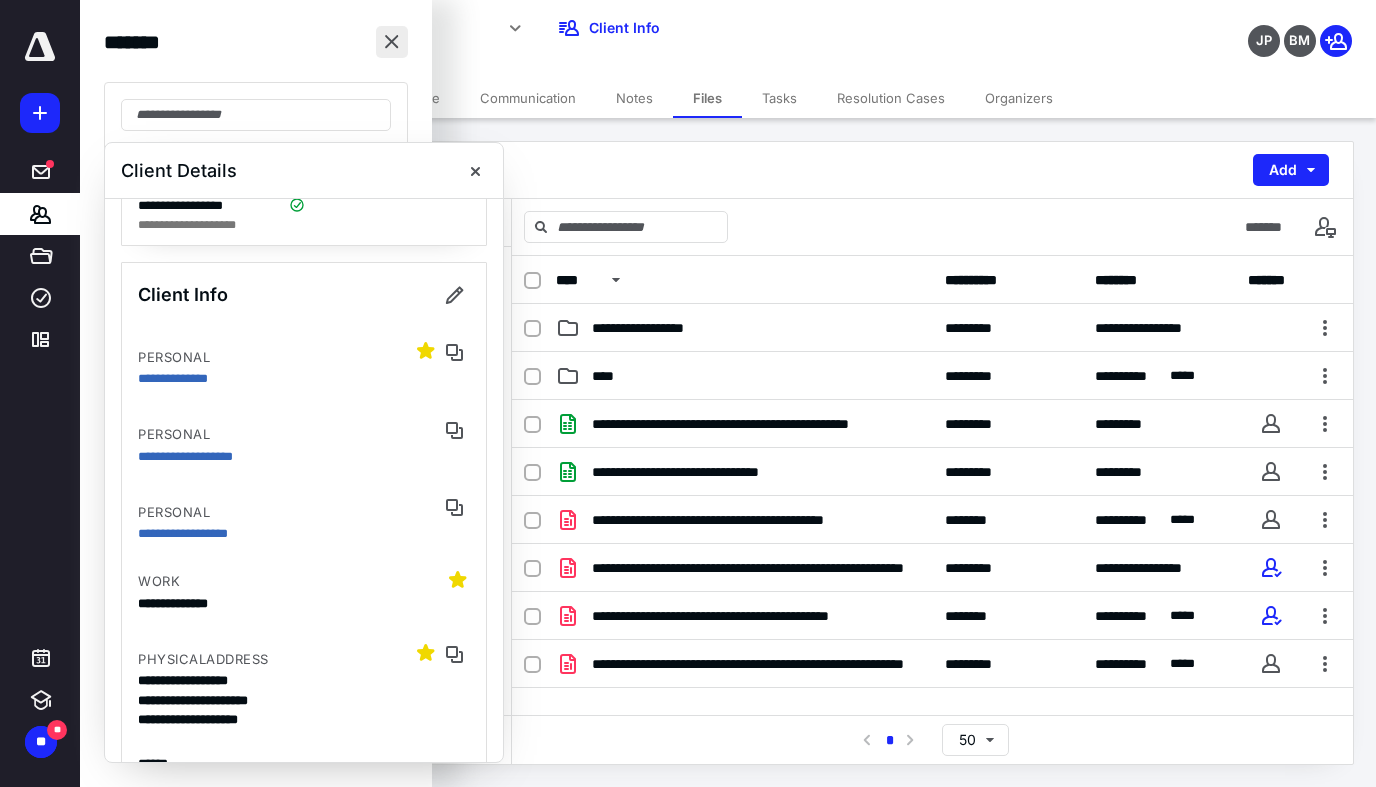 click at bounding box center (392, 42) 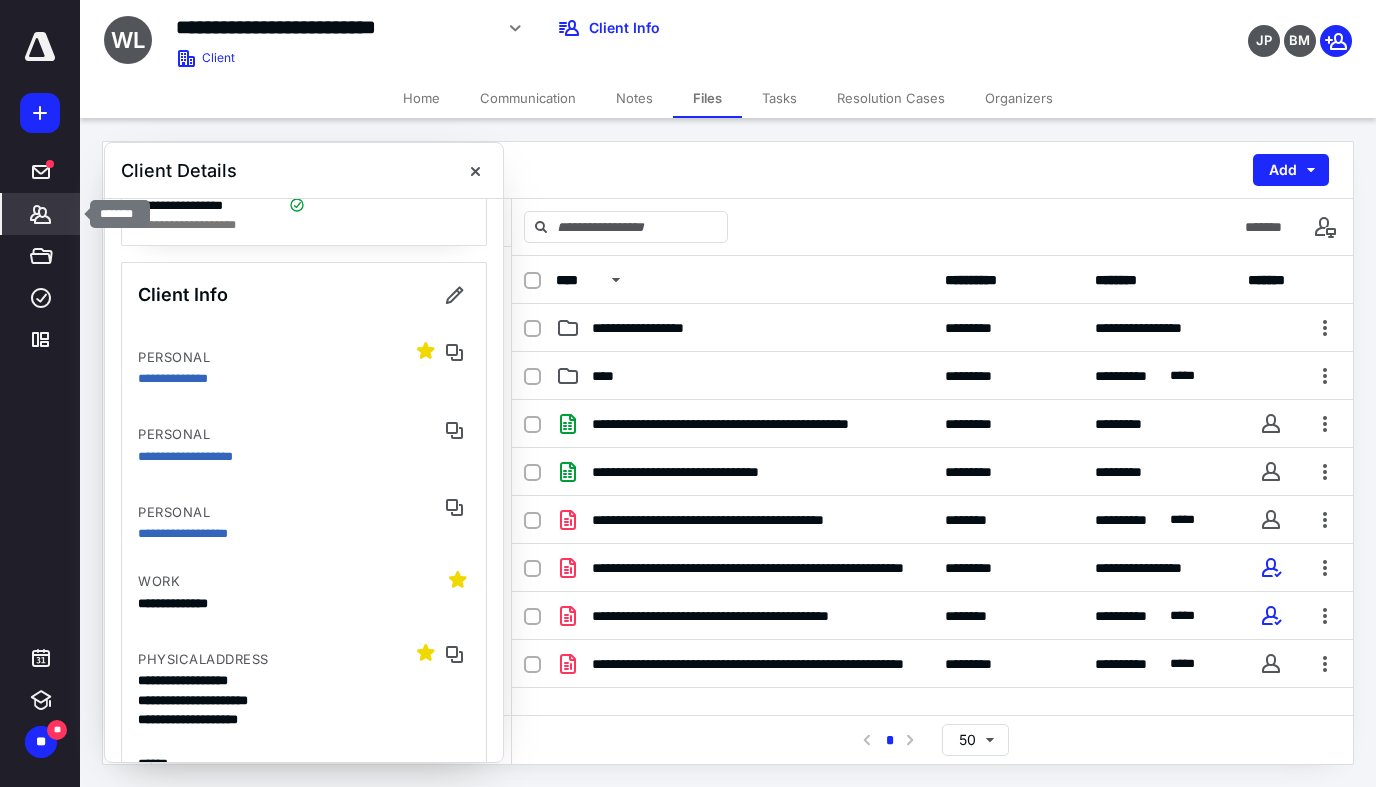 click 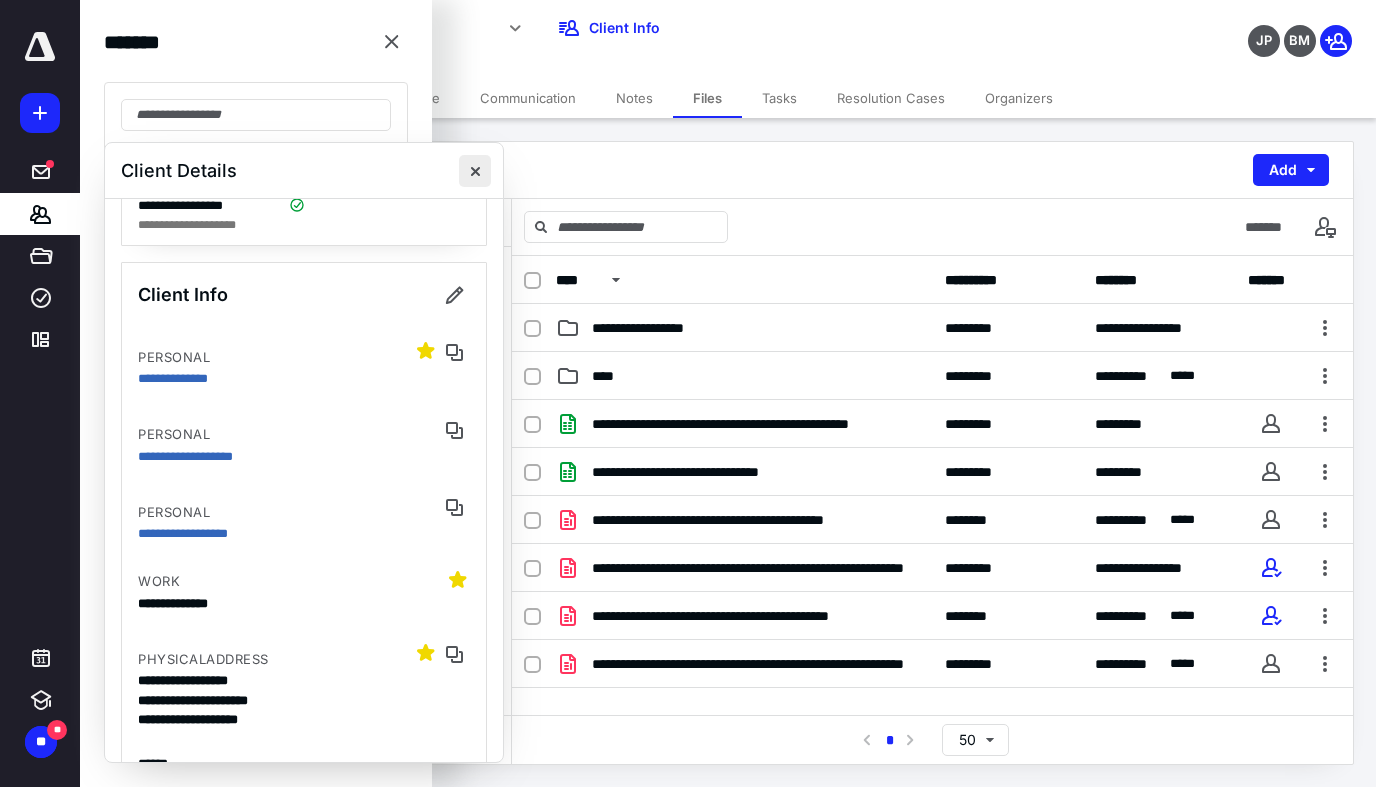 click at bounding box center (475, 171) 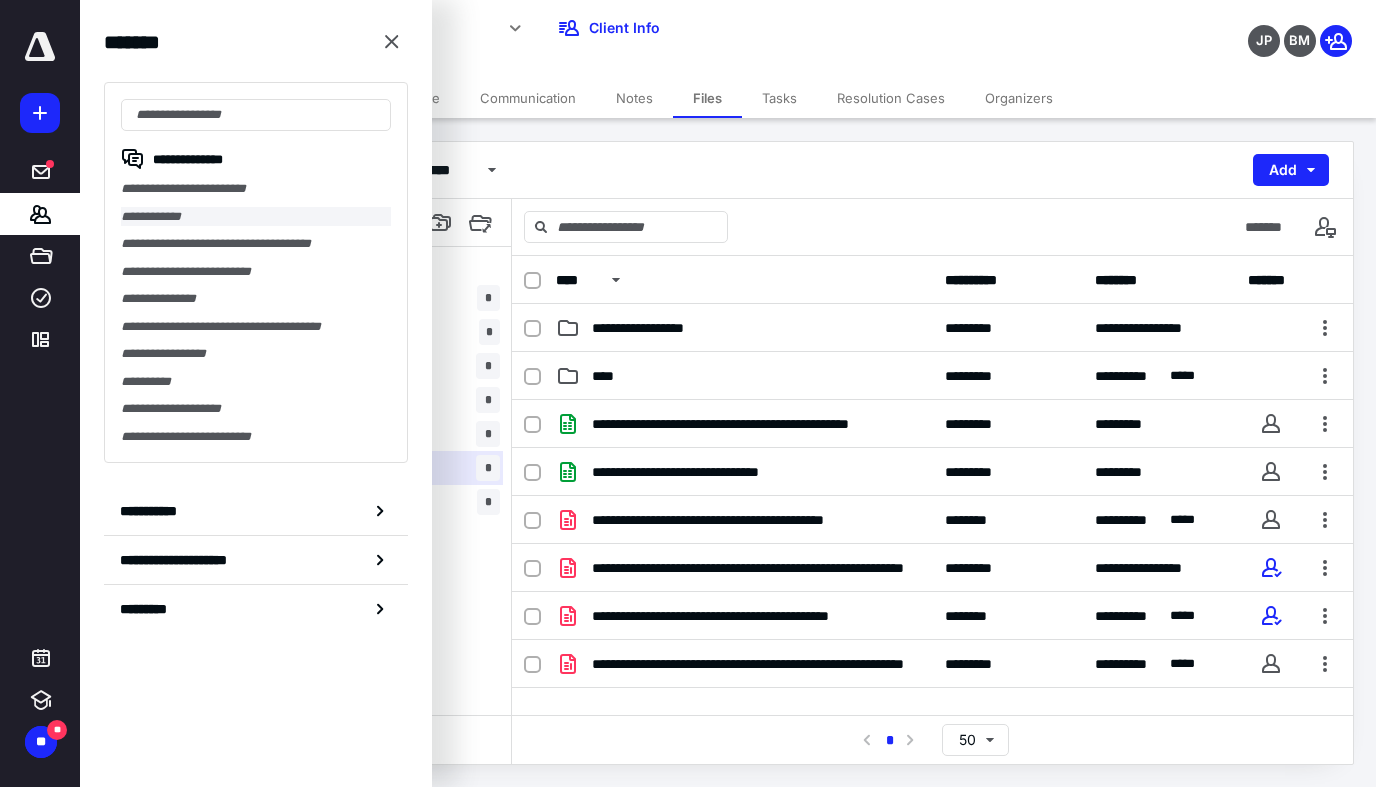 click on "**********" at bounding box center [256, 217] 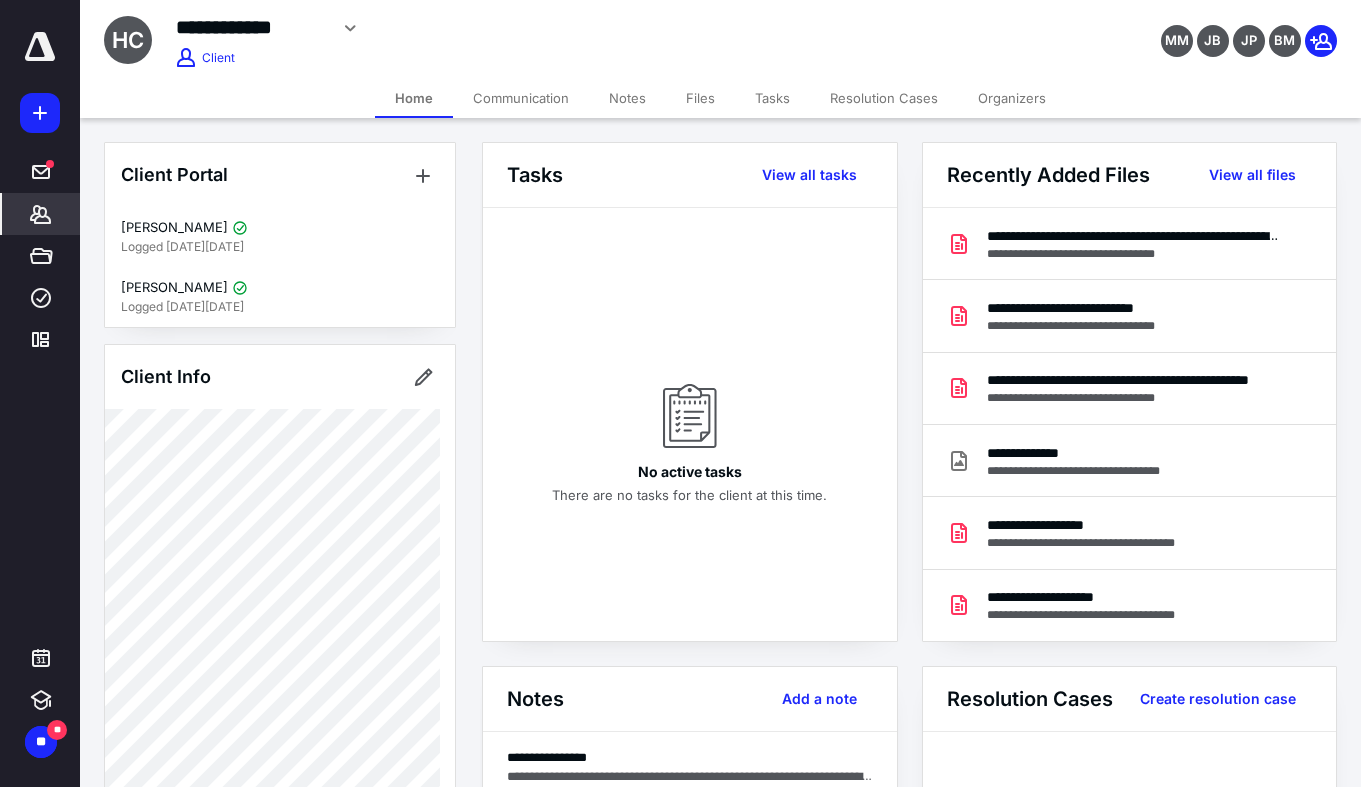 click on "Files" at bounding box center (700, 98) 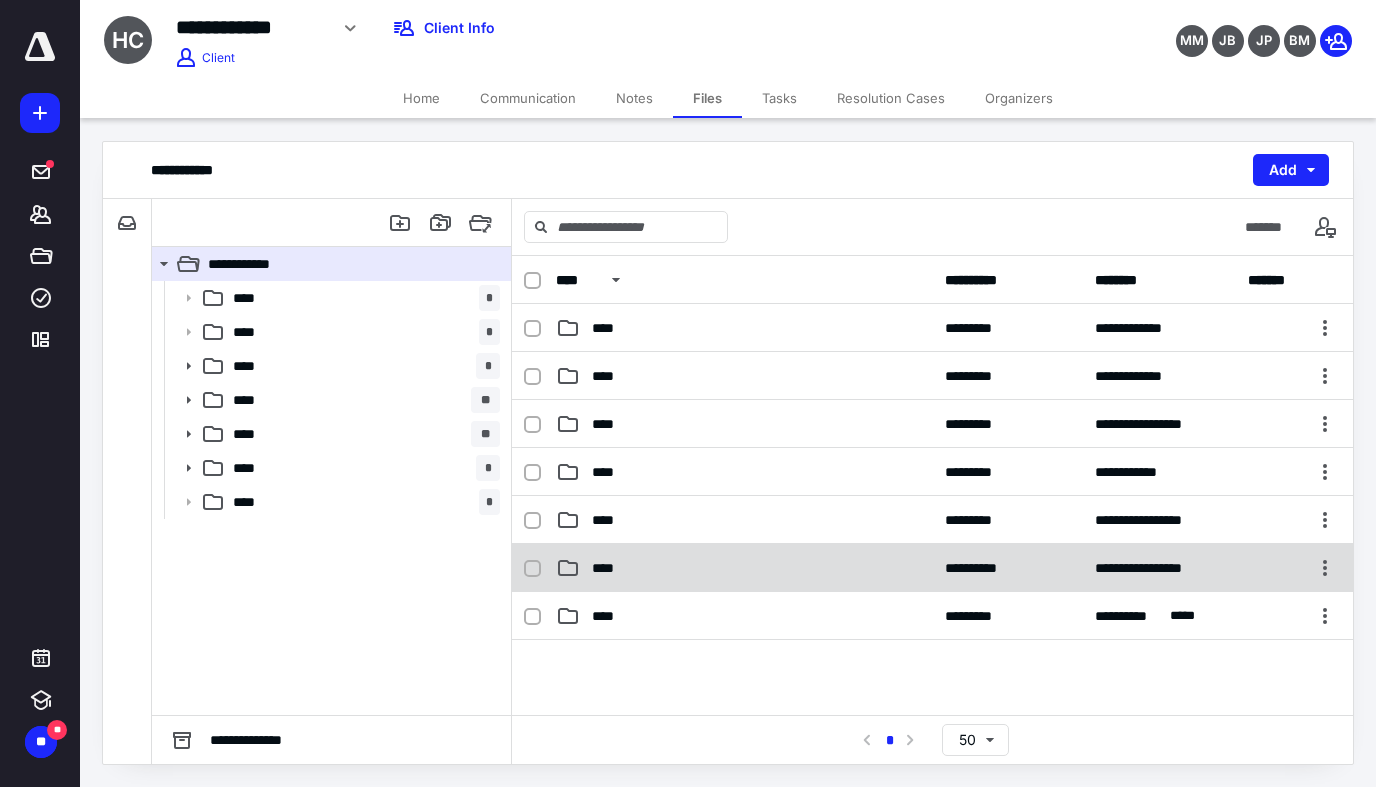 click on "****" at bounding box center (744, 568) 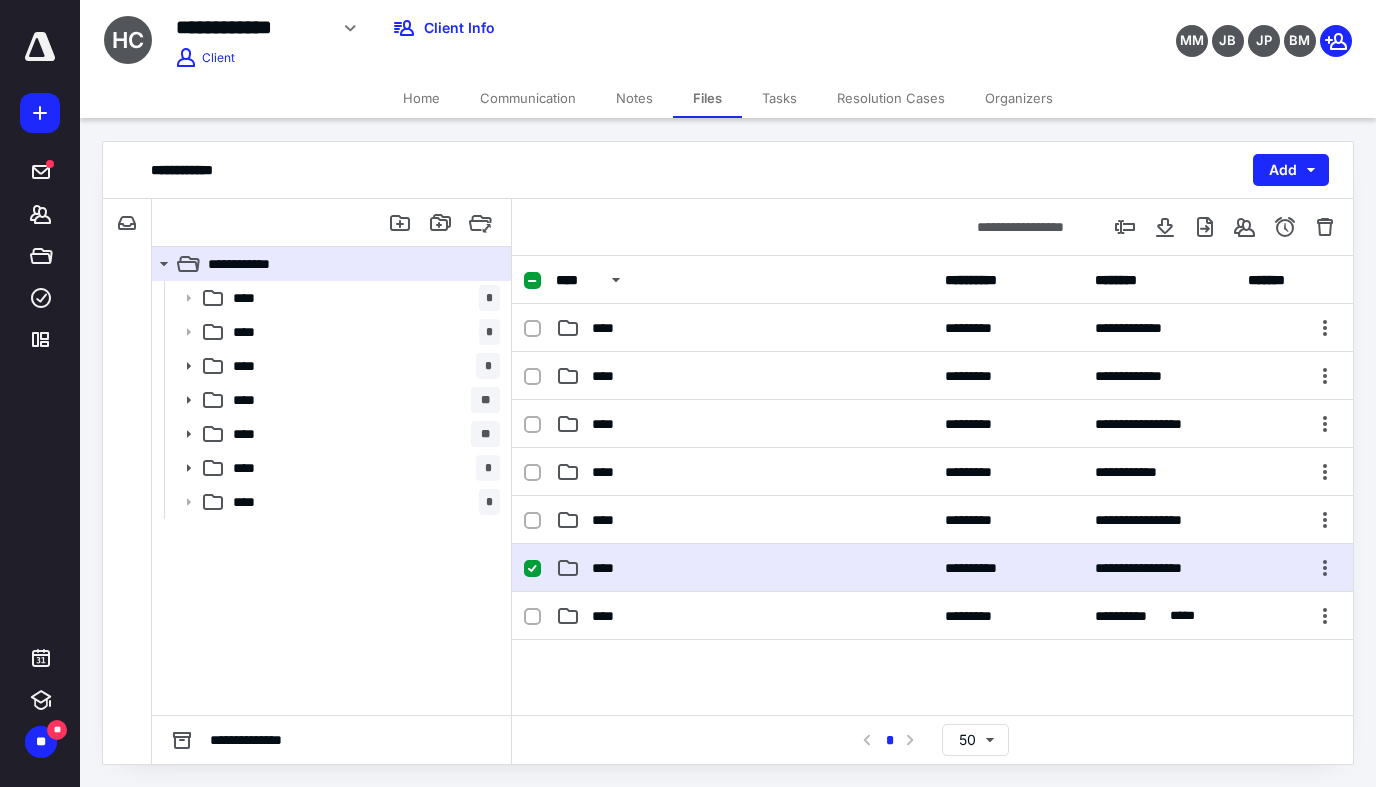 click on "****" at bounding box center [744, 568] 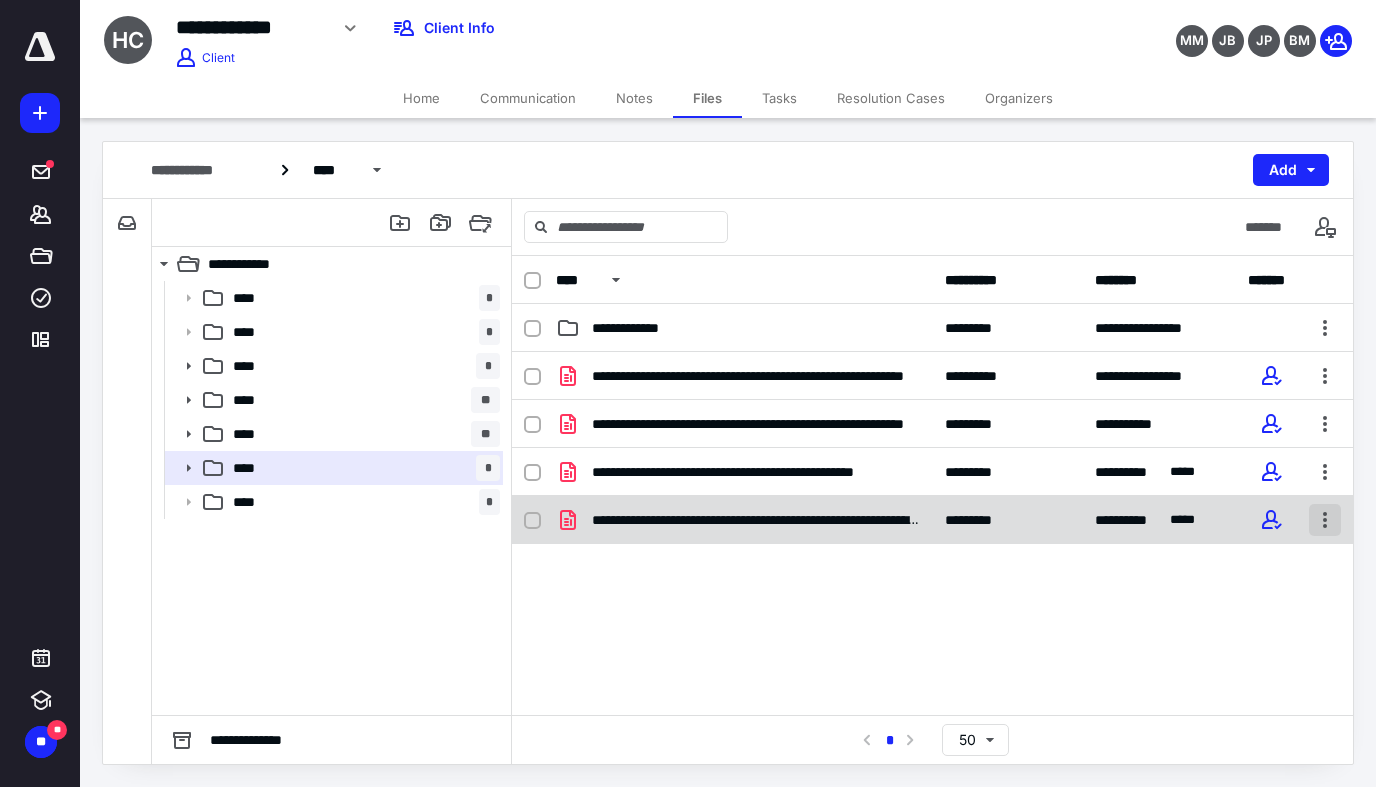 click at bounding box center [1325, 520] 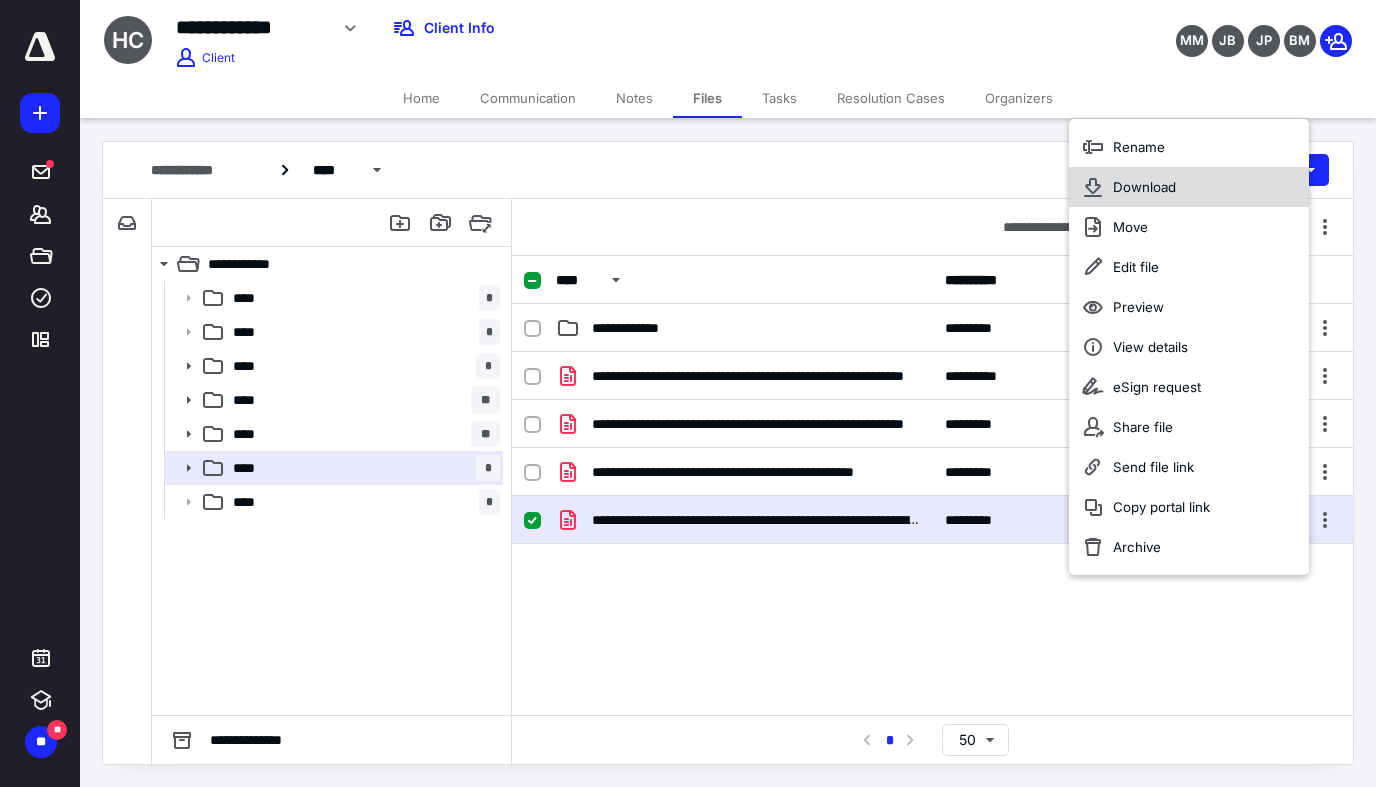click on "Download" at bounding box center [1144, 187] 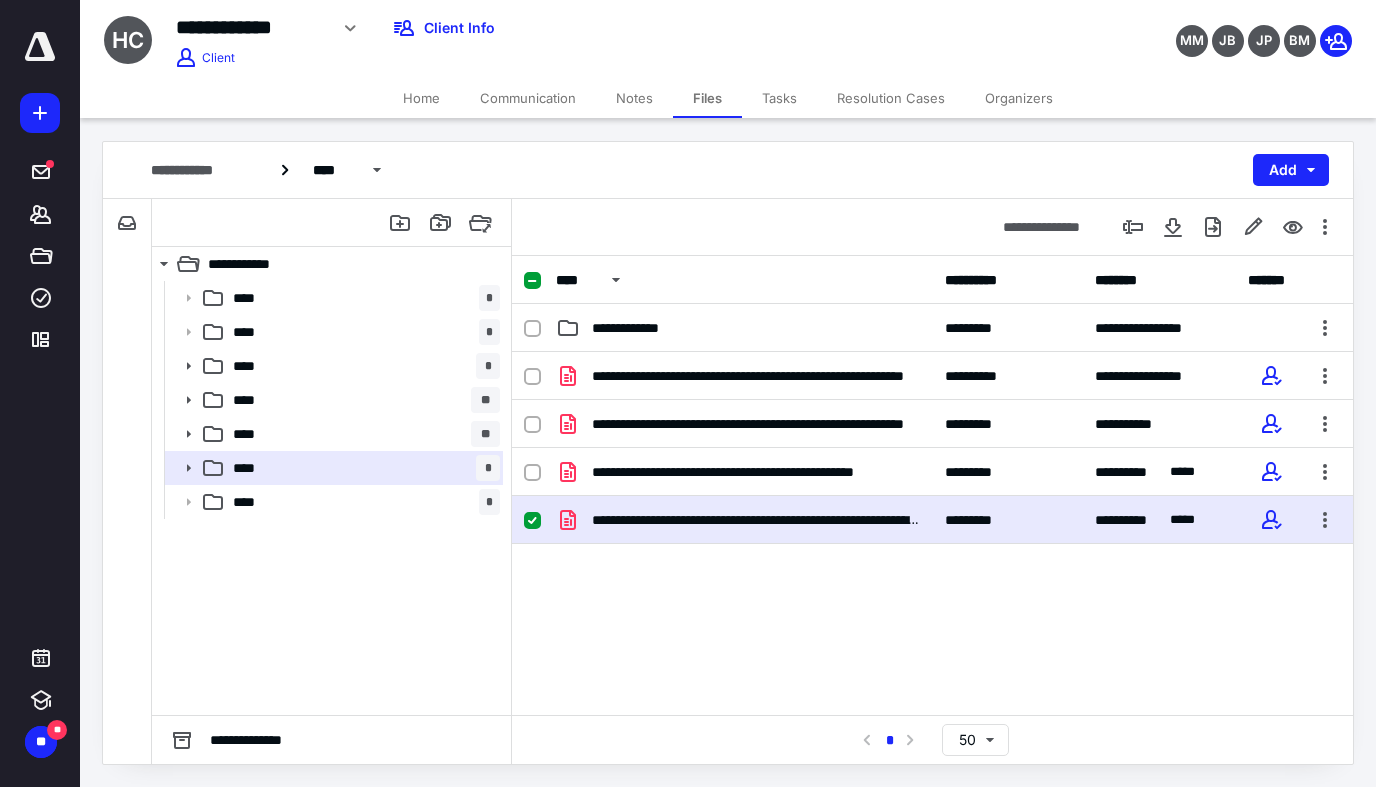 click 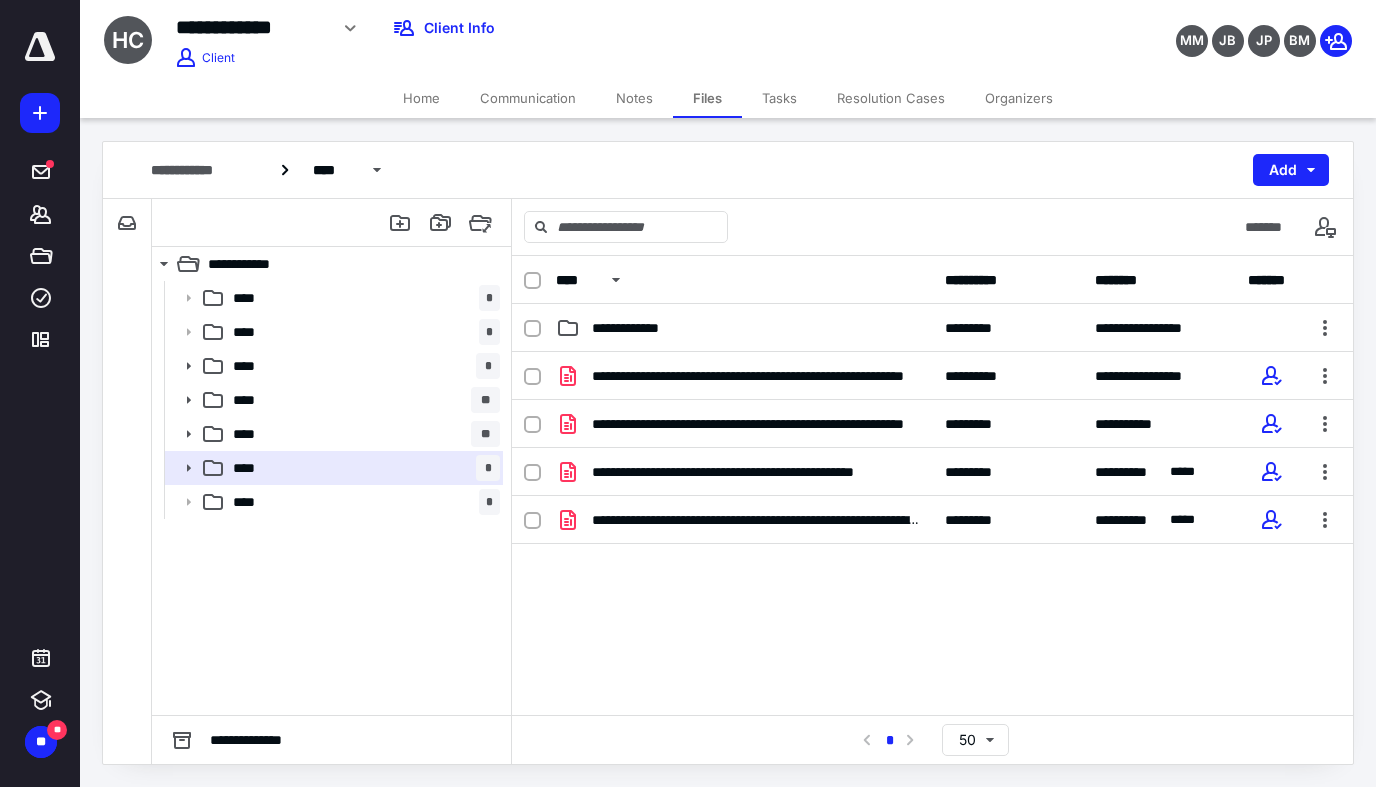 click on "**********" at bounding box center [932, 502] 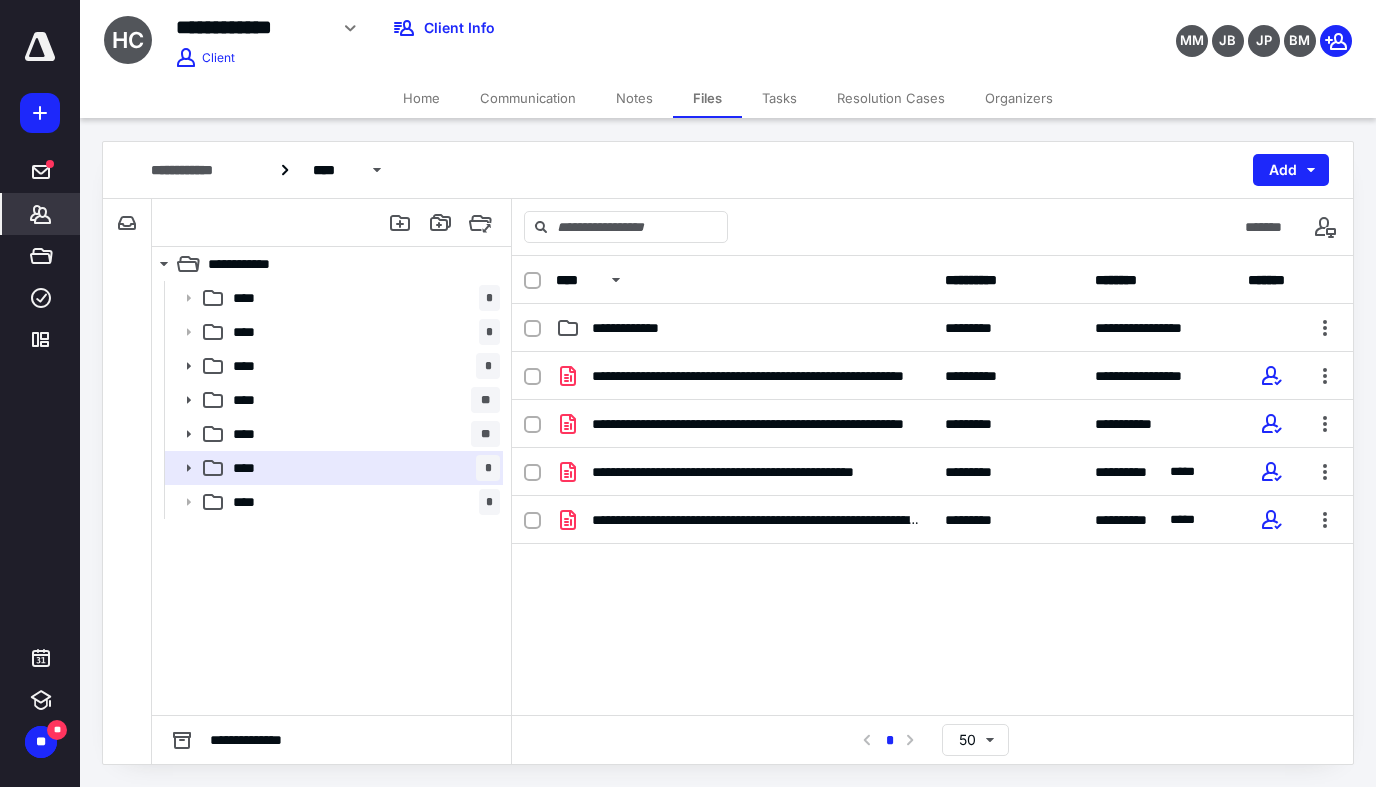click 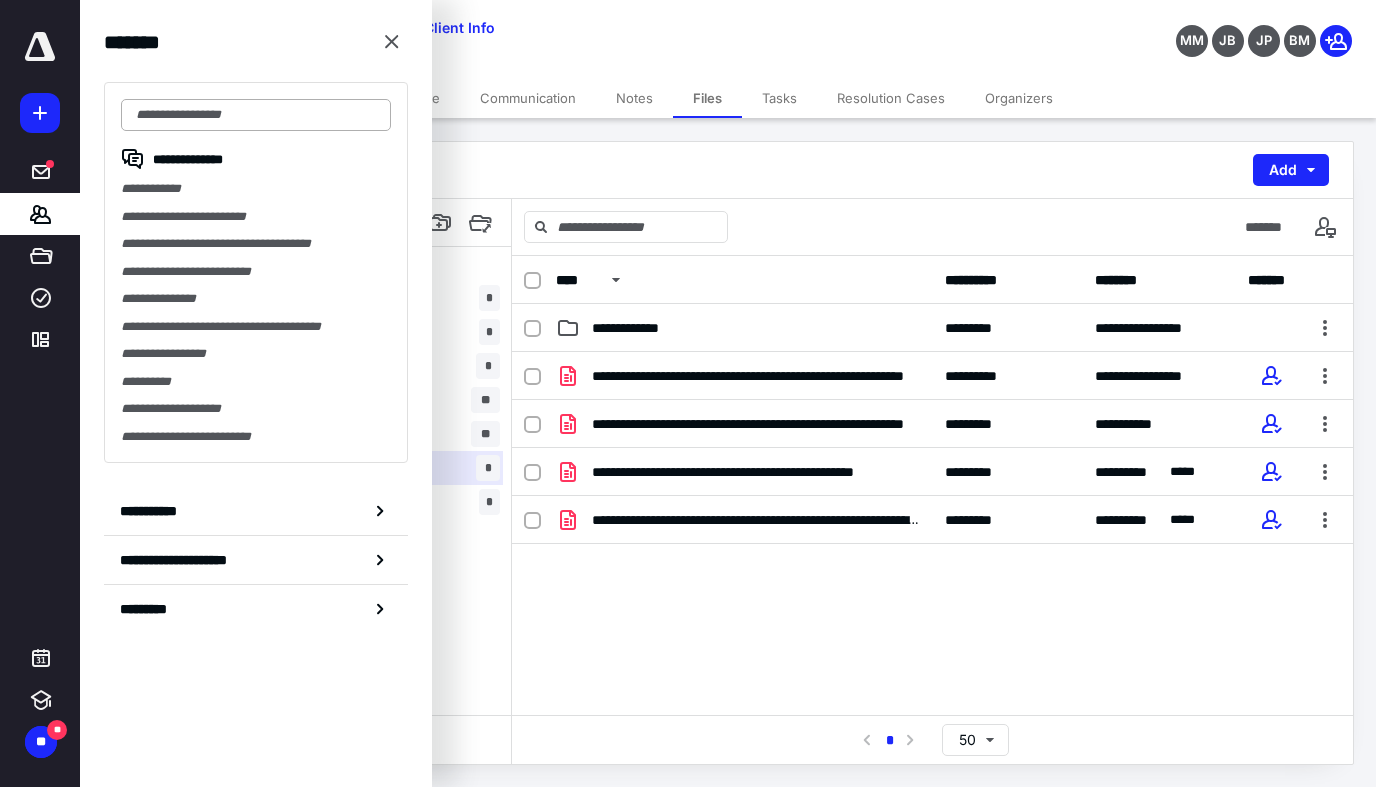 click at bounding box center (256, 115) 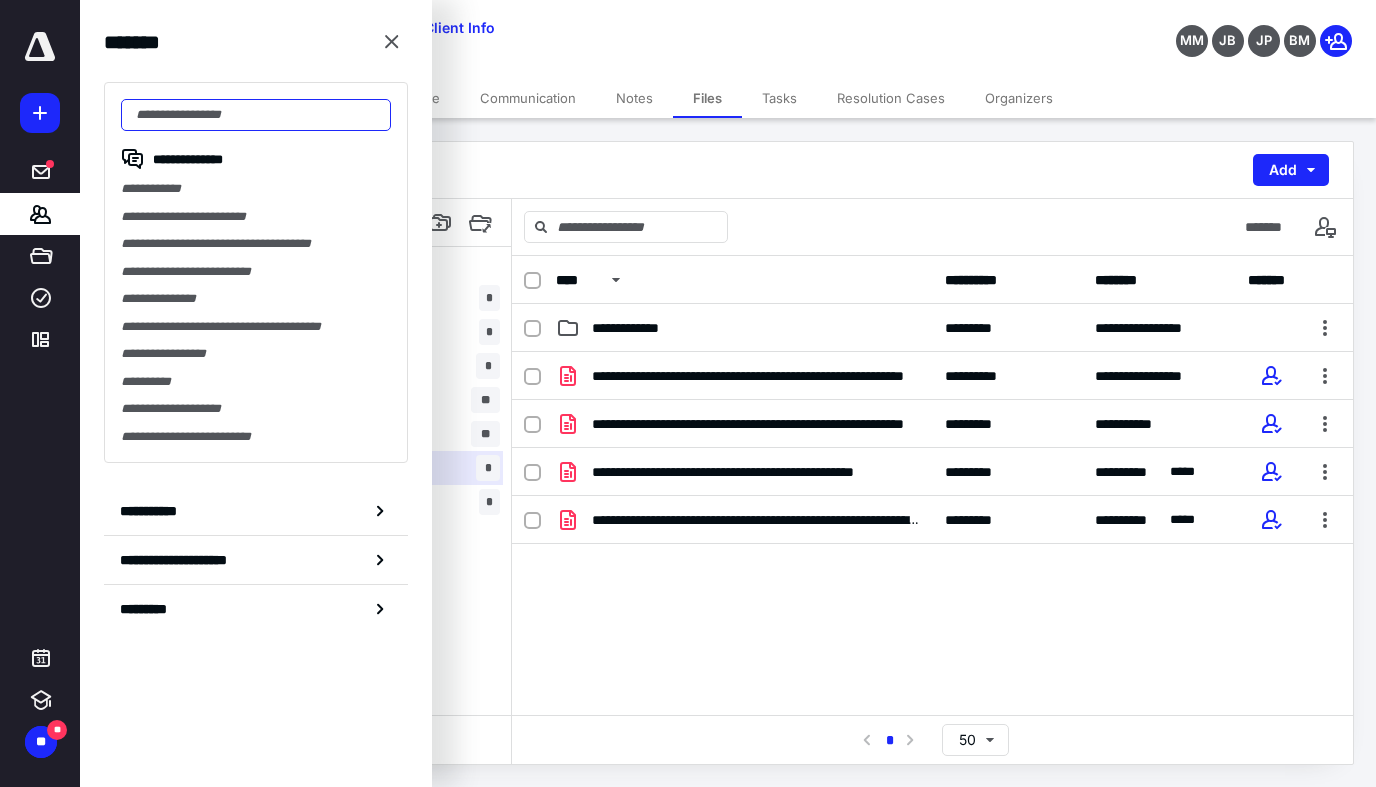 click at bounding box center (256, 115) 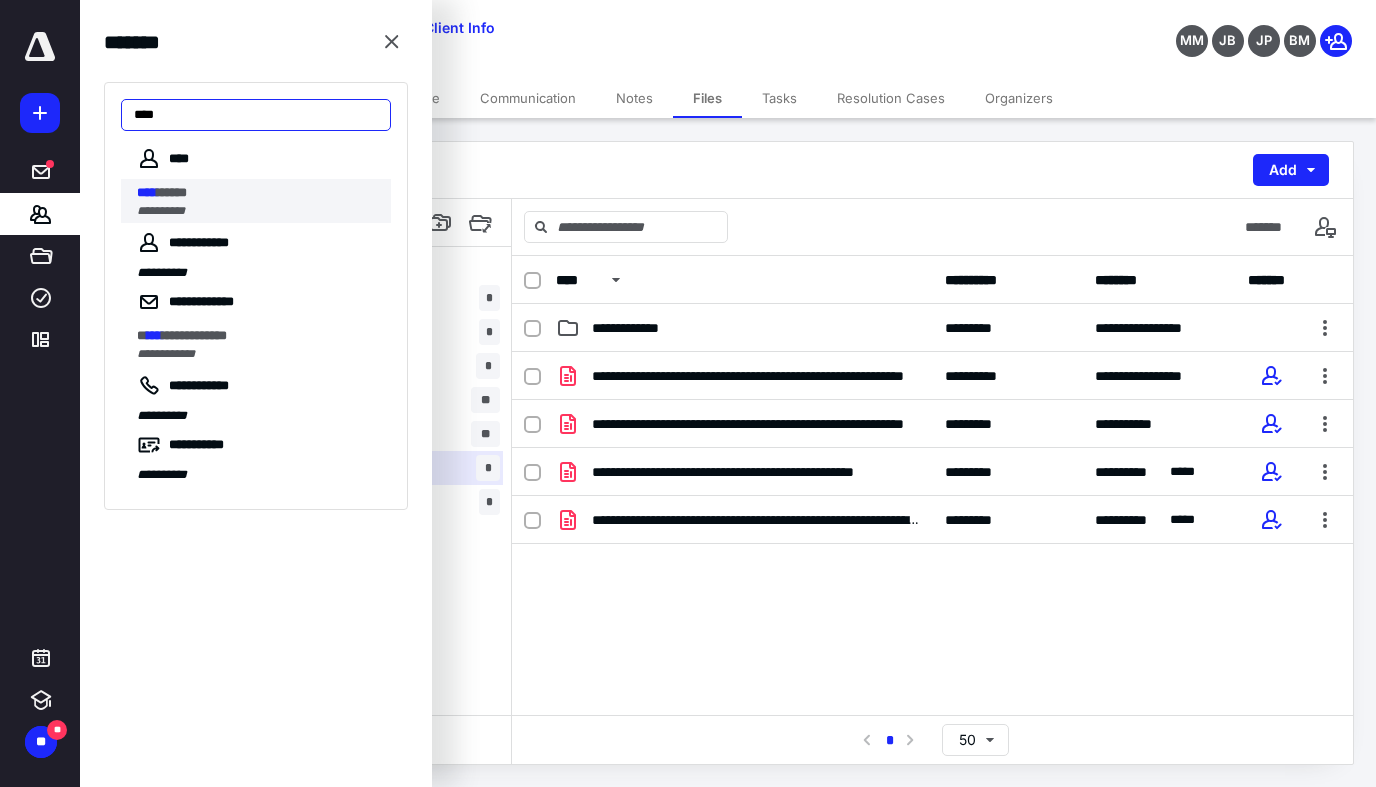 type on "****" 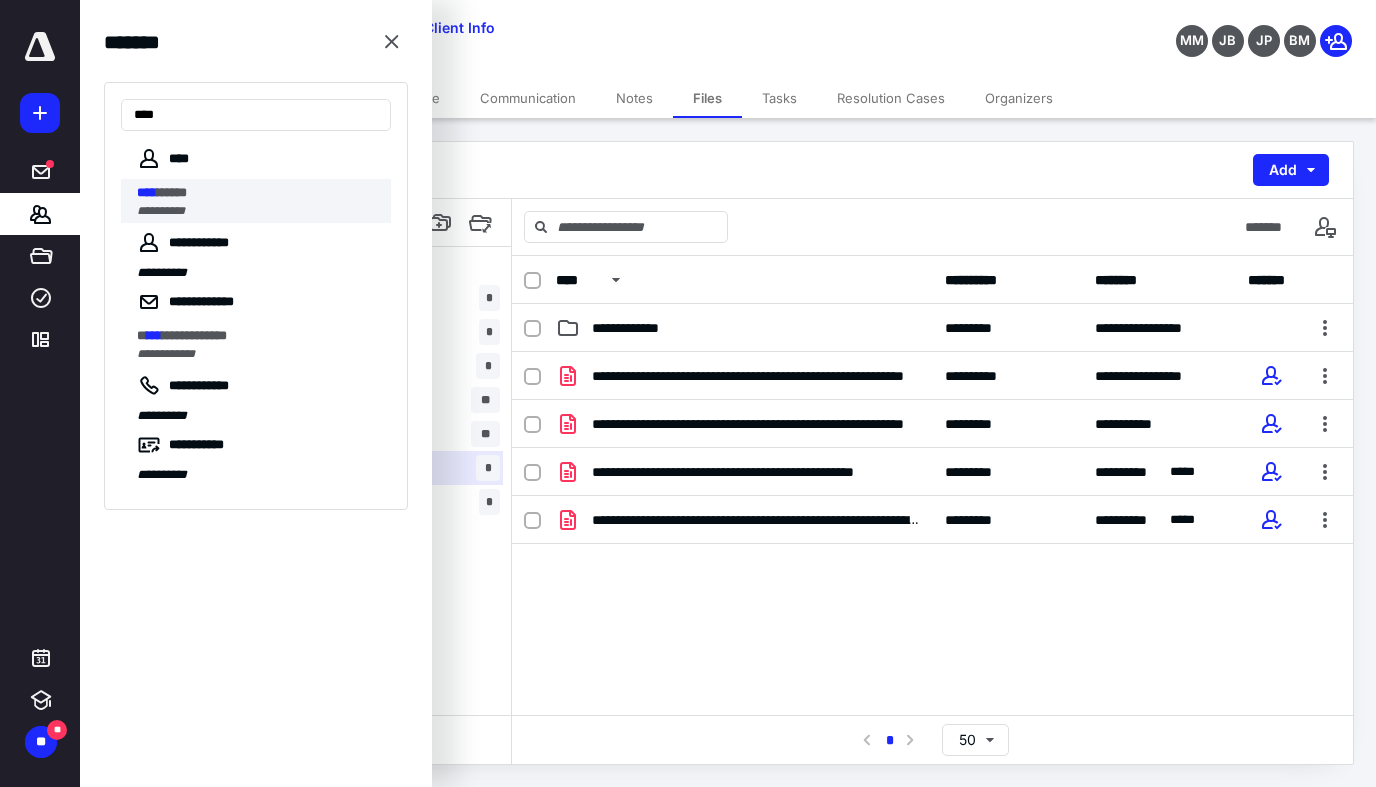 click on "**********" at bounding box center (258, 211) 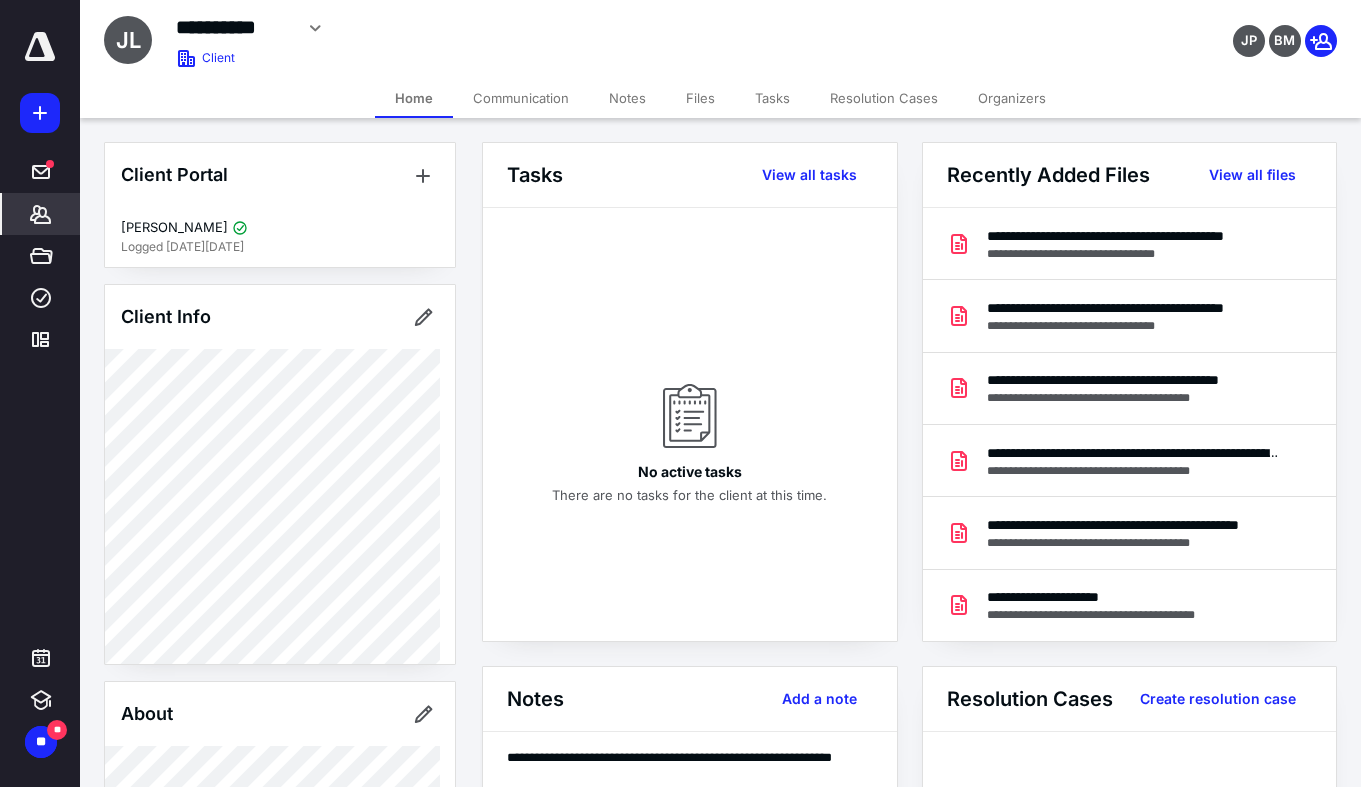 click on "Files" at bounding box center (700, 98) 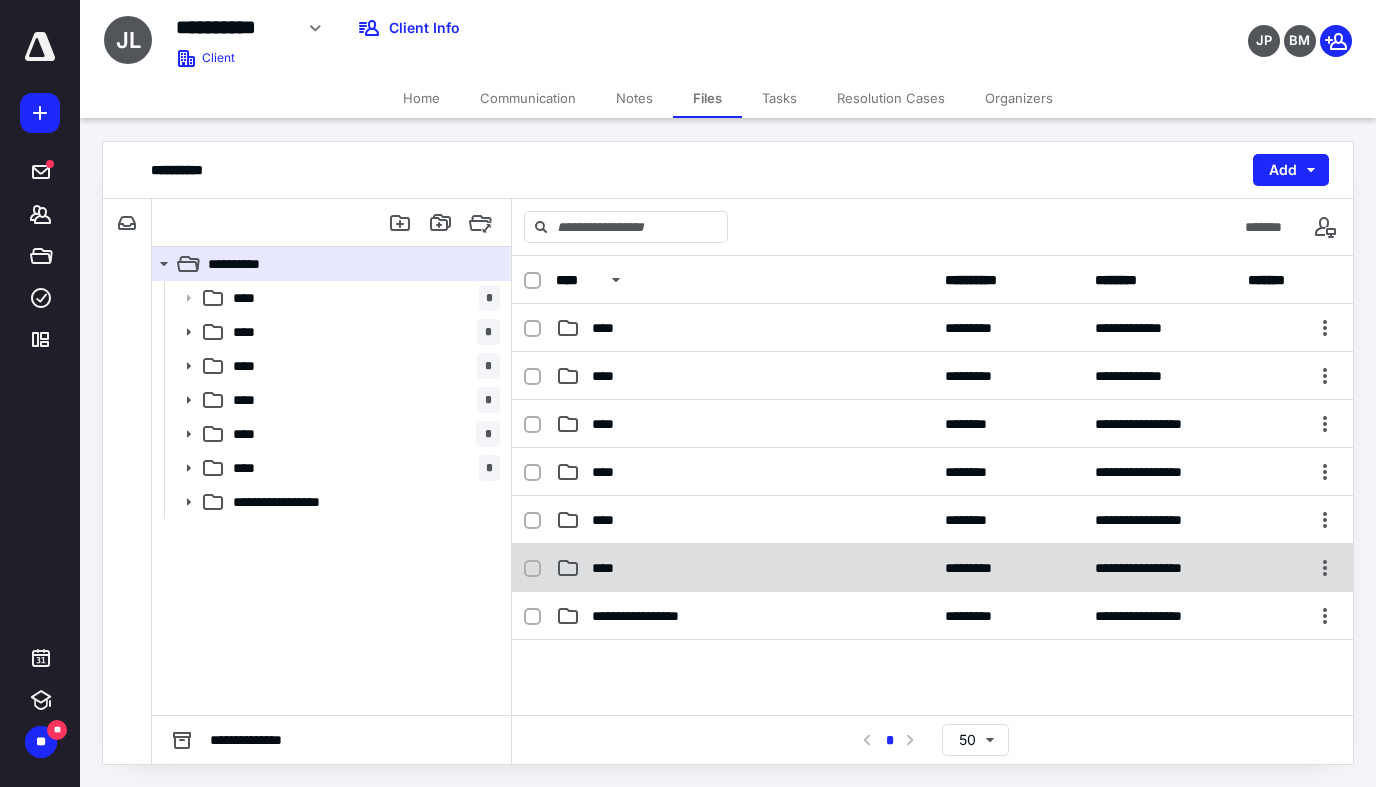 click on "****" at bounding box center [744, 568] 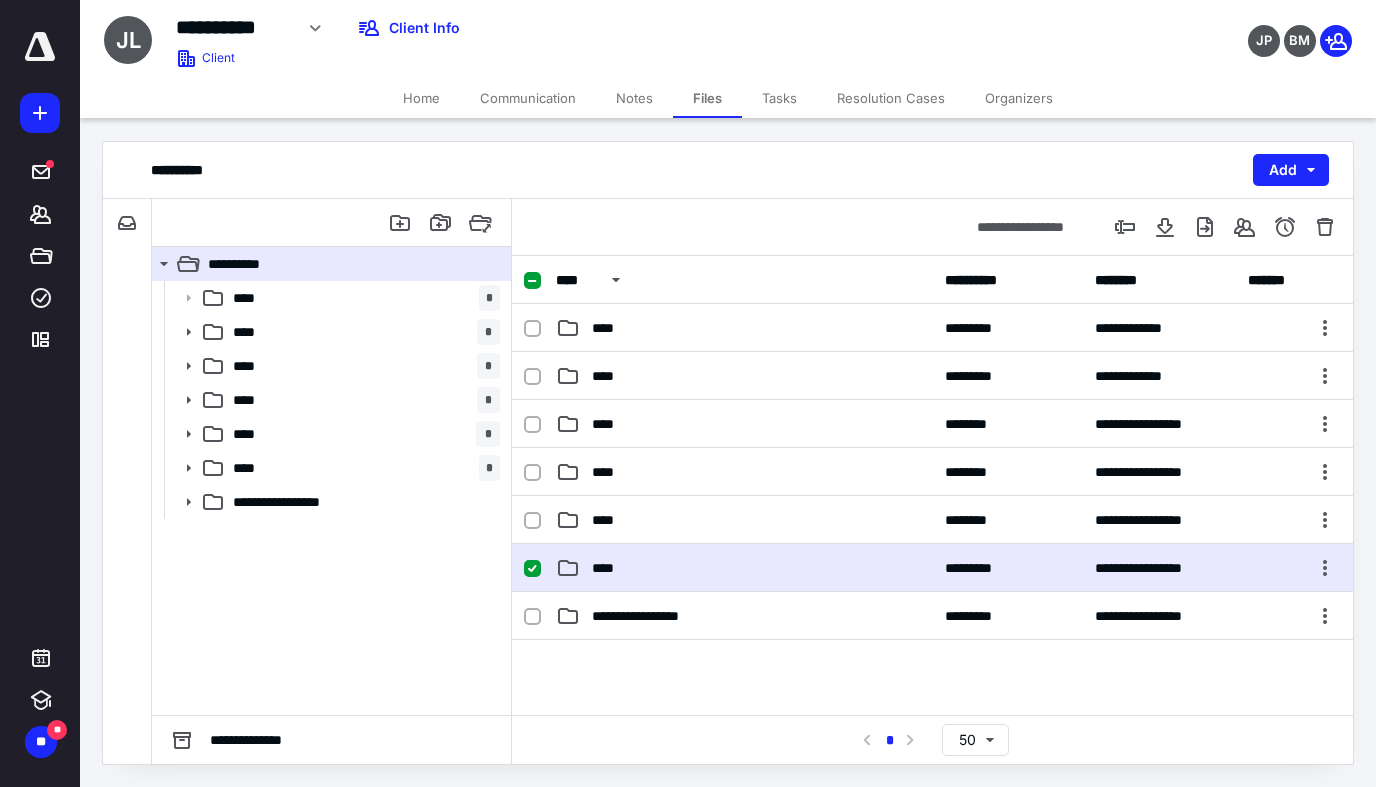 click on "****" at bounding box center [744, 568] 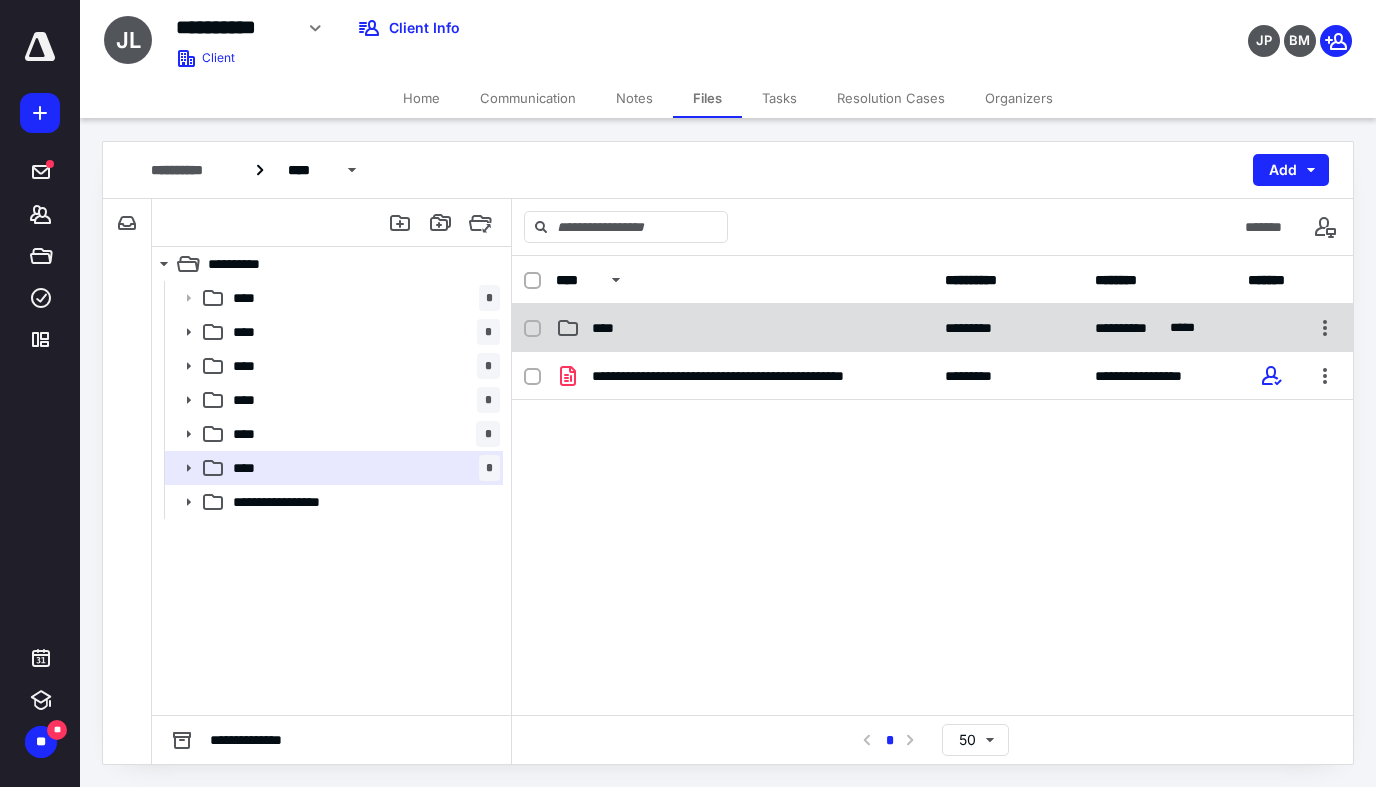 click on "****" at bounding box center [744, 328] 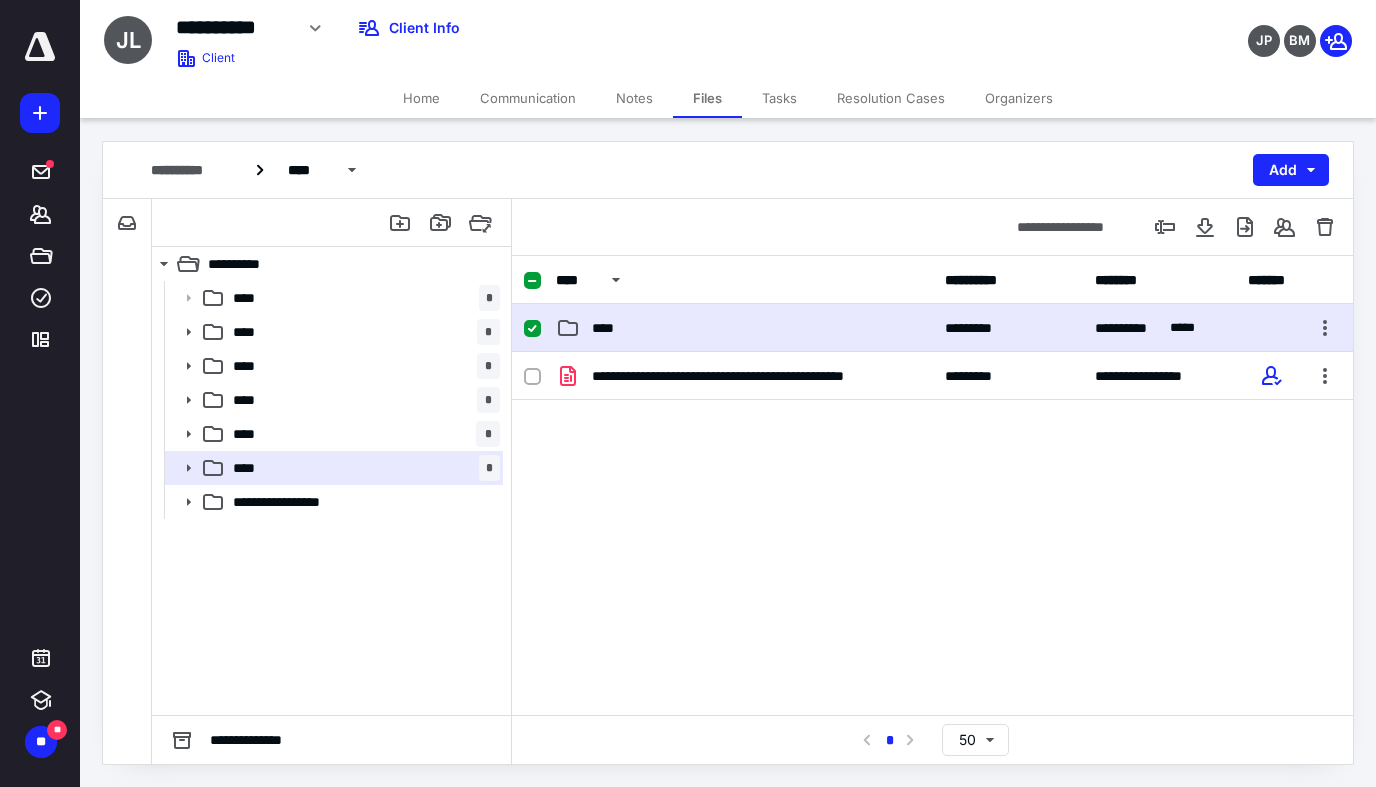 click on "****" at bounding box center (744, 328) 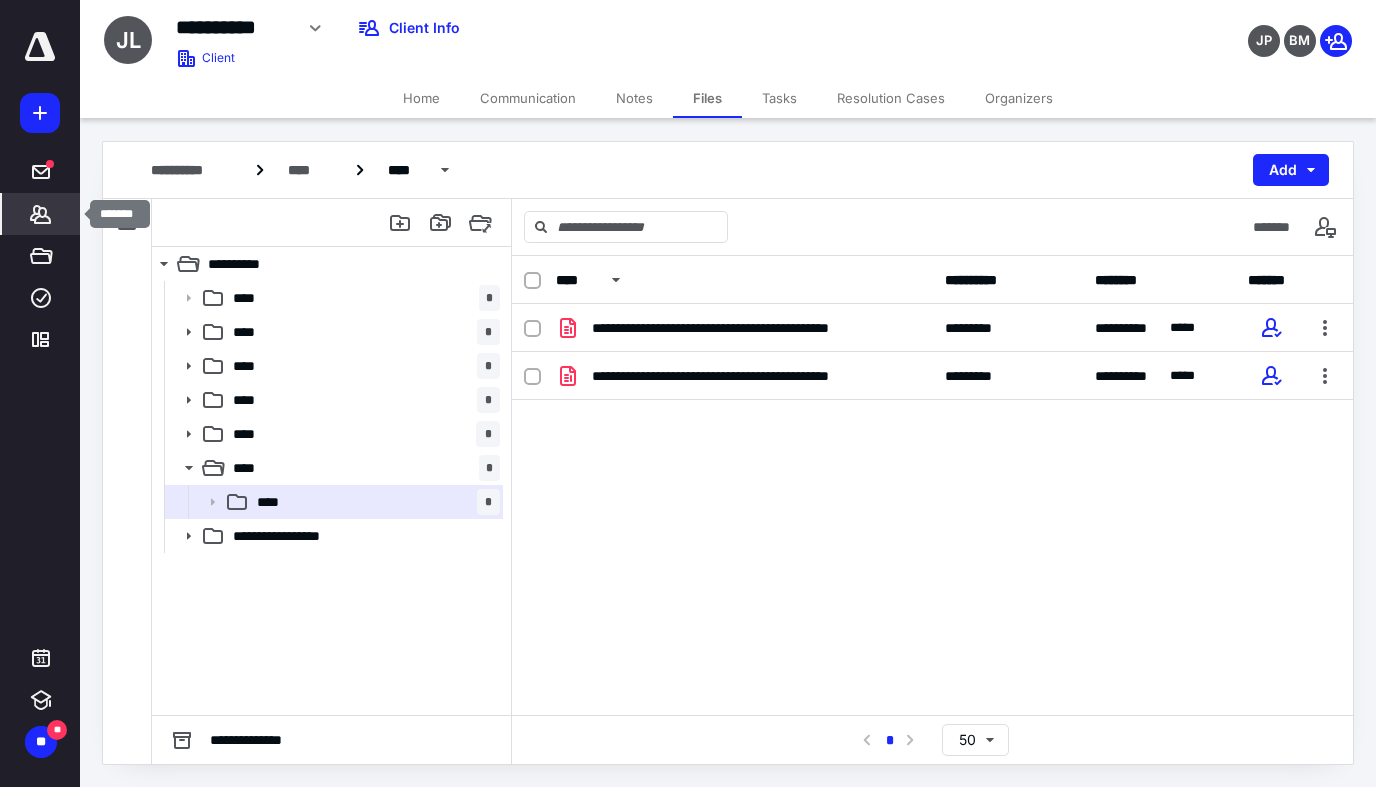 click 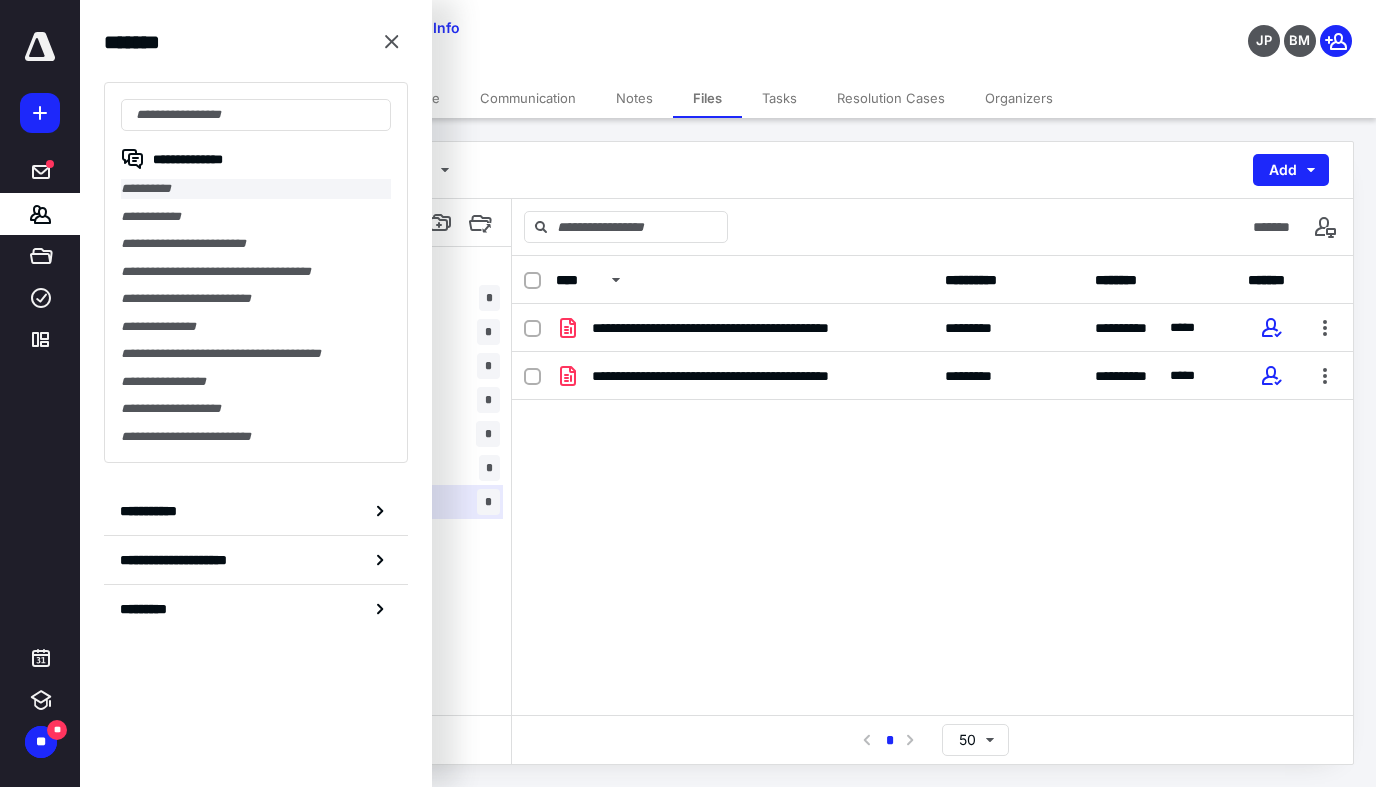 click on "**********" at bounding box center [256, 189] 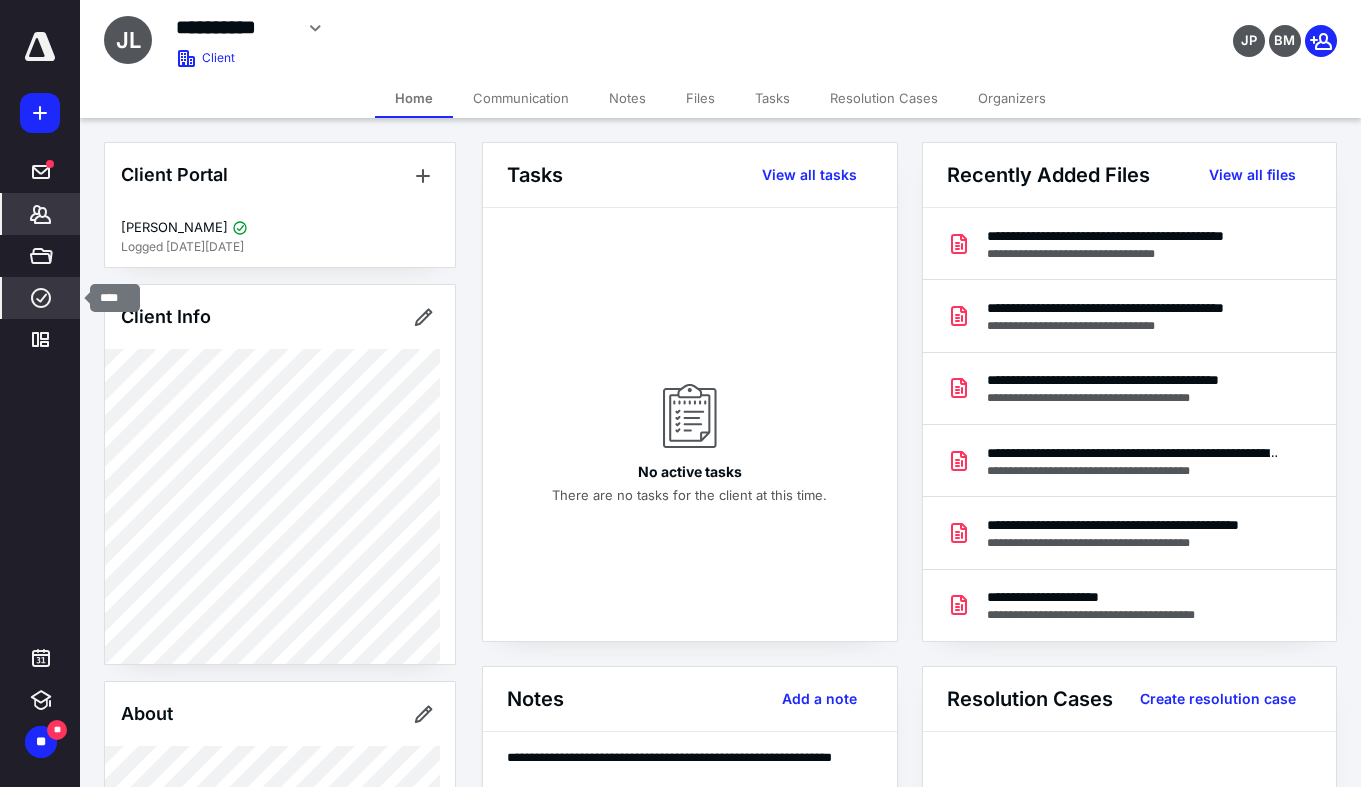 click on "****" at bounding box center [41, 298] 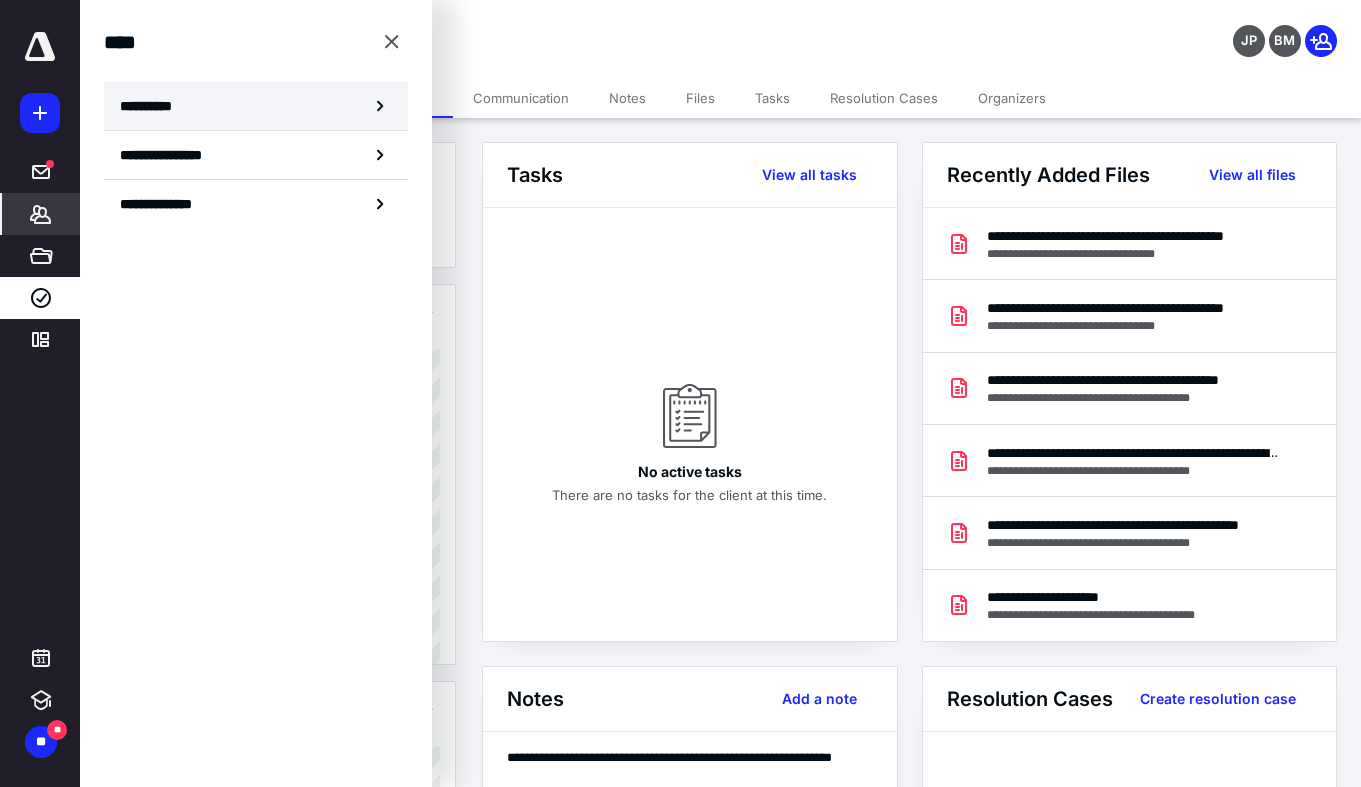 click on "**********" at bounding box center (256, 106) 